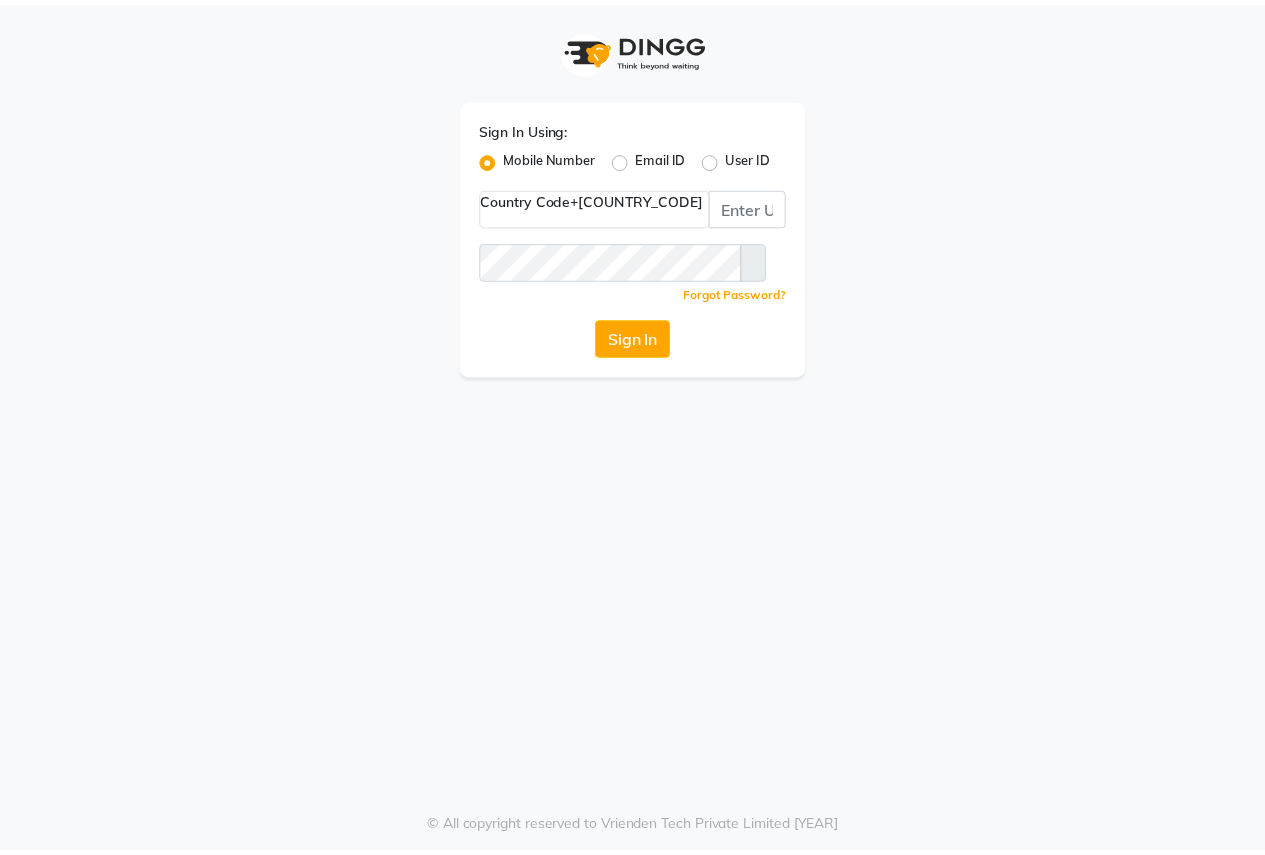 scroll, scrollTop: 0, scrollLeft: 0, axis: both 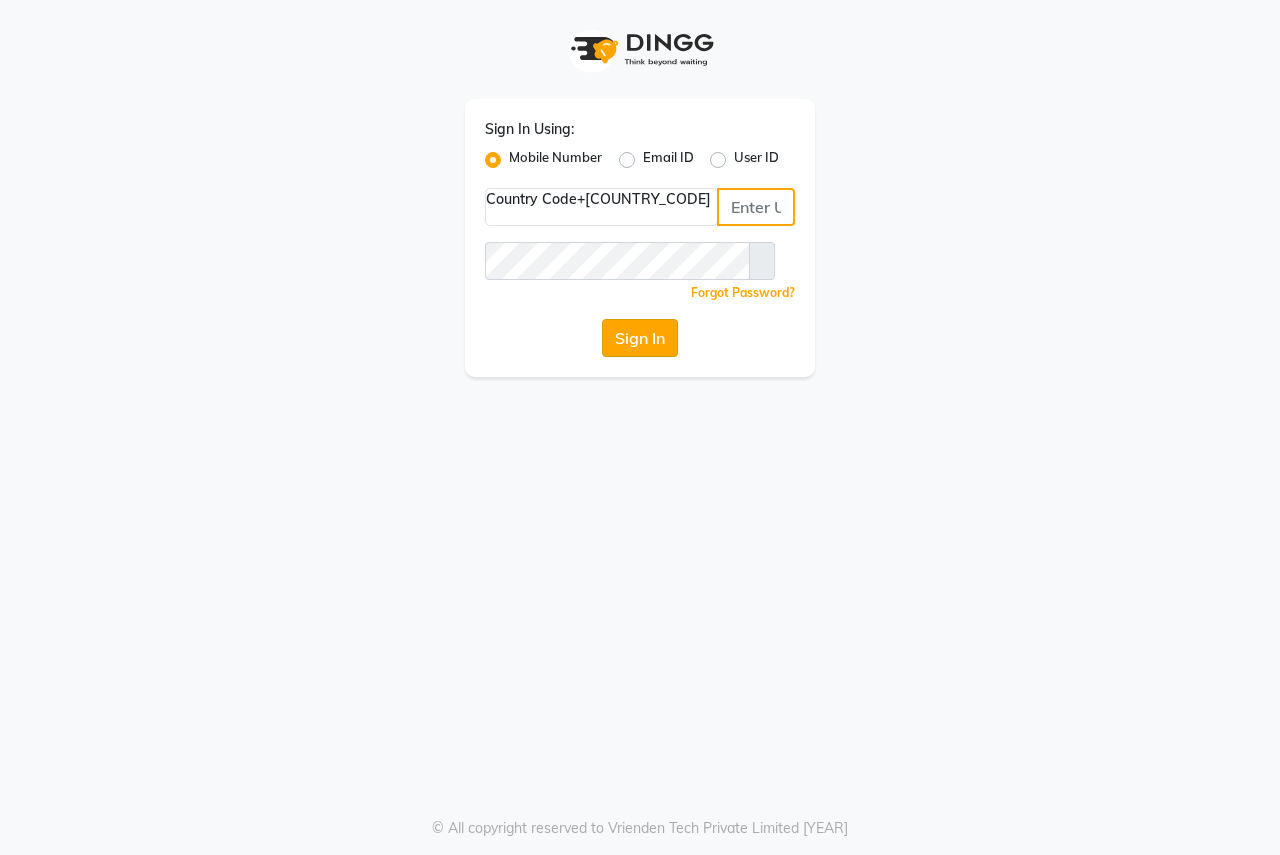 type on "[PHONE]" 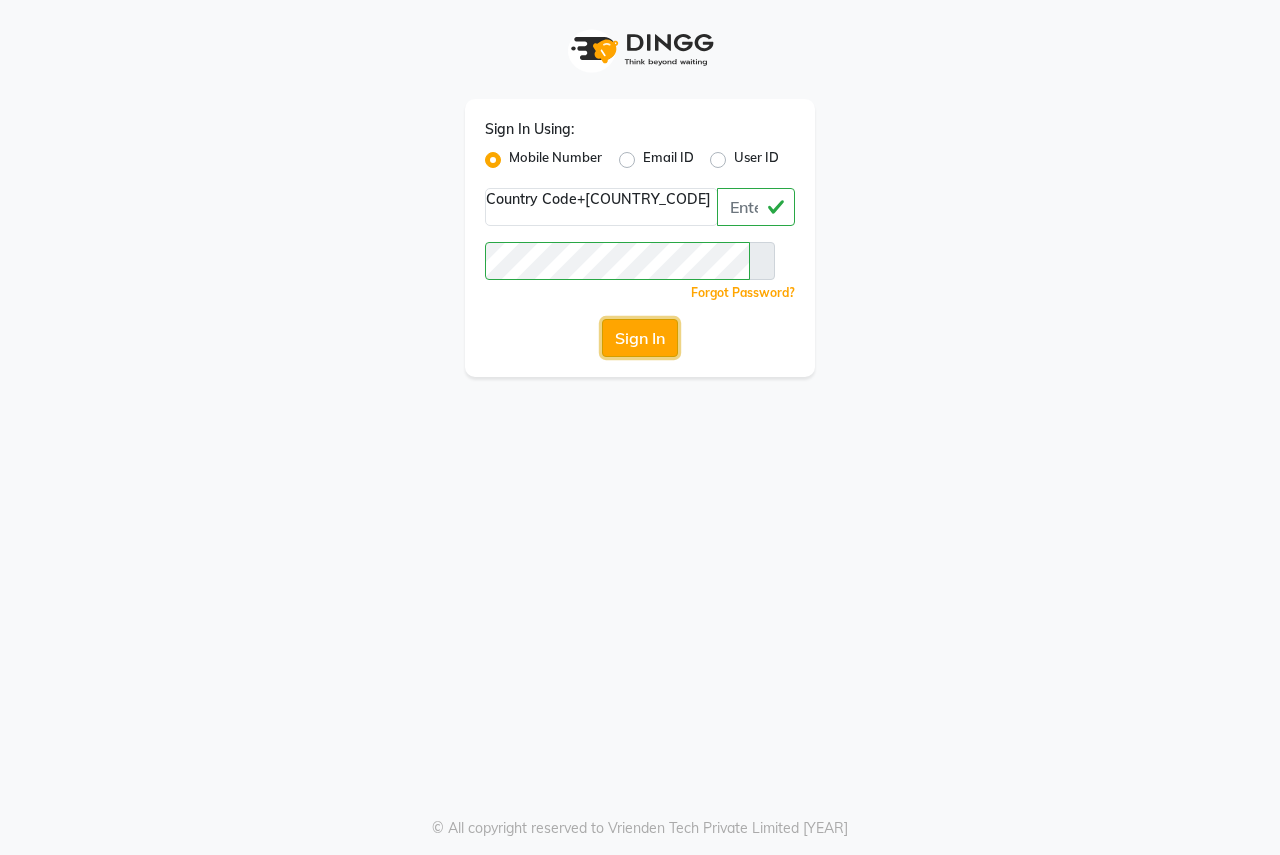 click on "Sign In" at bounding box center [640, 338] 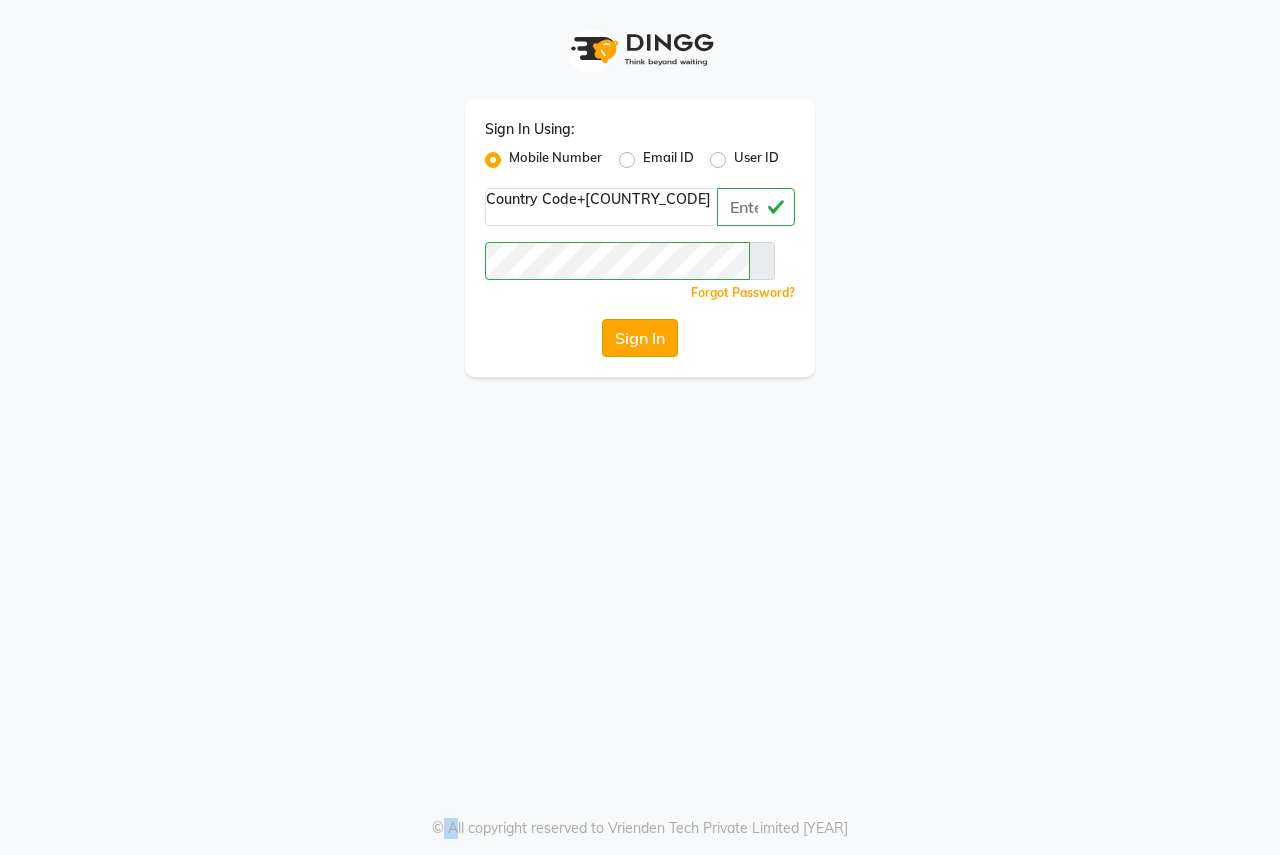 click on "Sign In" at bounding box center (640, 338) 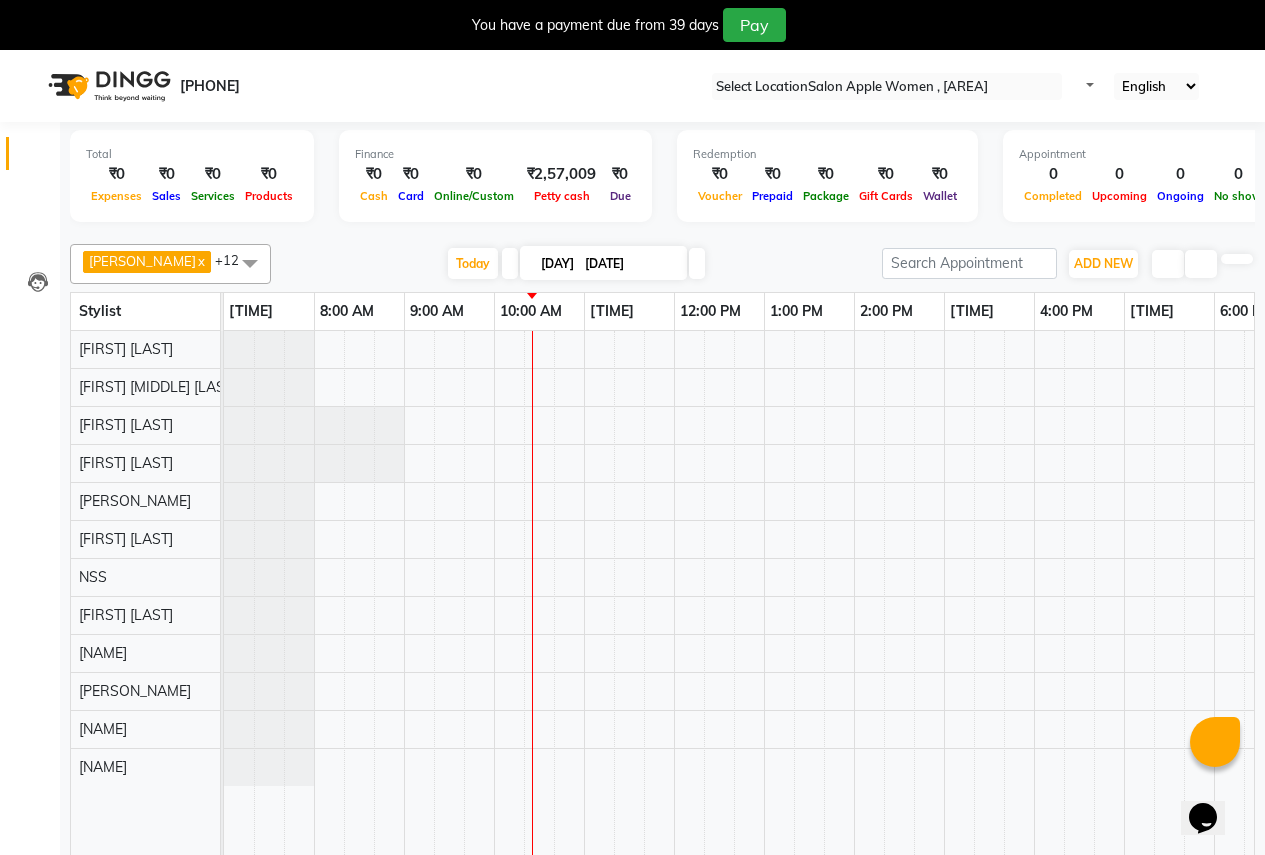 scroll, scrollTop: 0, scrollLeft: 0, axis: both 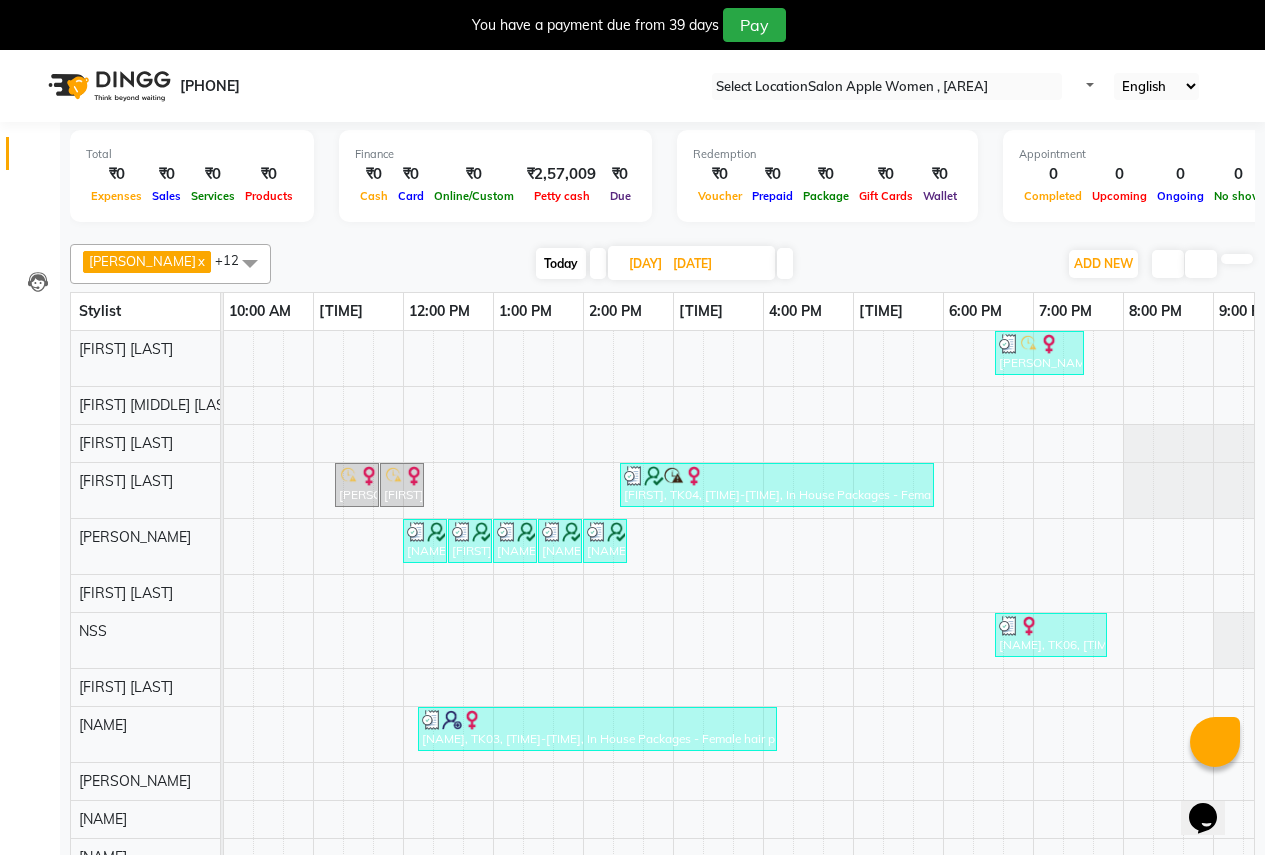 click at bounding box center [598, 263] 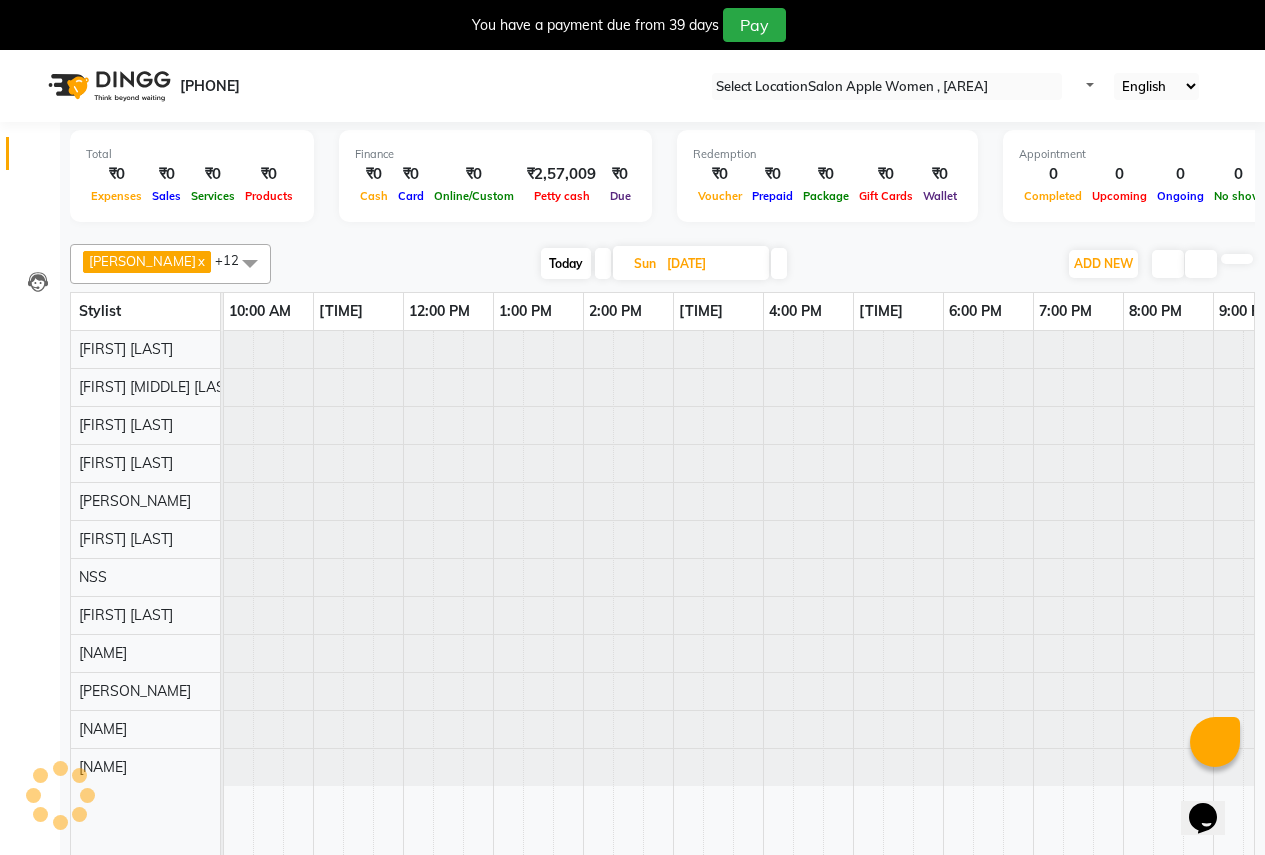 scroll, scrollTop: 0, scrollLeft: 0, axis: both 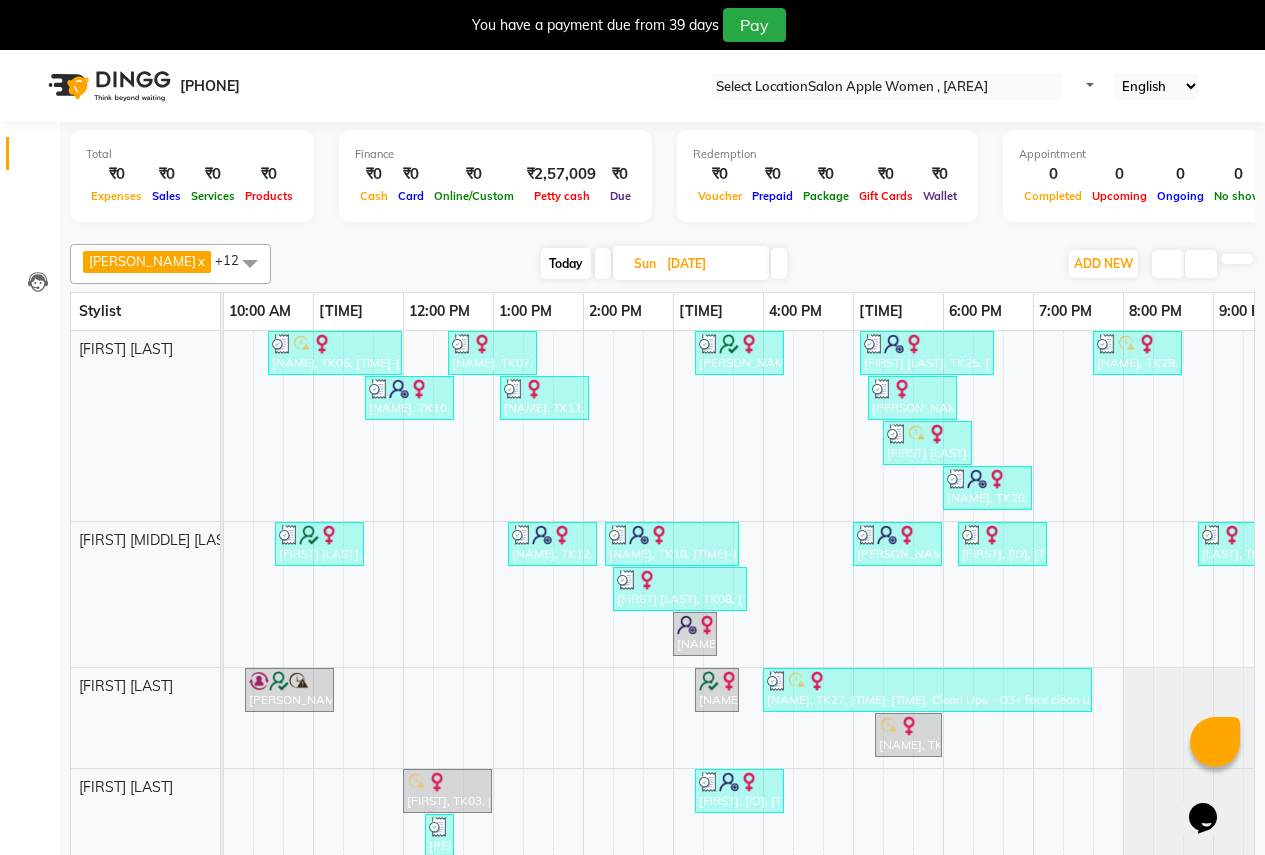 click at bounding box center (603, 263) 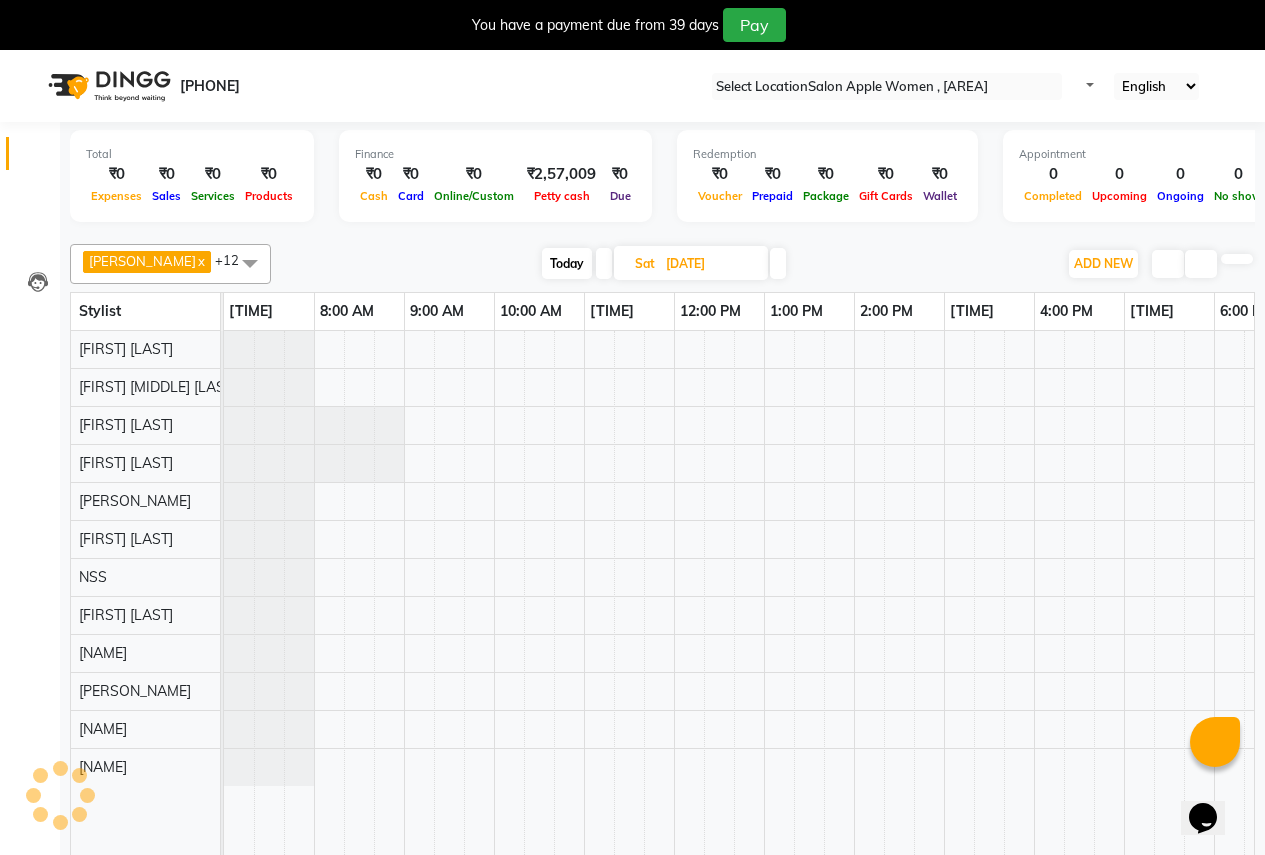 scroll, scrollTop: 0, scrollLeft: 271, axis: horizontal 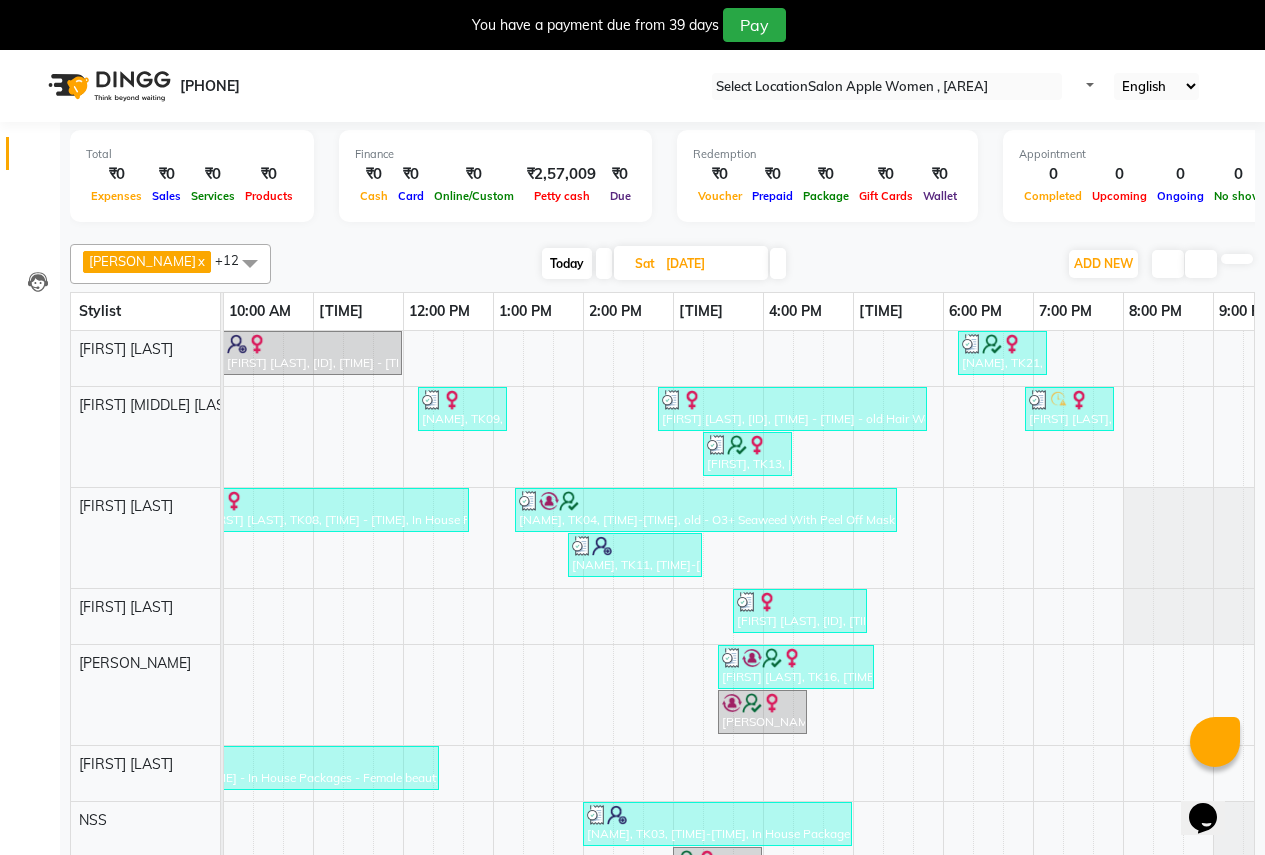 click at bounding box center [604, 263] 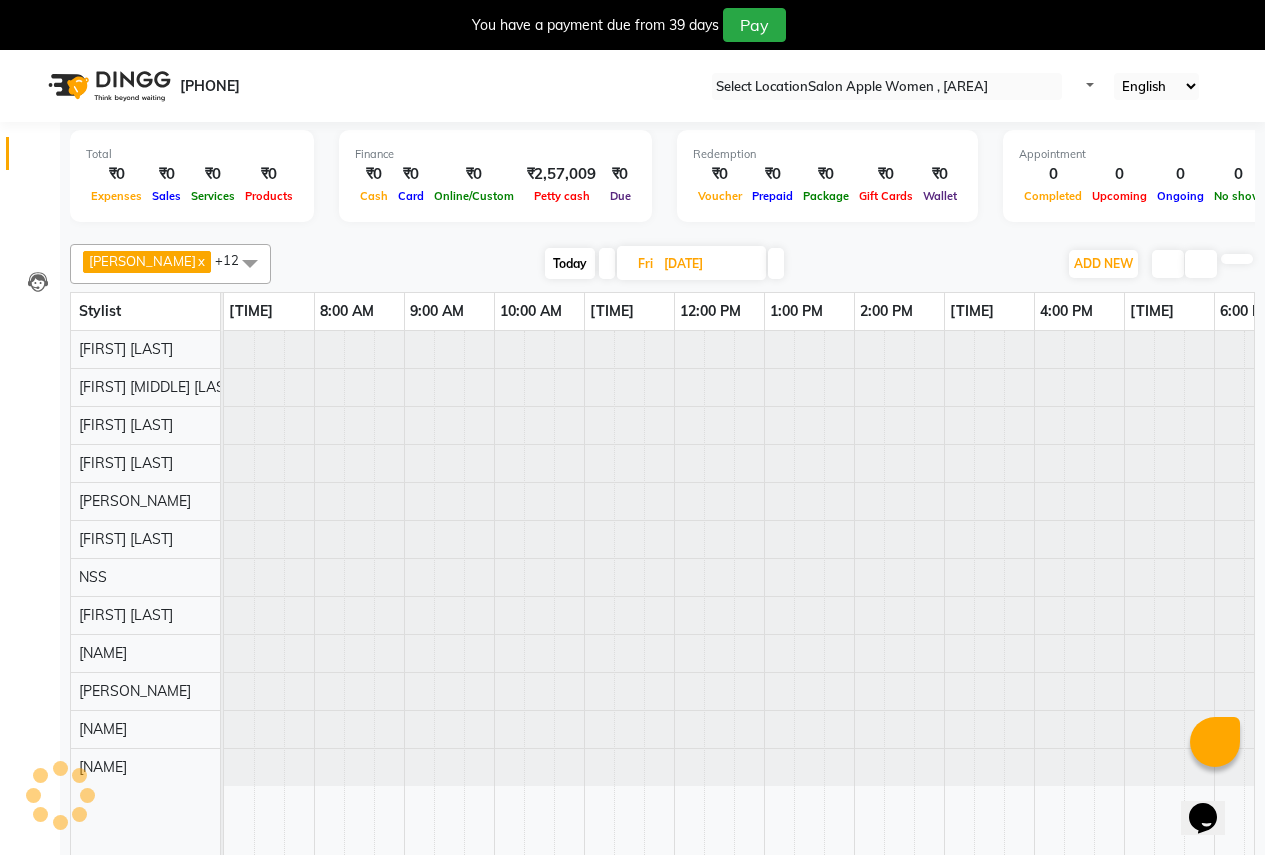 scroll, scrollTop: 0, scrollLeft: 271, axis: horizontal 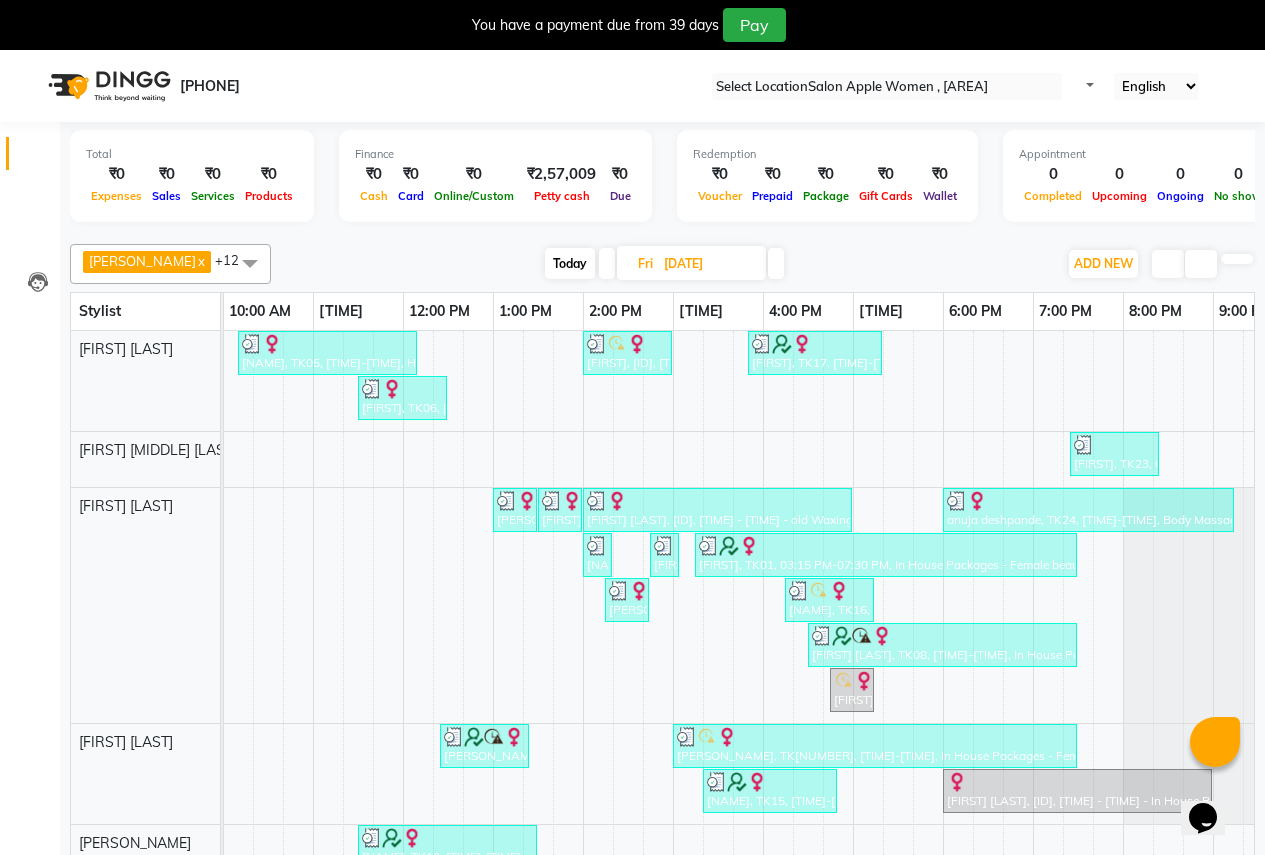 click at bounding box center (607, 263) 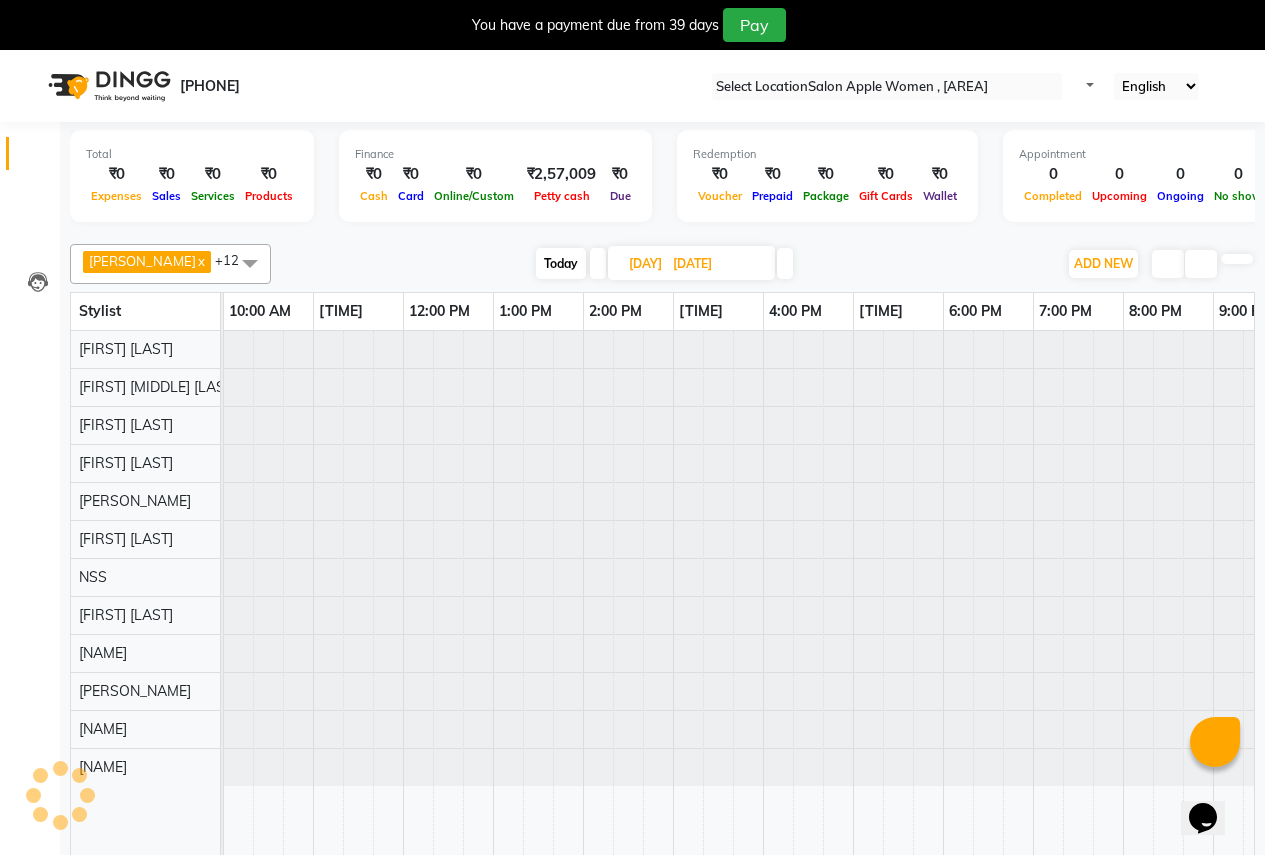 scroll, scrollTop: 0, scrollLeft: 0, axis: both 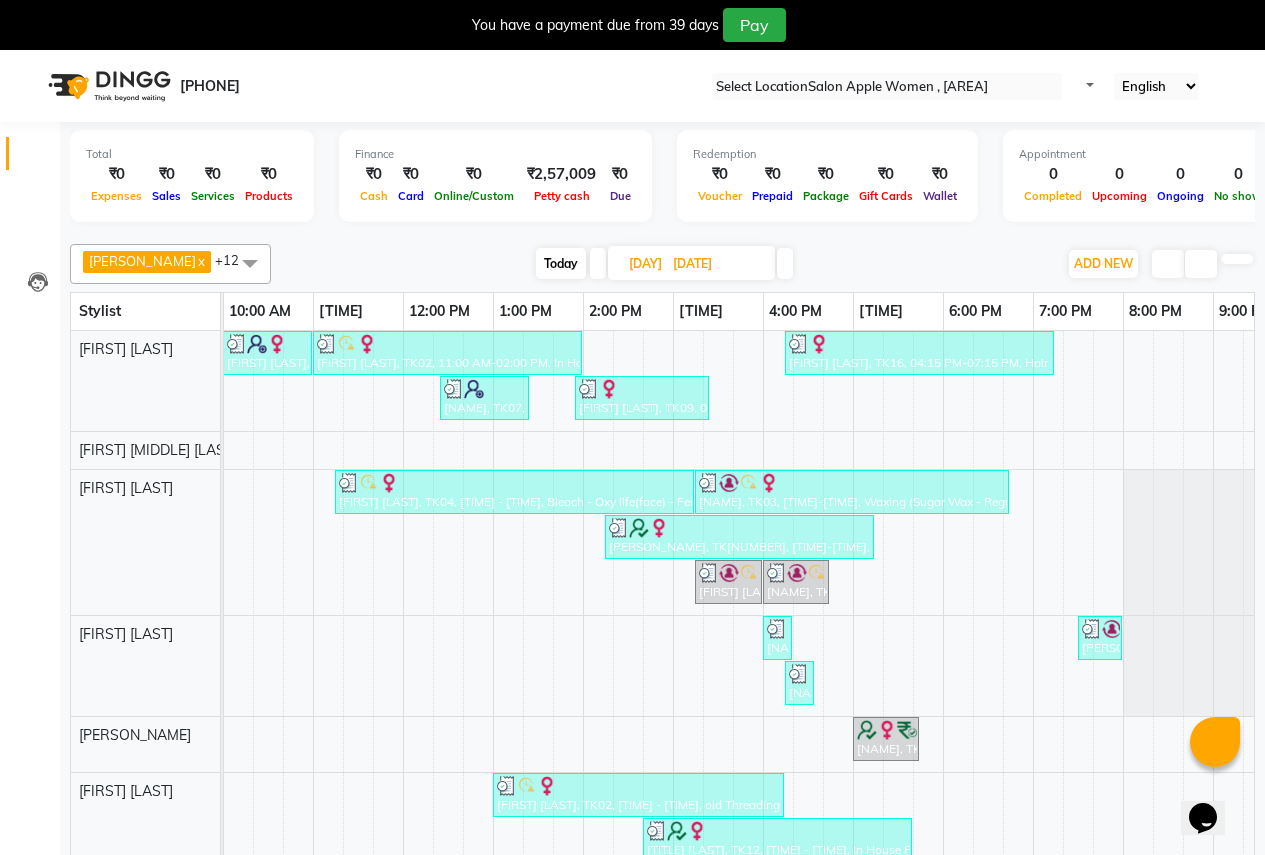 click at bounding box center (598, 263) 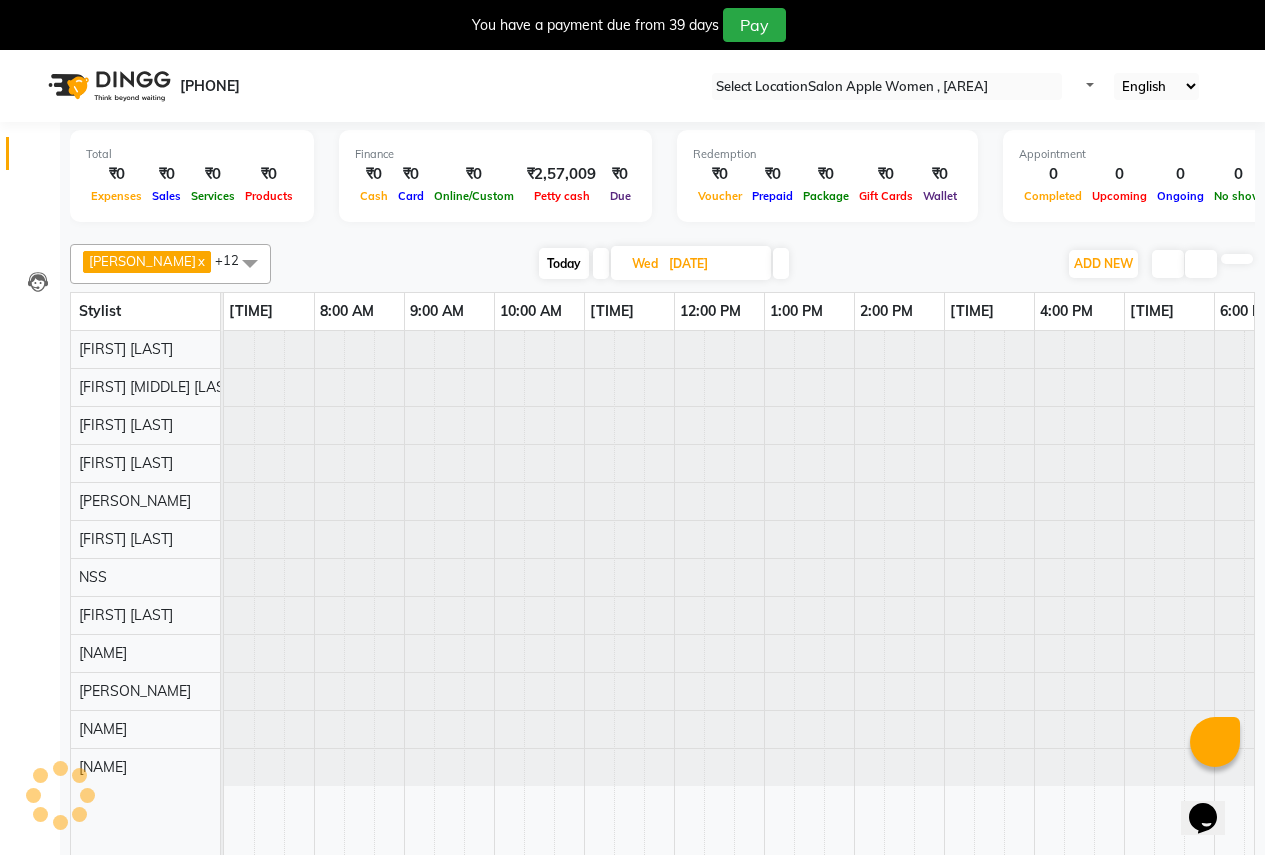 scroll, scrollTop: 0, scrollLeft: 271, axis: horizontal 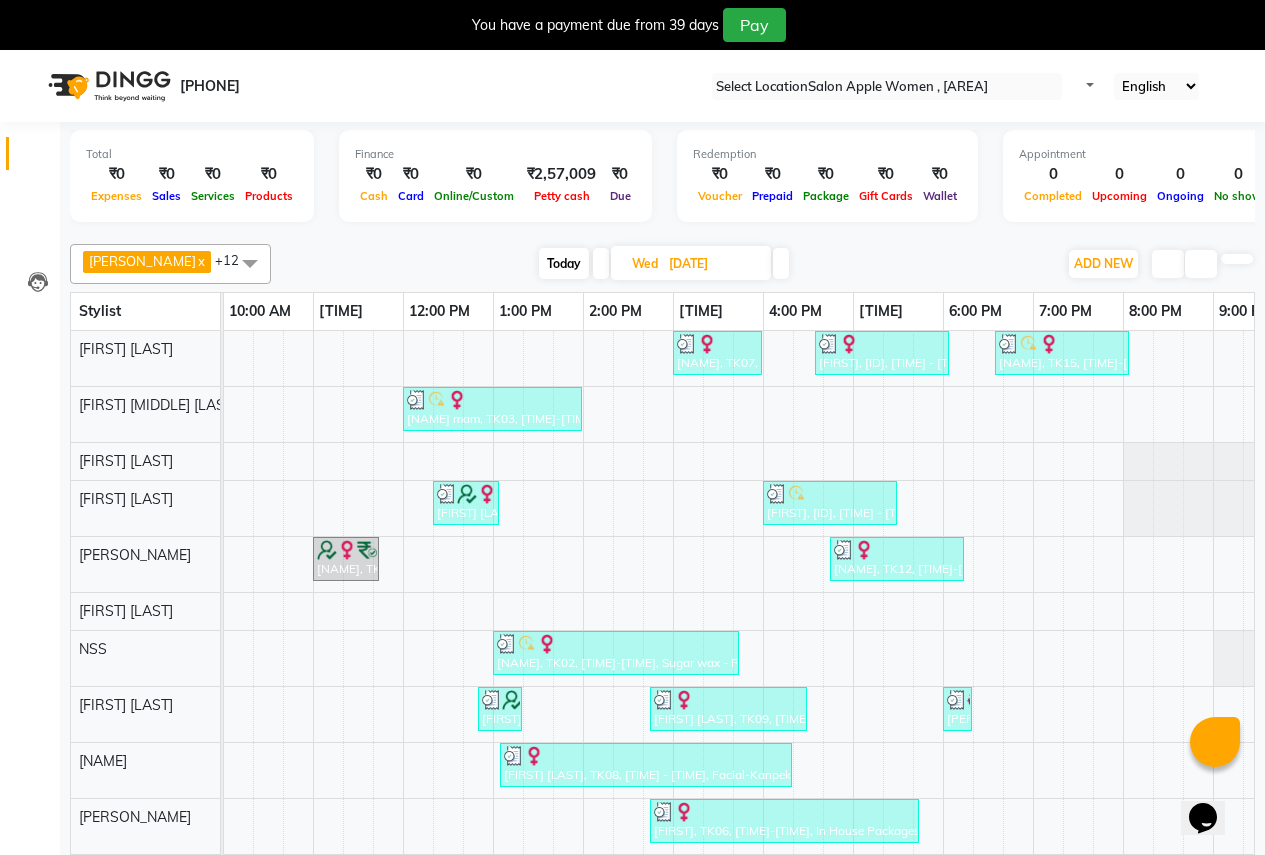 click at bounding box center [781, 263] 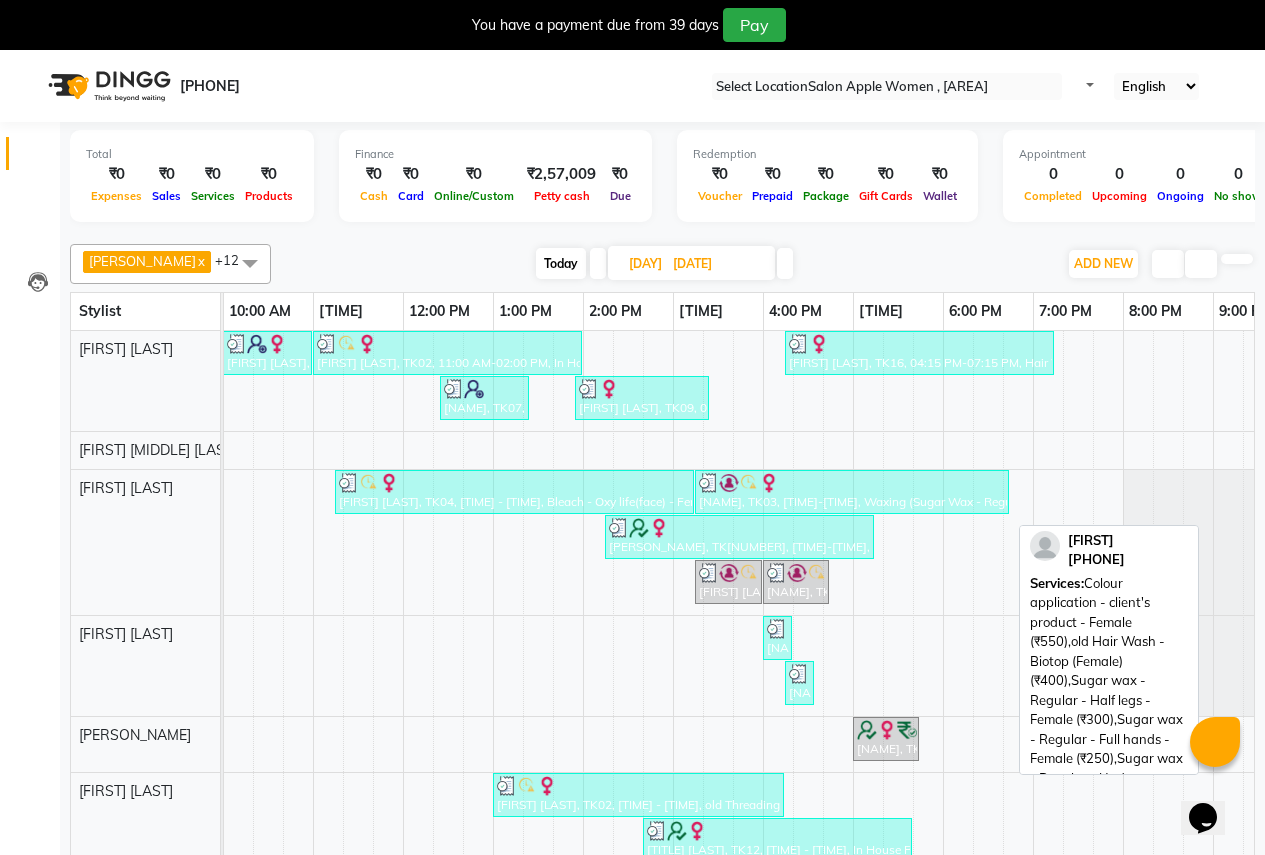 scroll, scrollTop: 142, scrollLeft: 271, axis: both 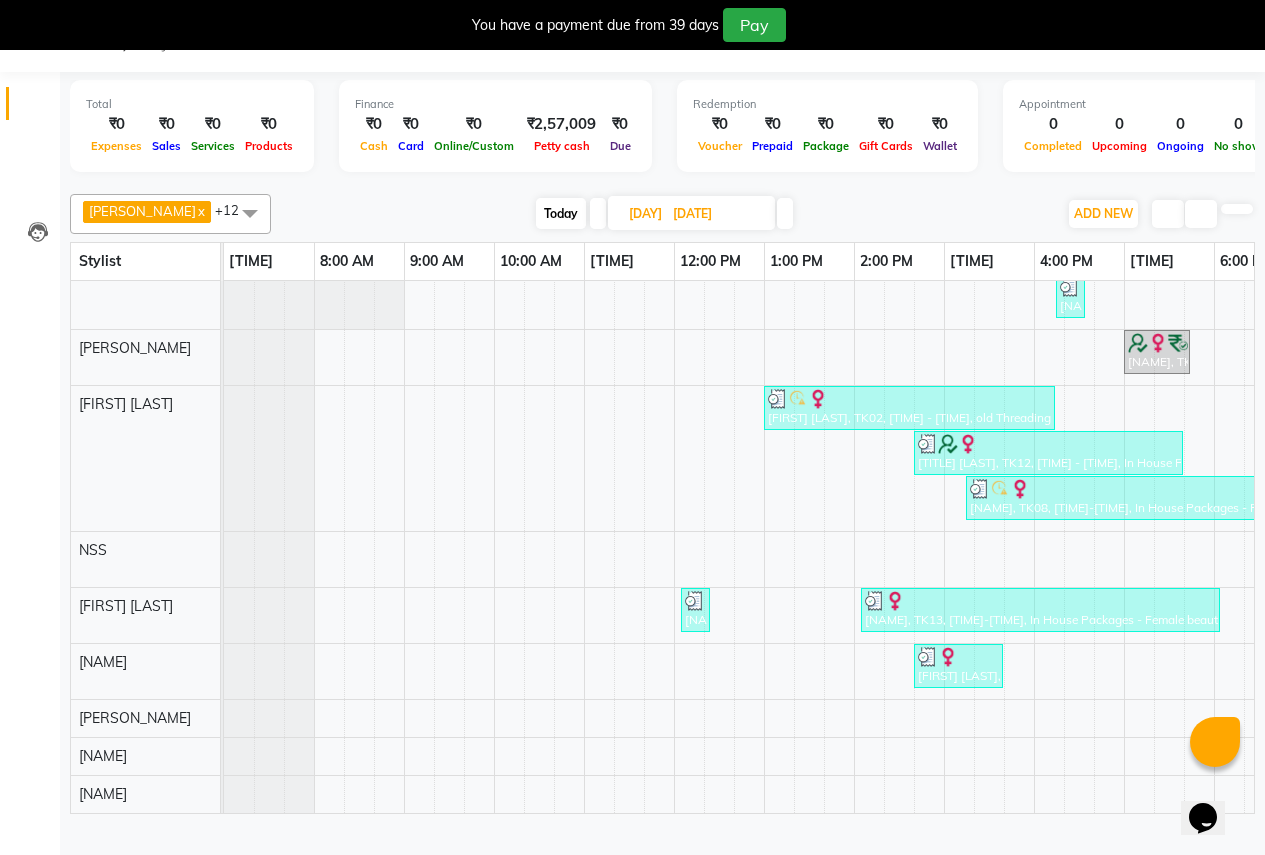 click at bounding box center (785, 213) 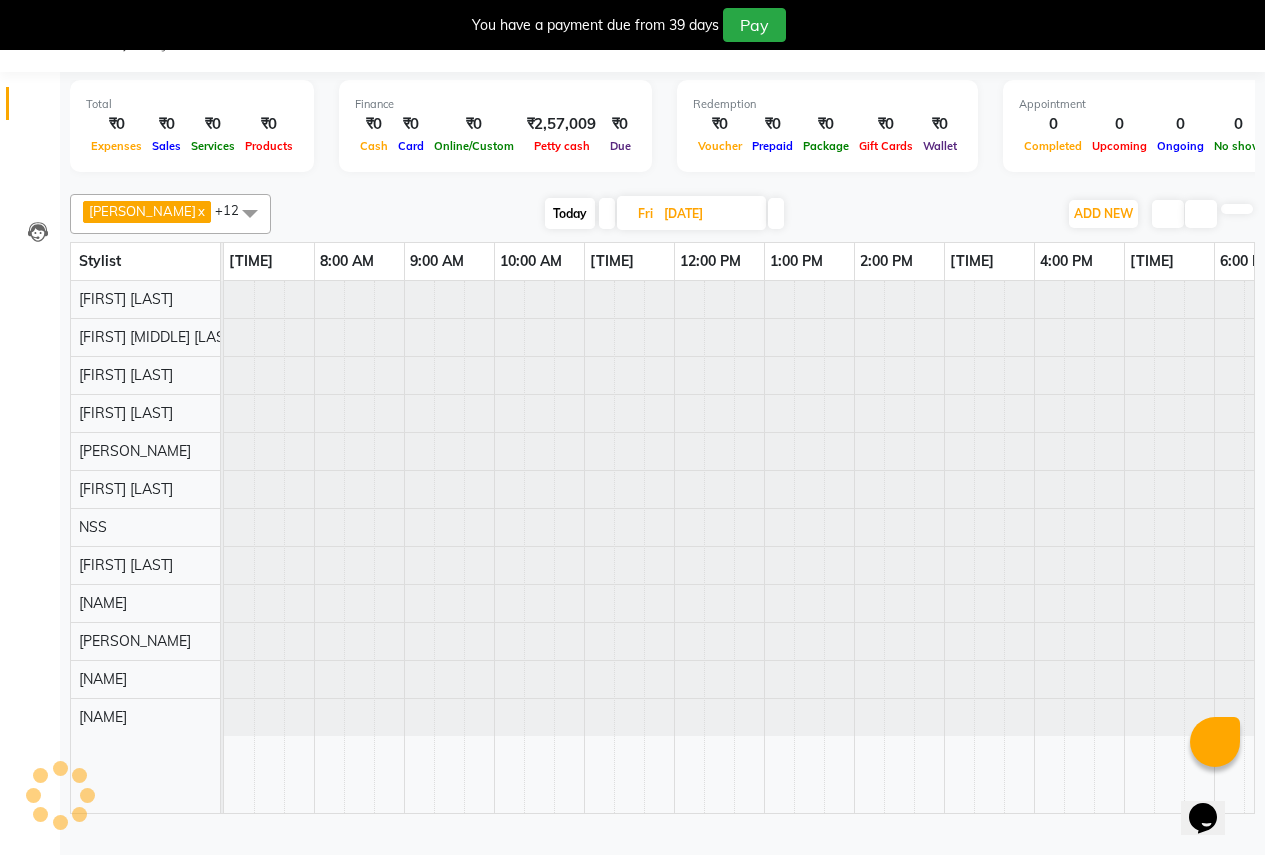 scroll, scrollTop: 0, scrollLeft: 0, axis: both 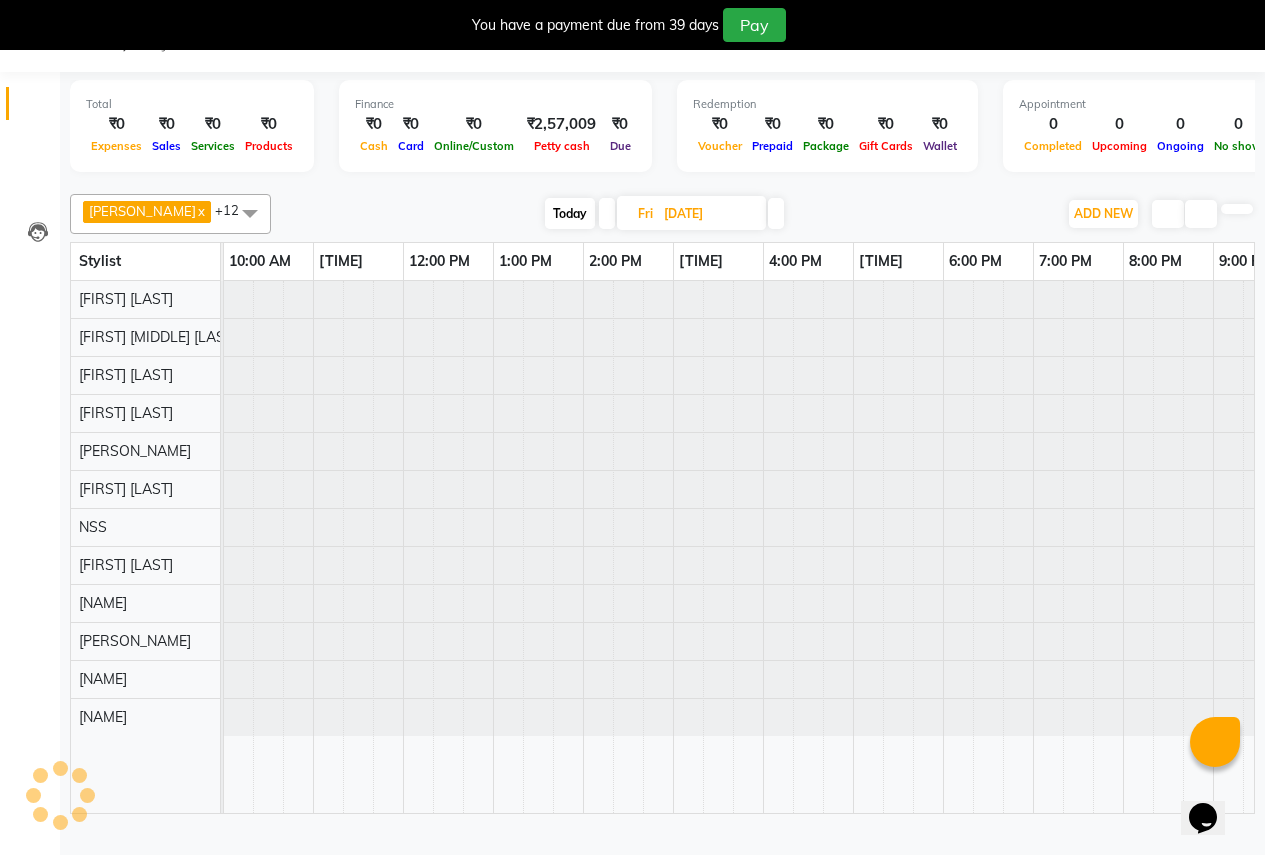 click at bounding box center (776, 213) 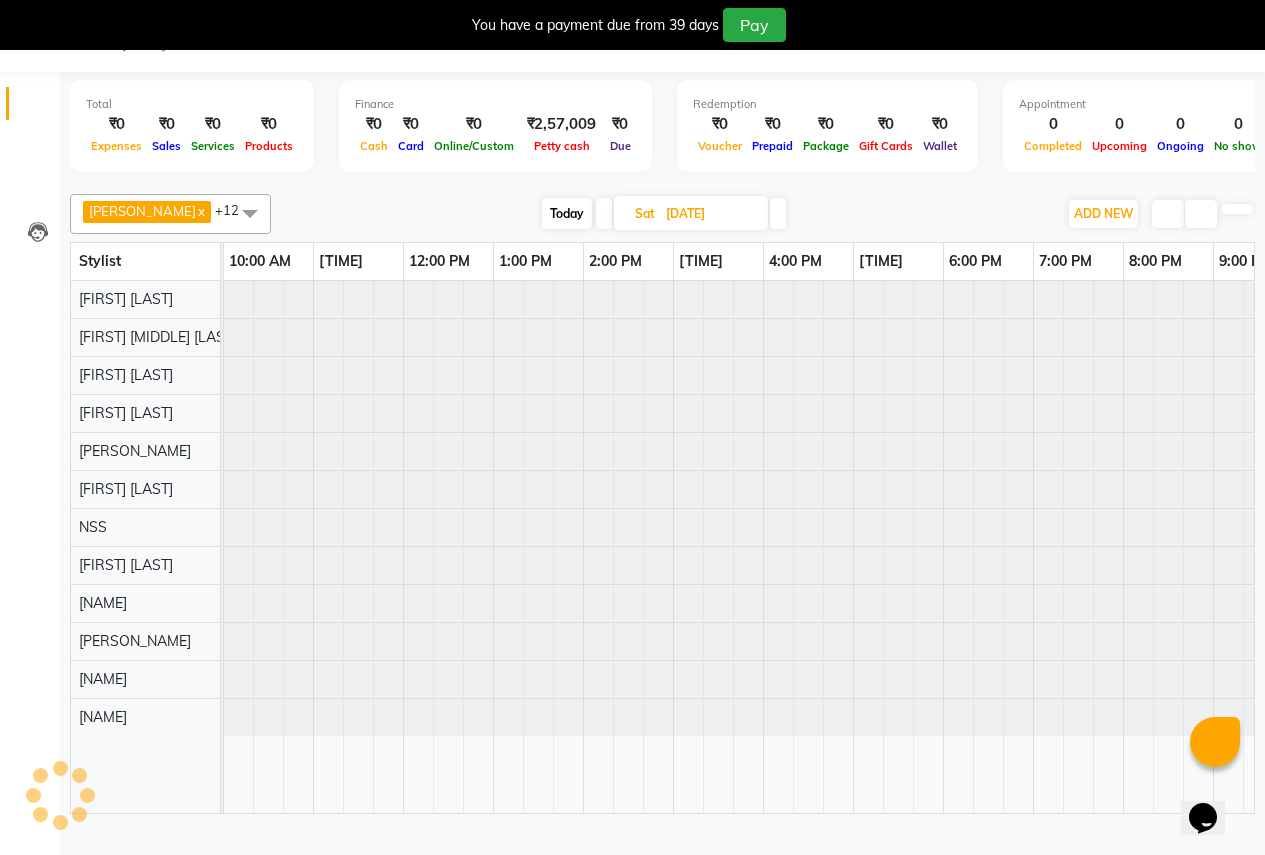 scroll, scrollTop: 0, scrollLeft: 271, axis: horizontal 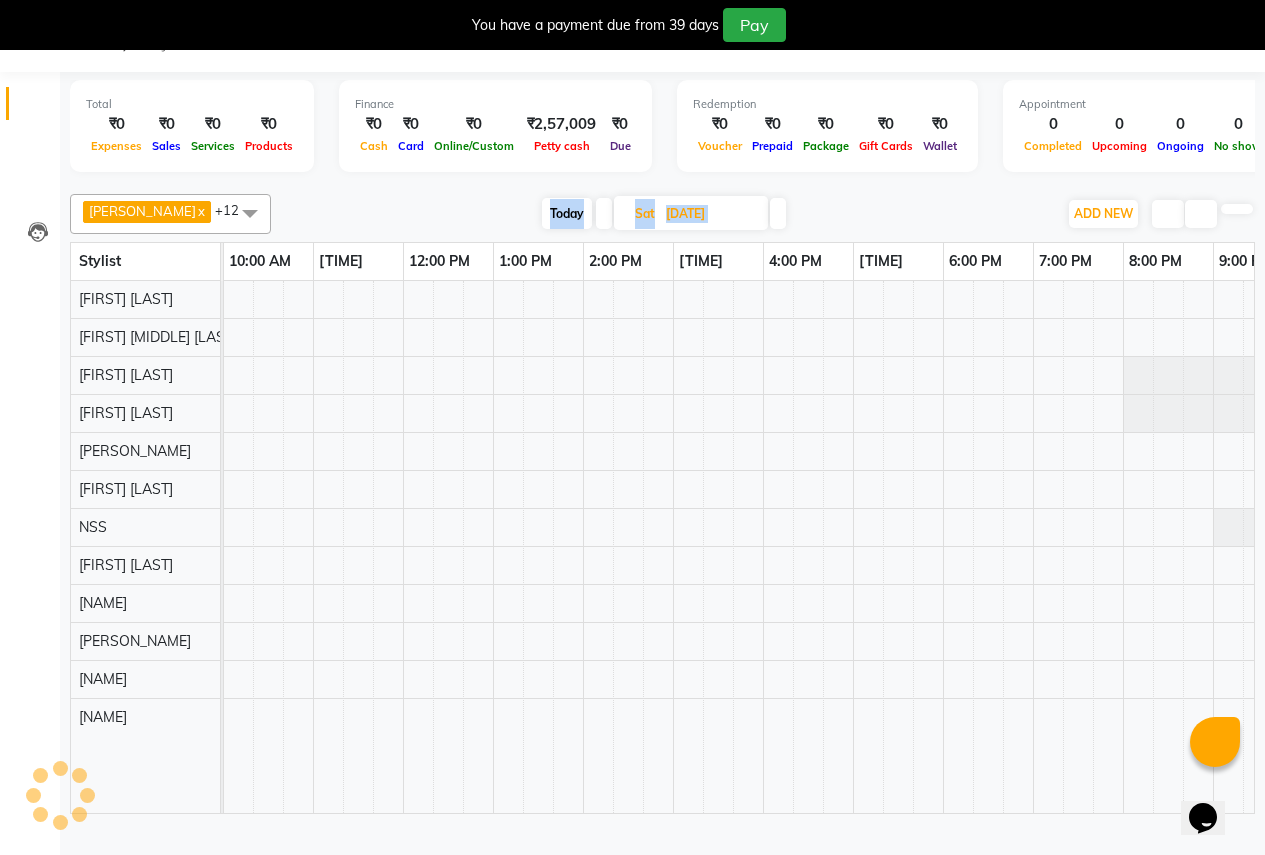 click at bounding box center [778, 213] 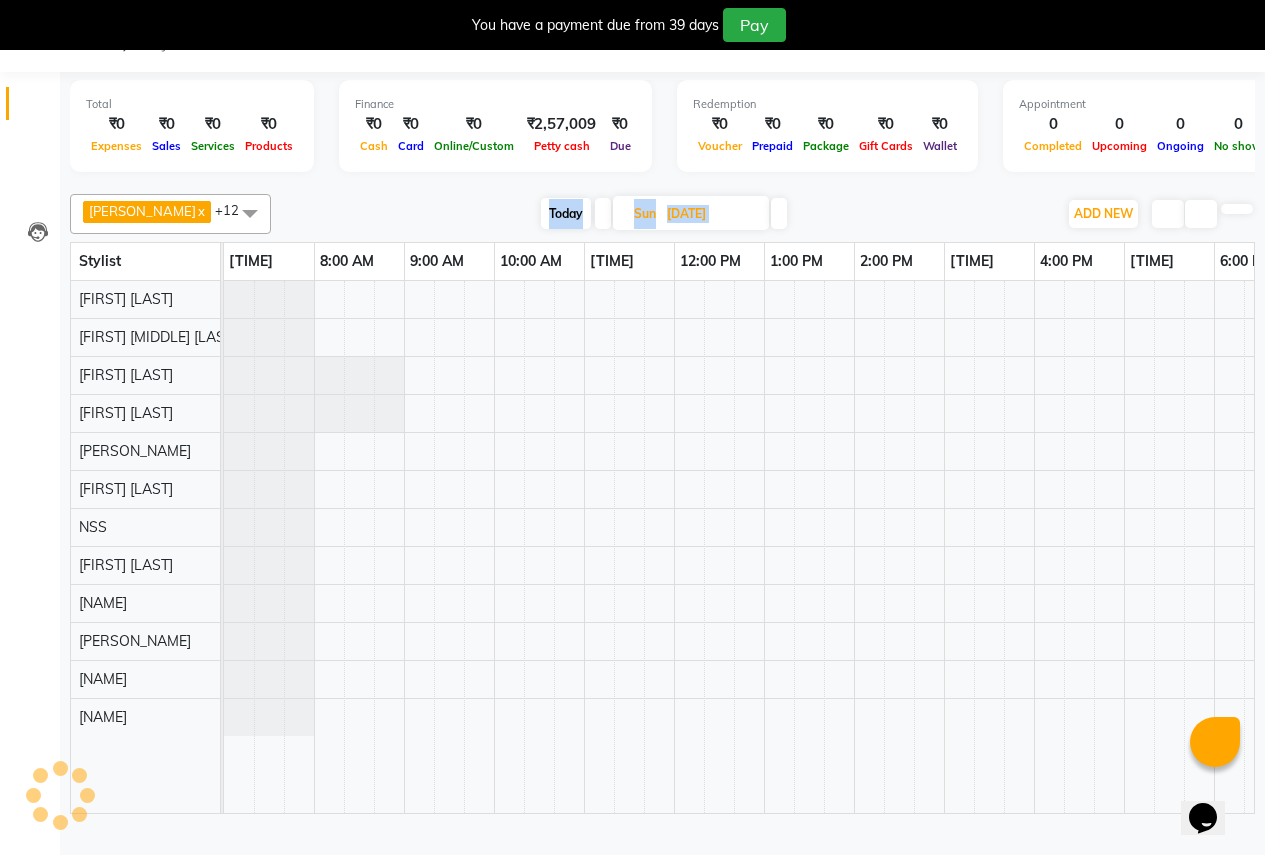 scroll, scrollTop: 0, scrollLeft: 271, axis: horizontal 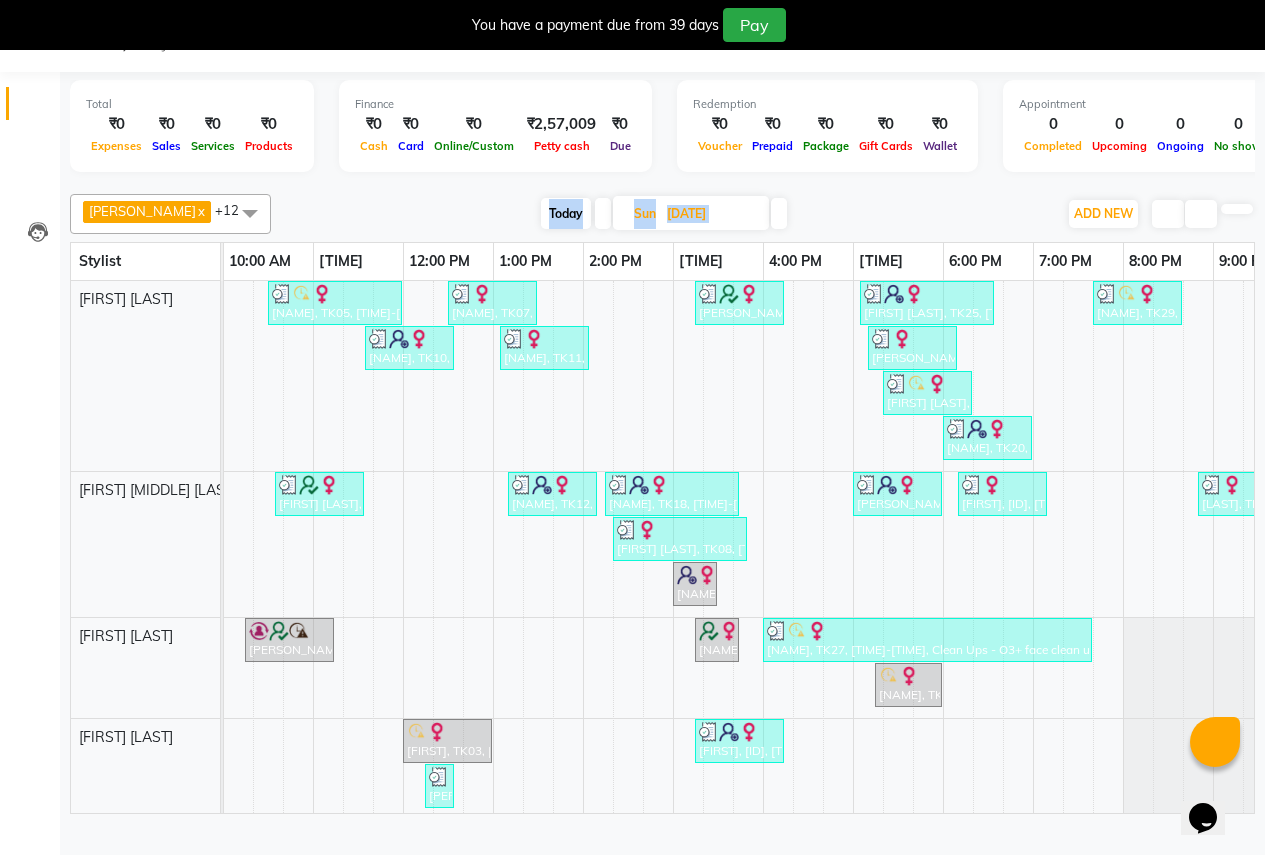 click at bounding box center [779, 213] 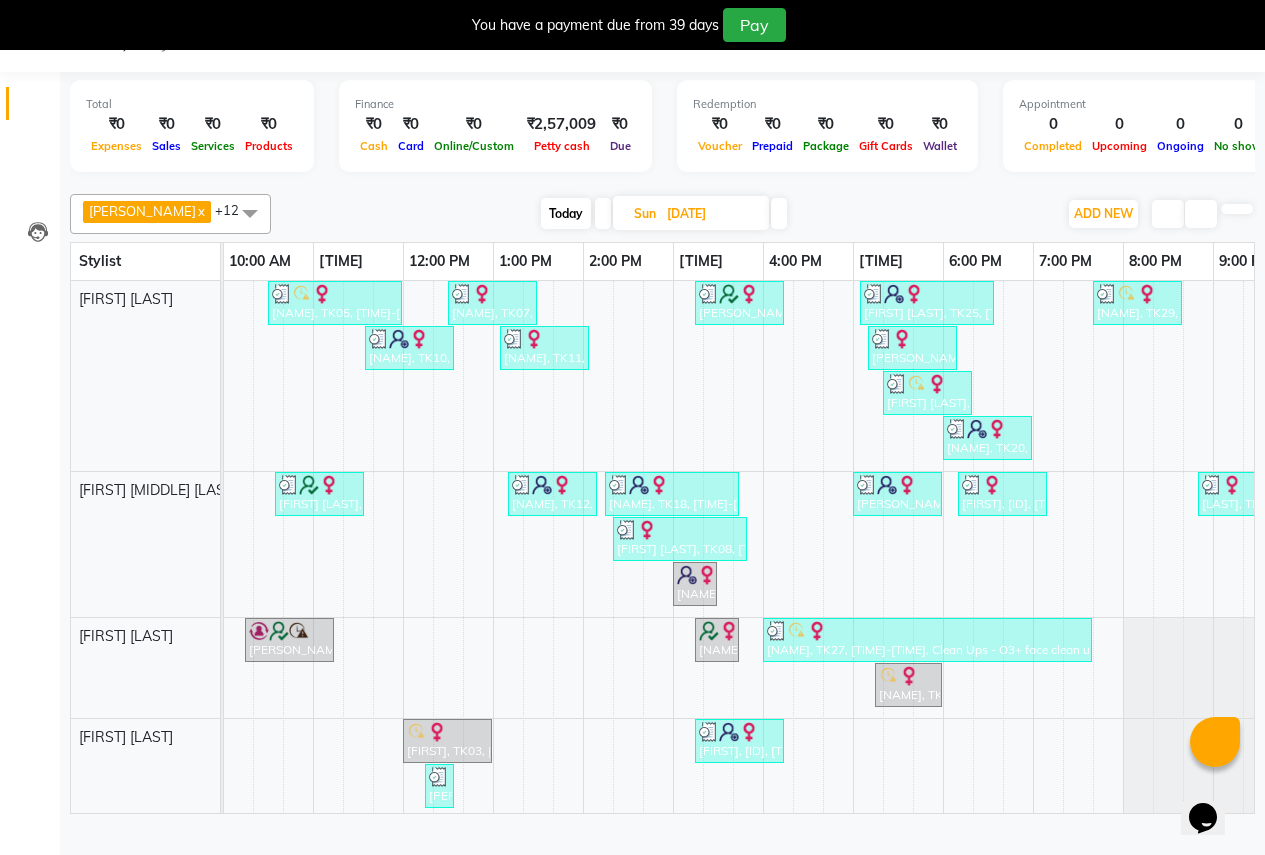 scroll, scrollTop: 0, scrollLeft: 271, axis: horizontal 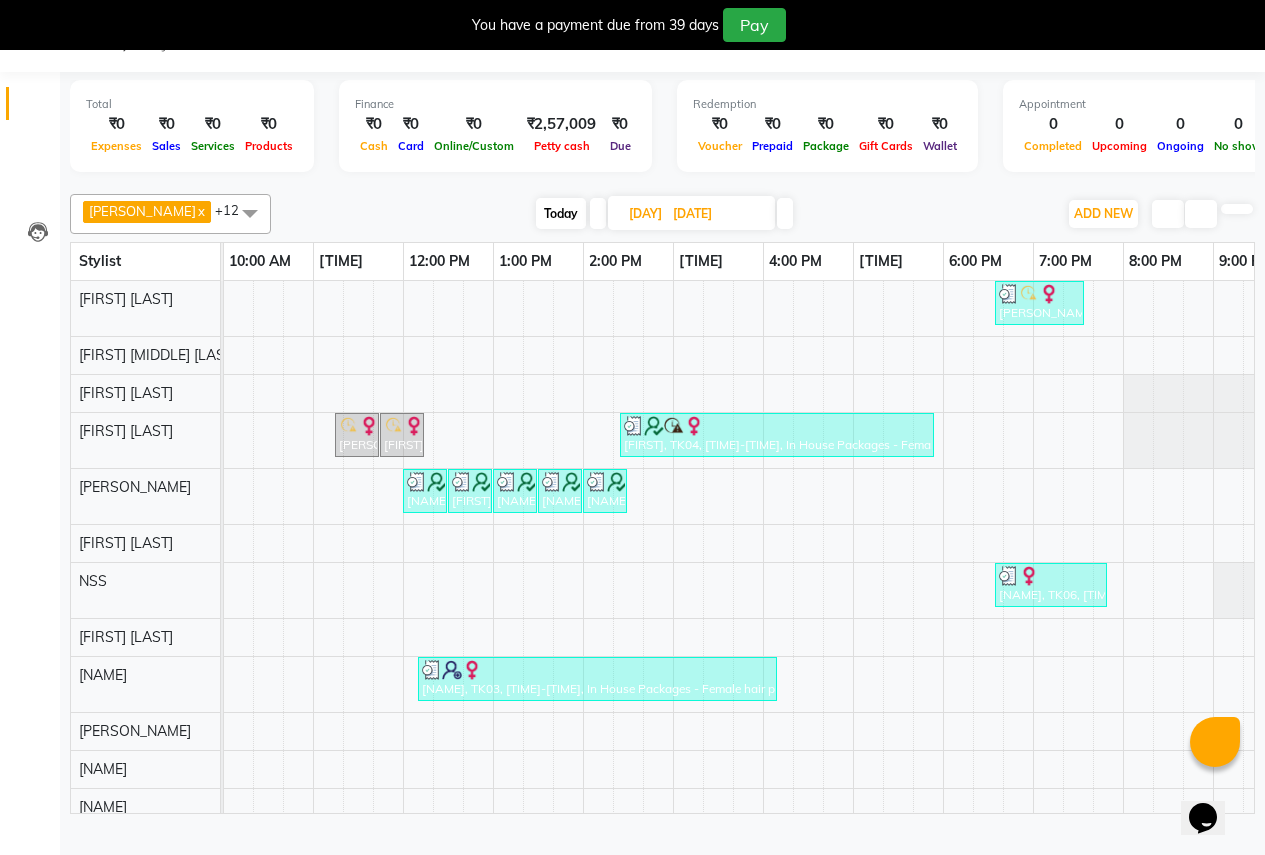 click at bounding box center (785, 213) 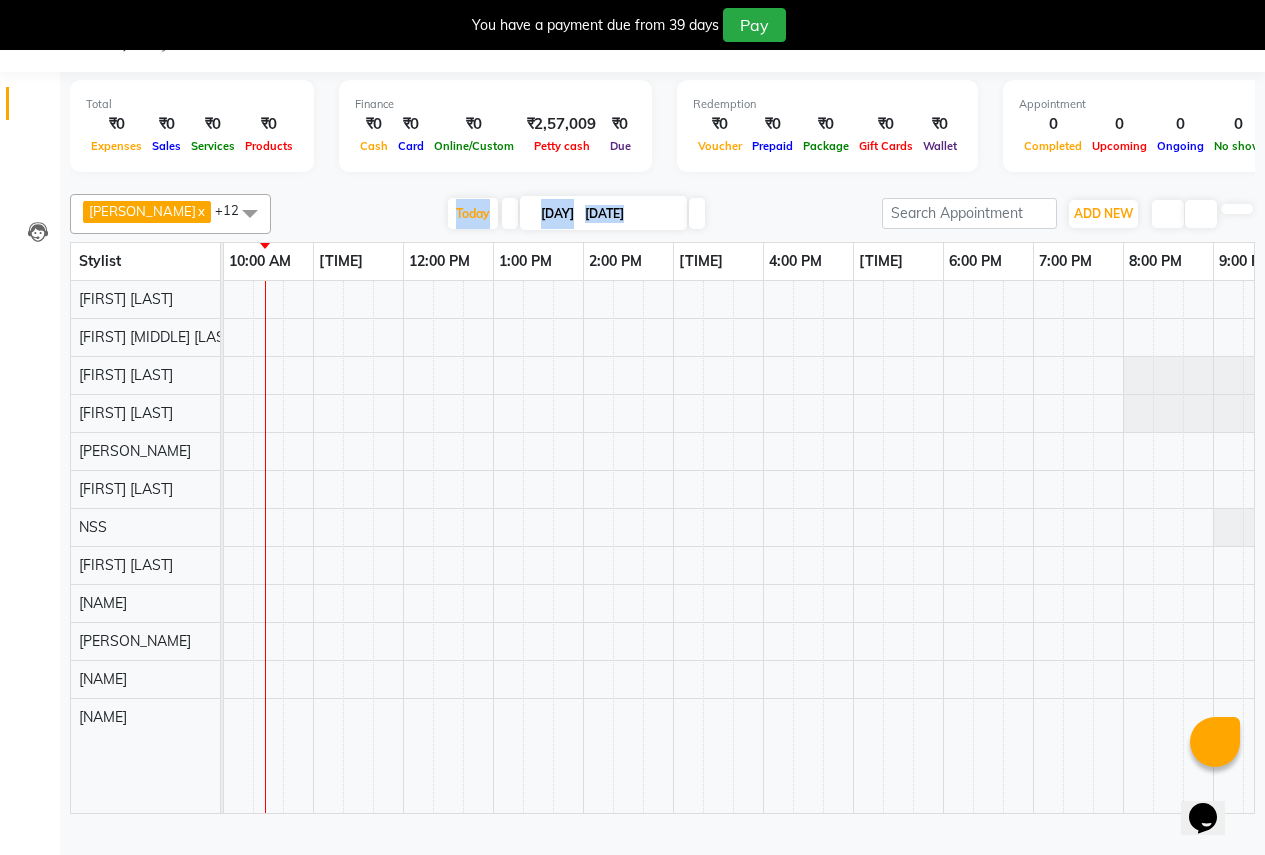 click on "Today  Tue [DATE]" at bounding box center (576, 214) 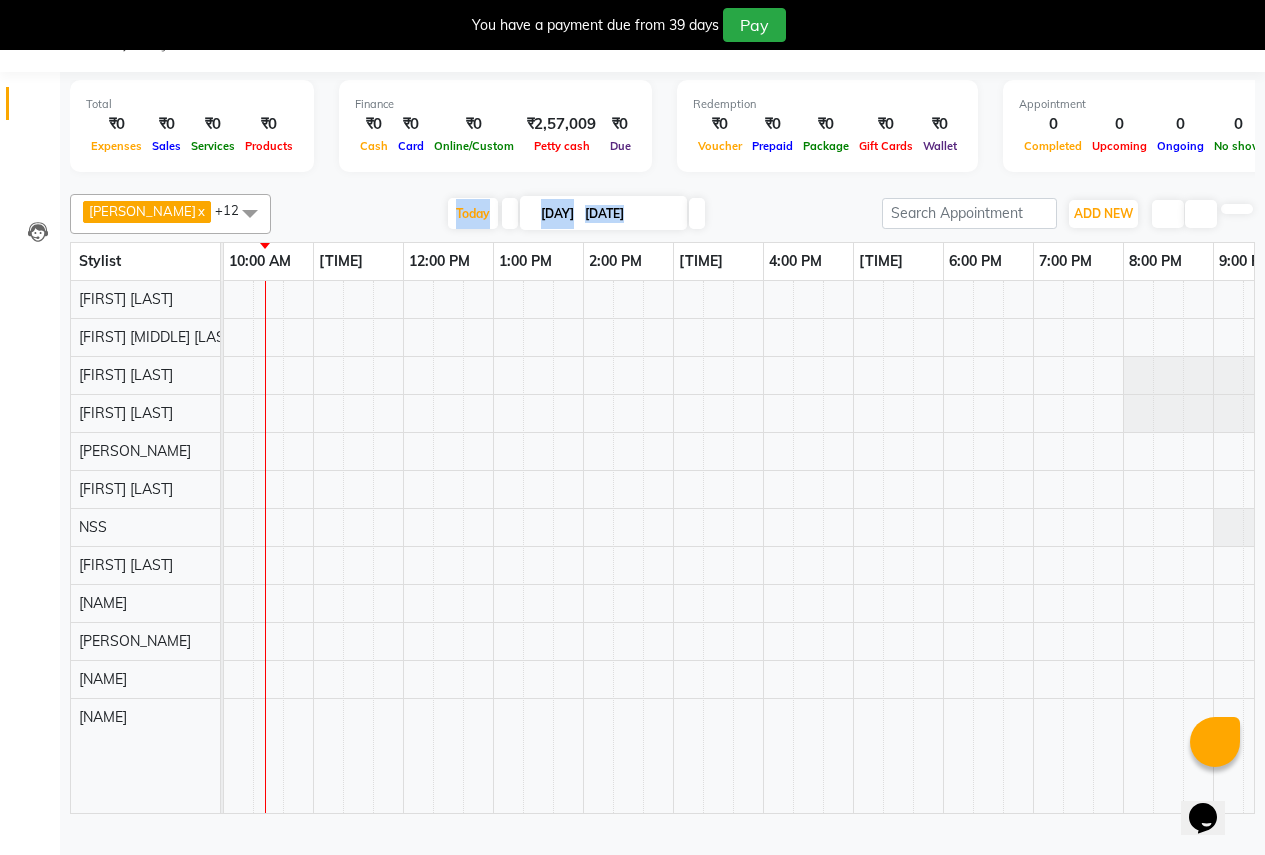 click at bounding box center (697, 213) 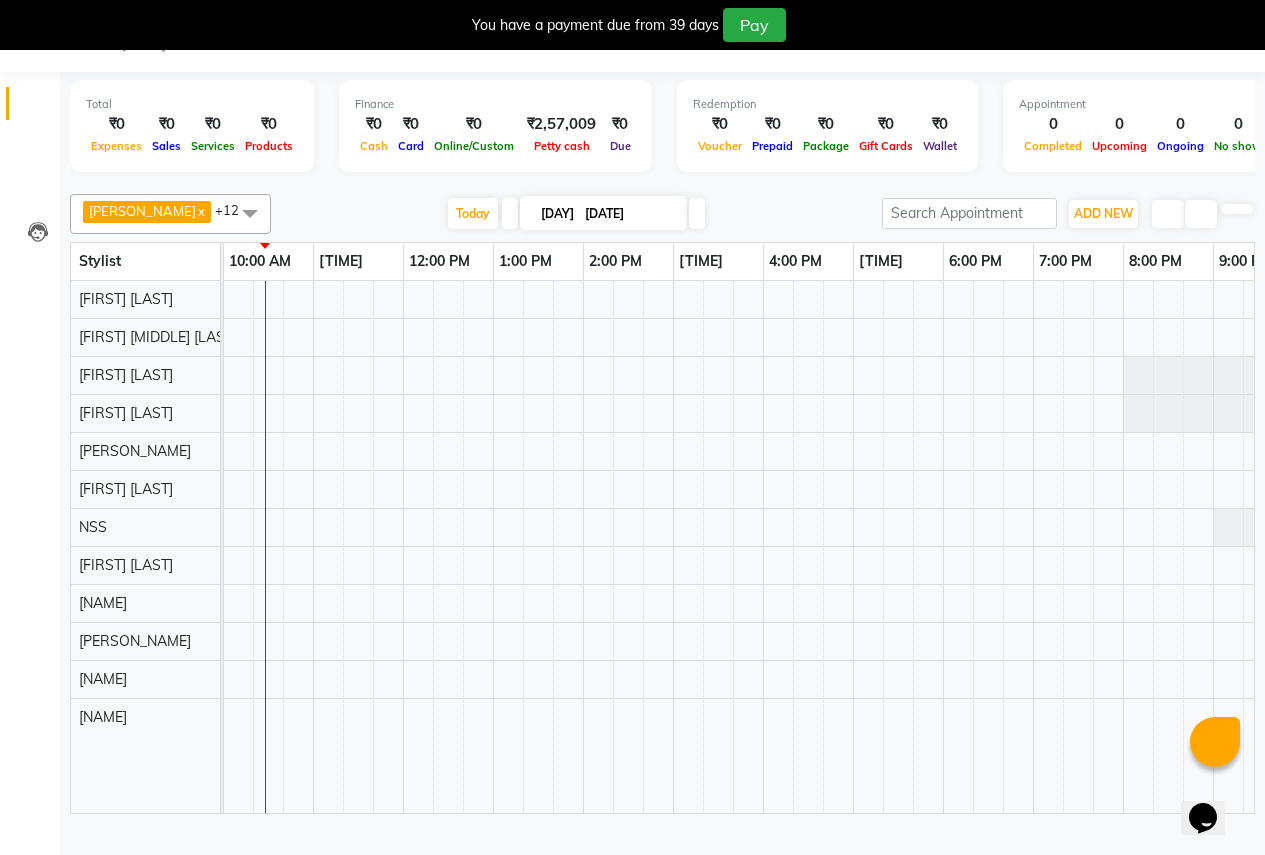 scroll, scrollTop: 0, scrollLeft: 0, axis: both 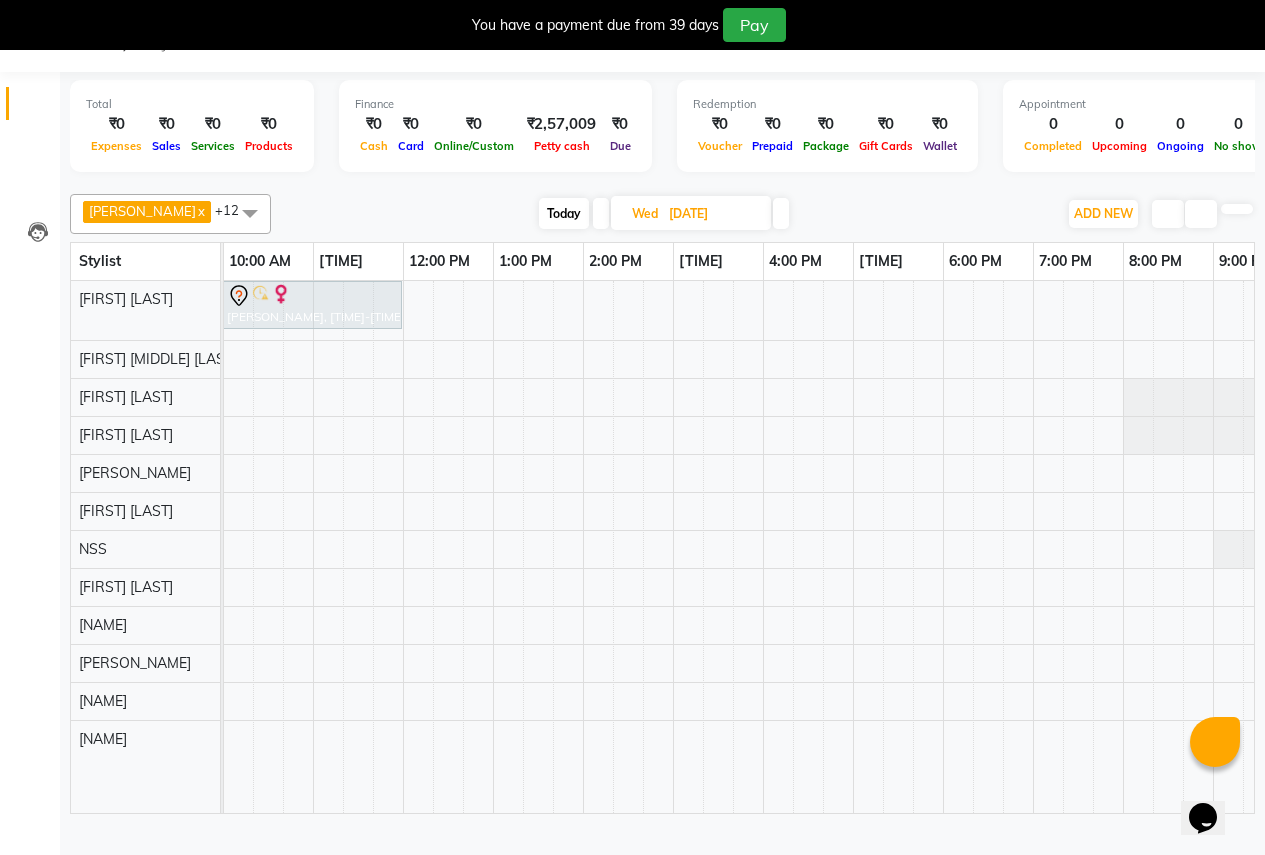 click at bounding box center (601, 213) 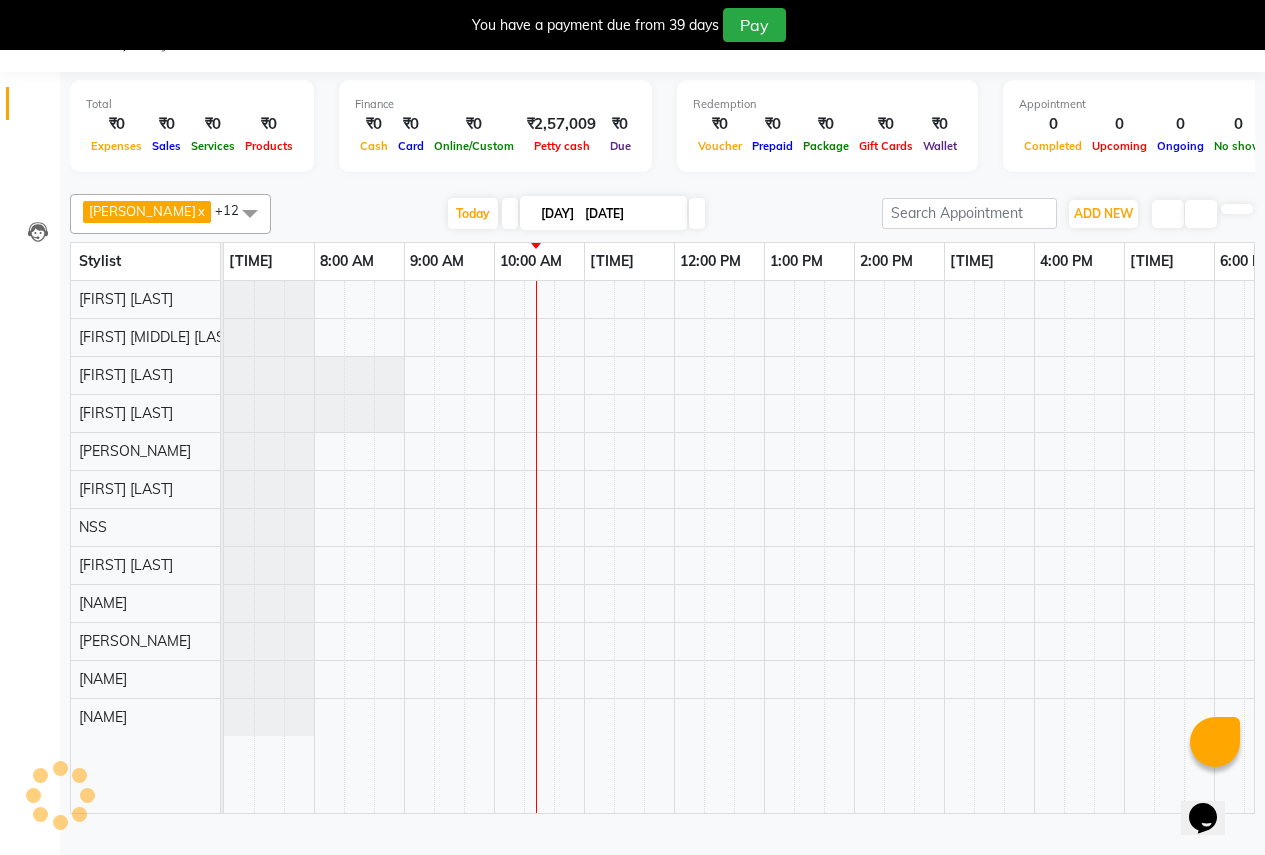 scroll, scrollTop: 0, scrollLeft: 271, axis: horizontal 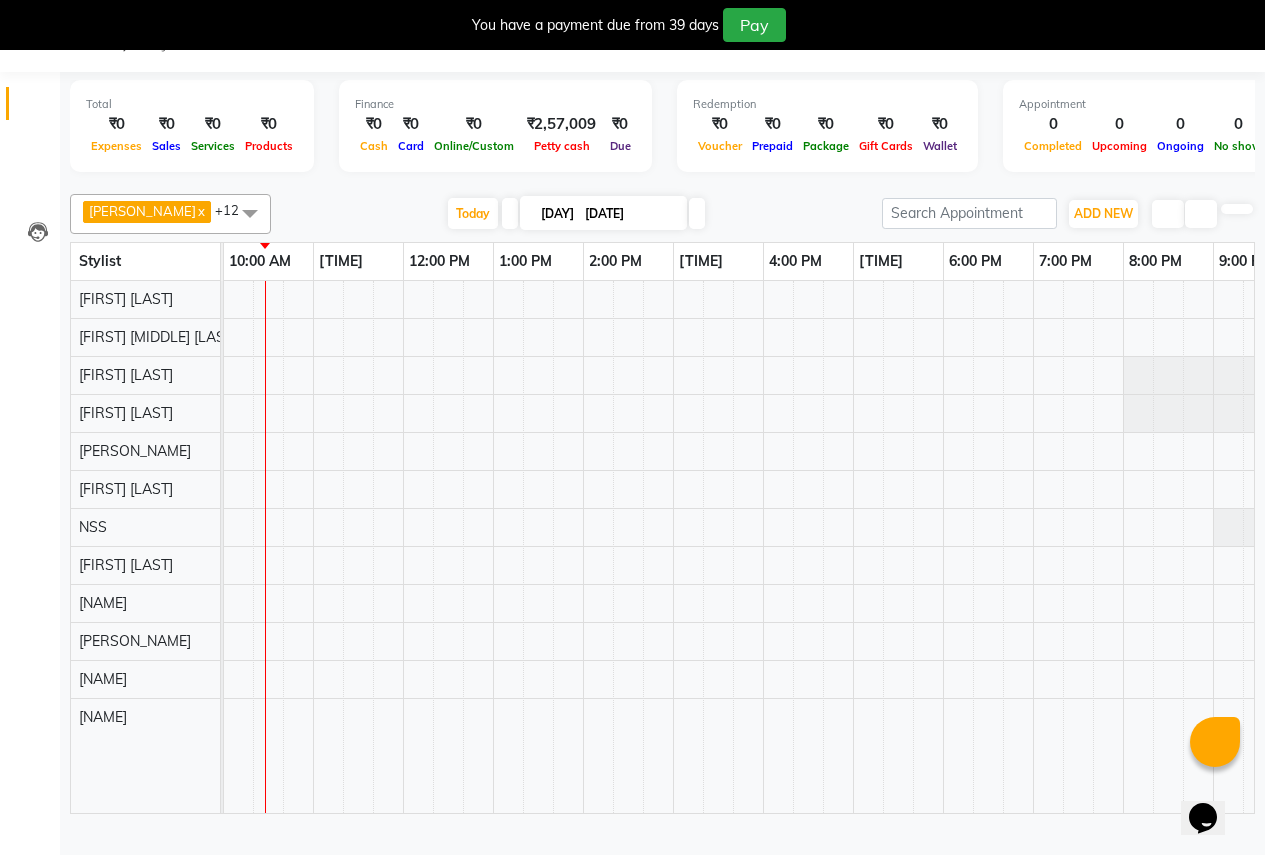 click at bounding box center [697, 213] 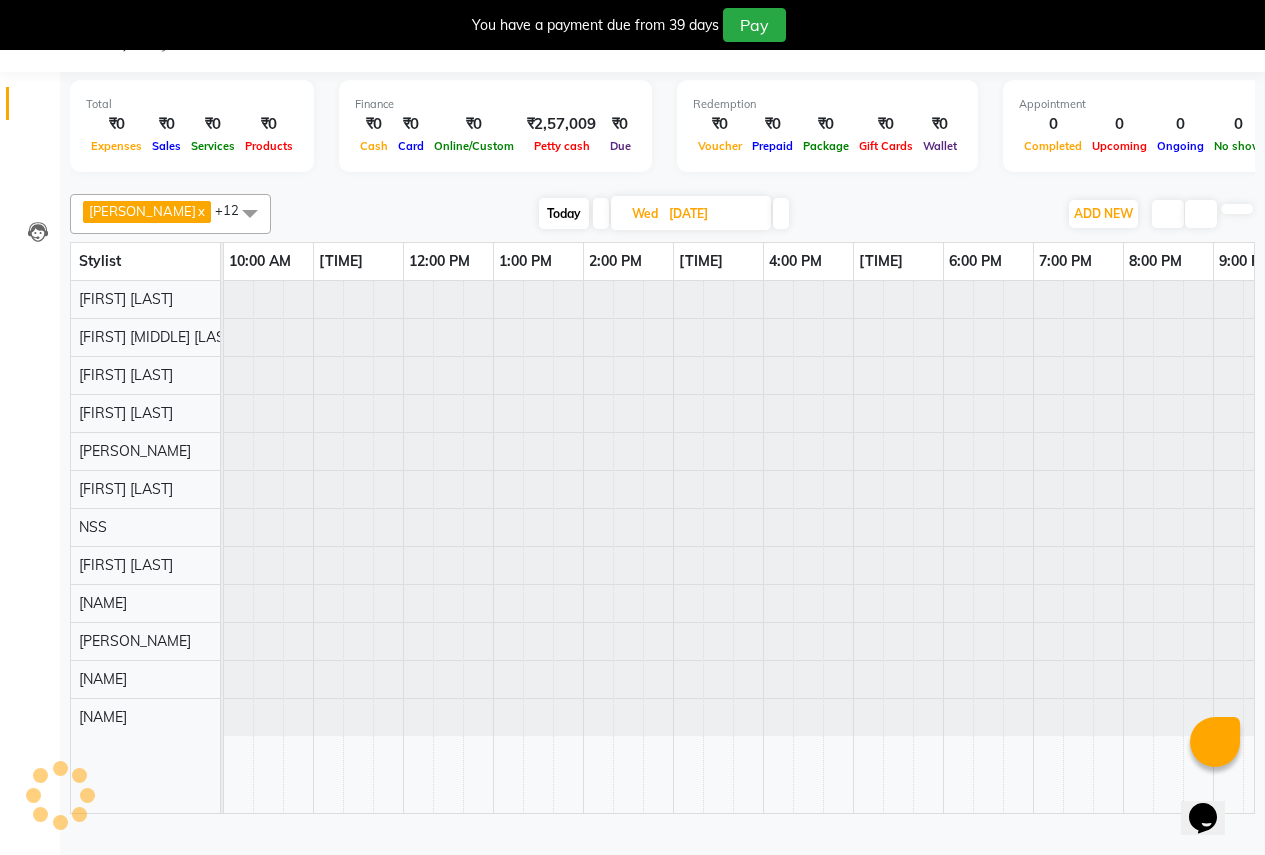 scroll, scrollTop: 0, scrollLeft: 271, axis: horizontal 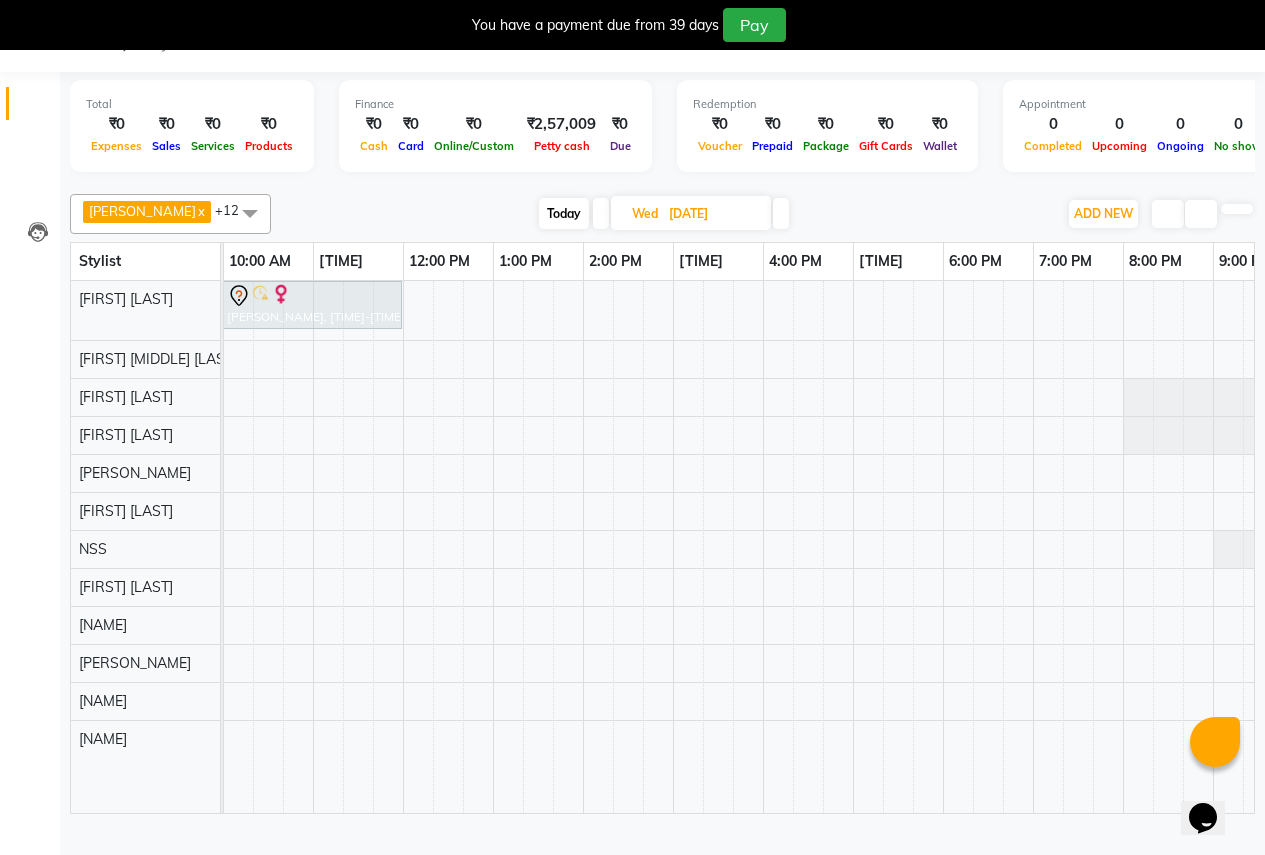 click at bounding box center [781, 213] 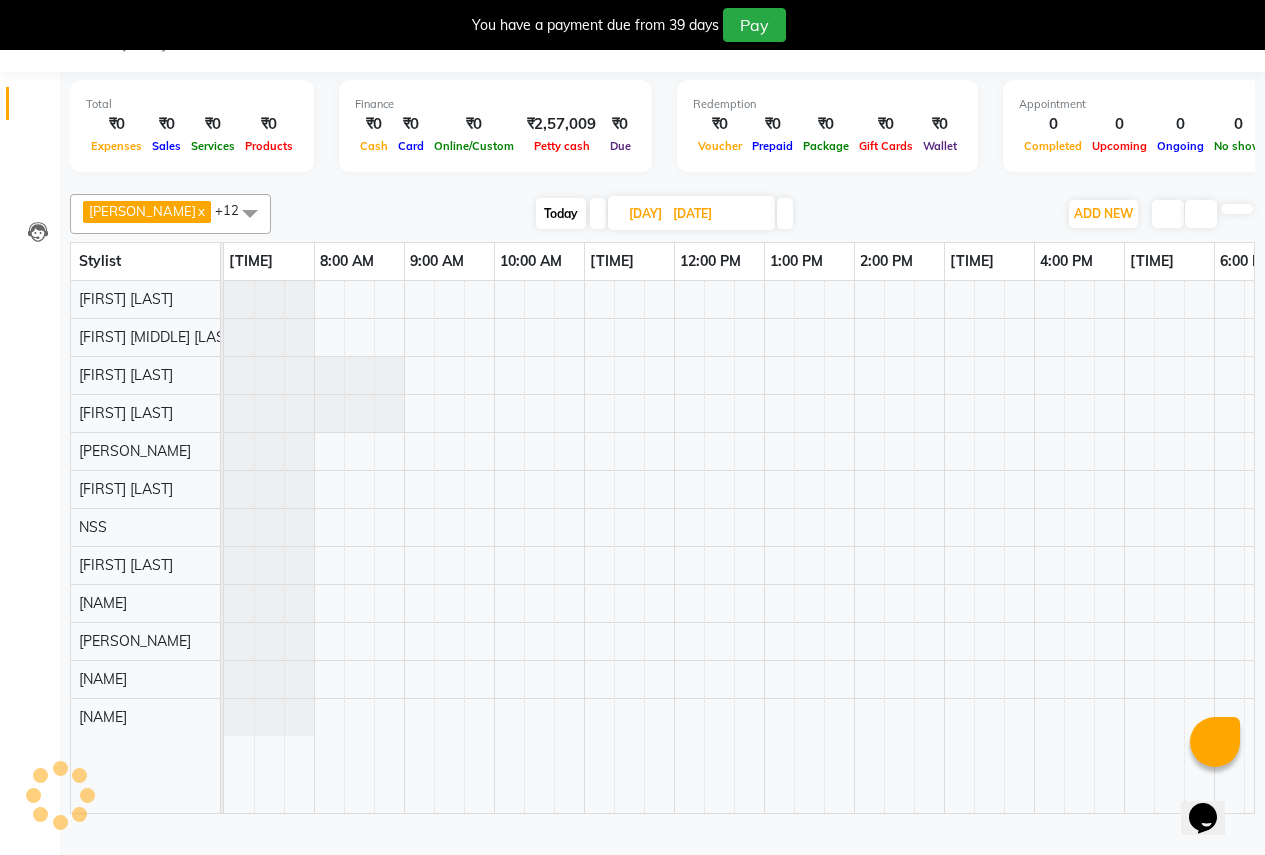scroll, scrollTop: 0, scrollLeft: 271, axis: horizontal 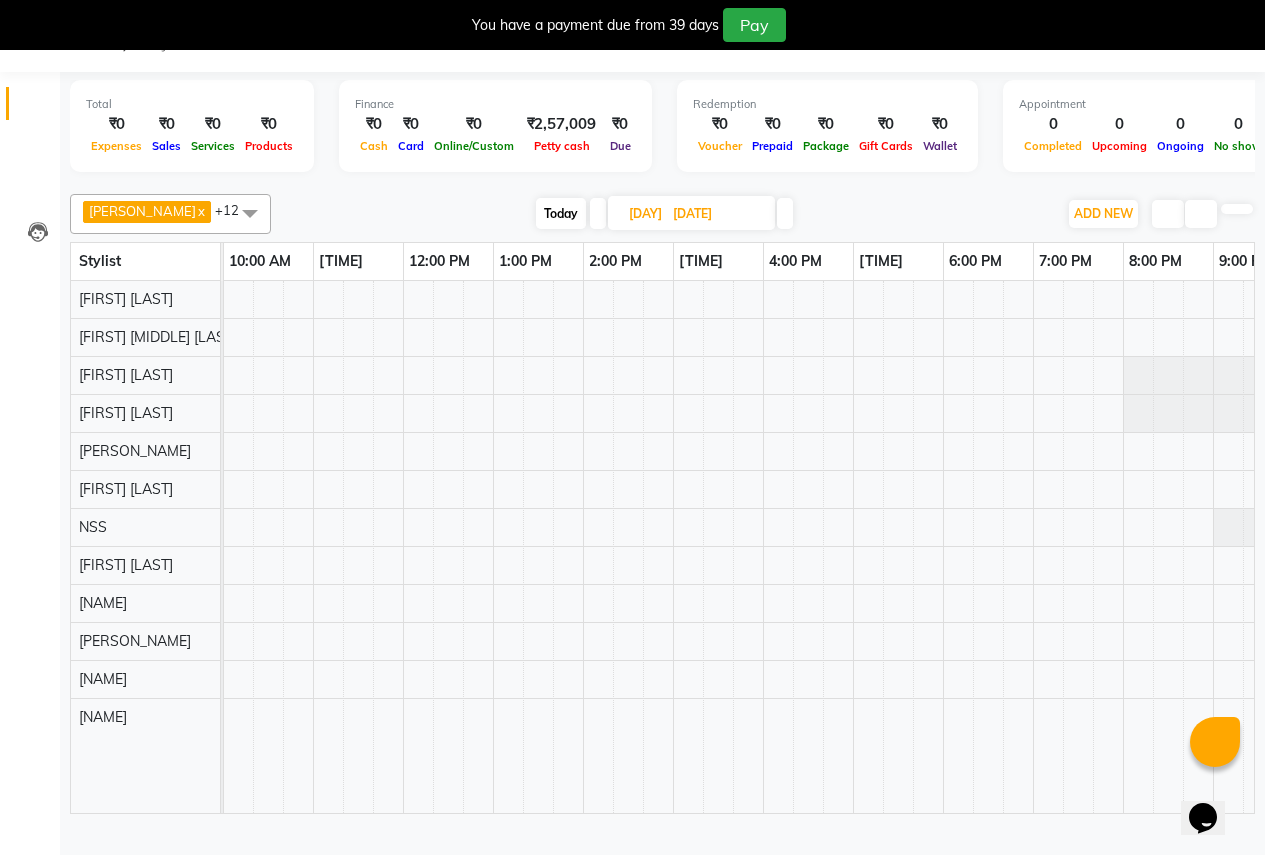 click at bounding box center (785, 213) 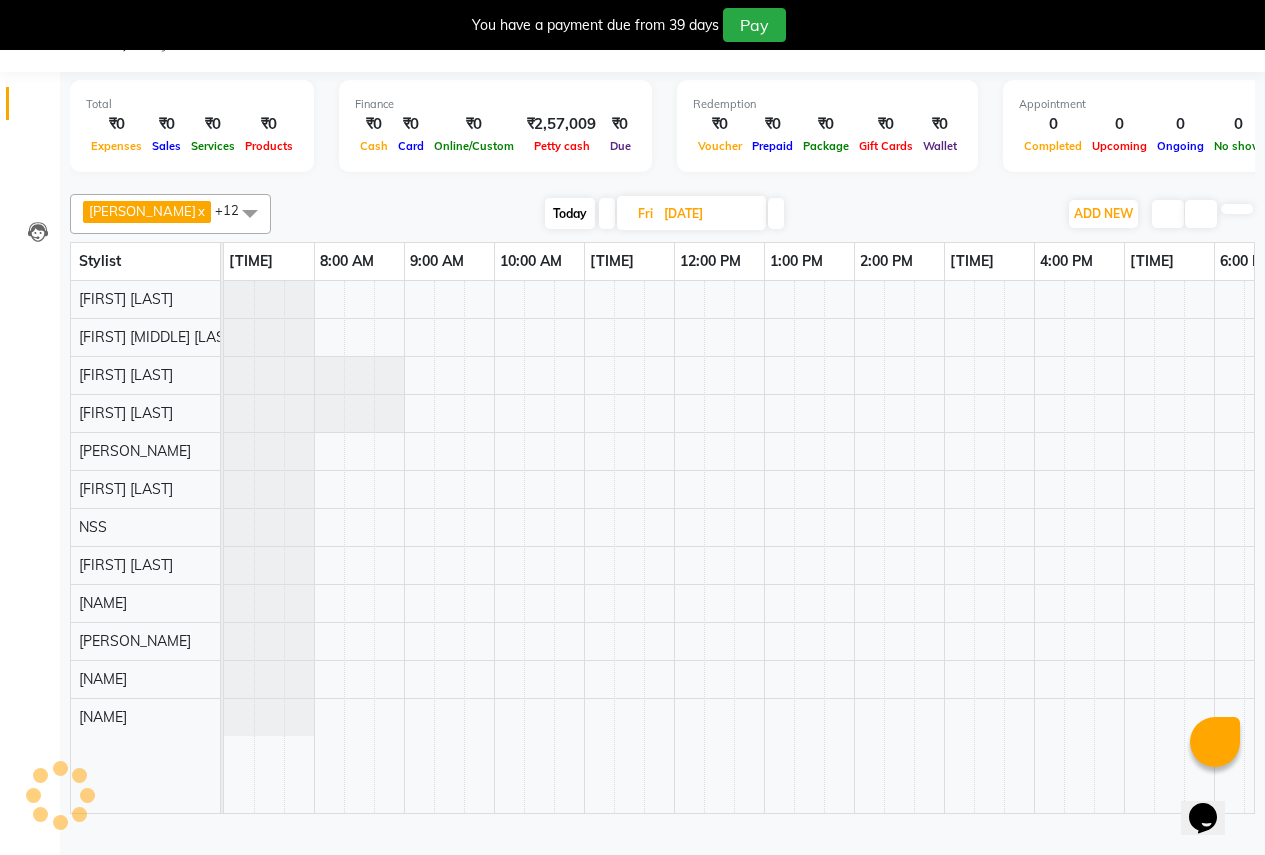 scroll, scrollTop: 0, scrollLeft: 271, axis: horizontal 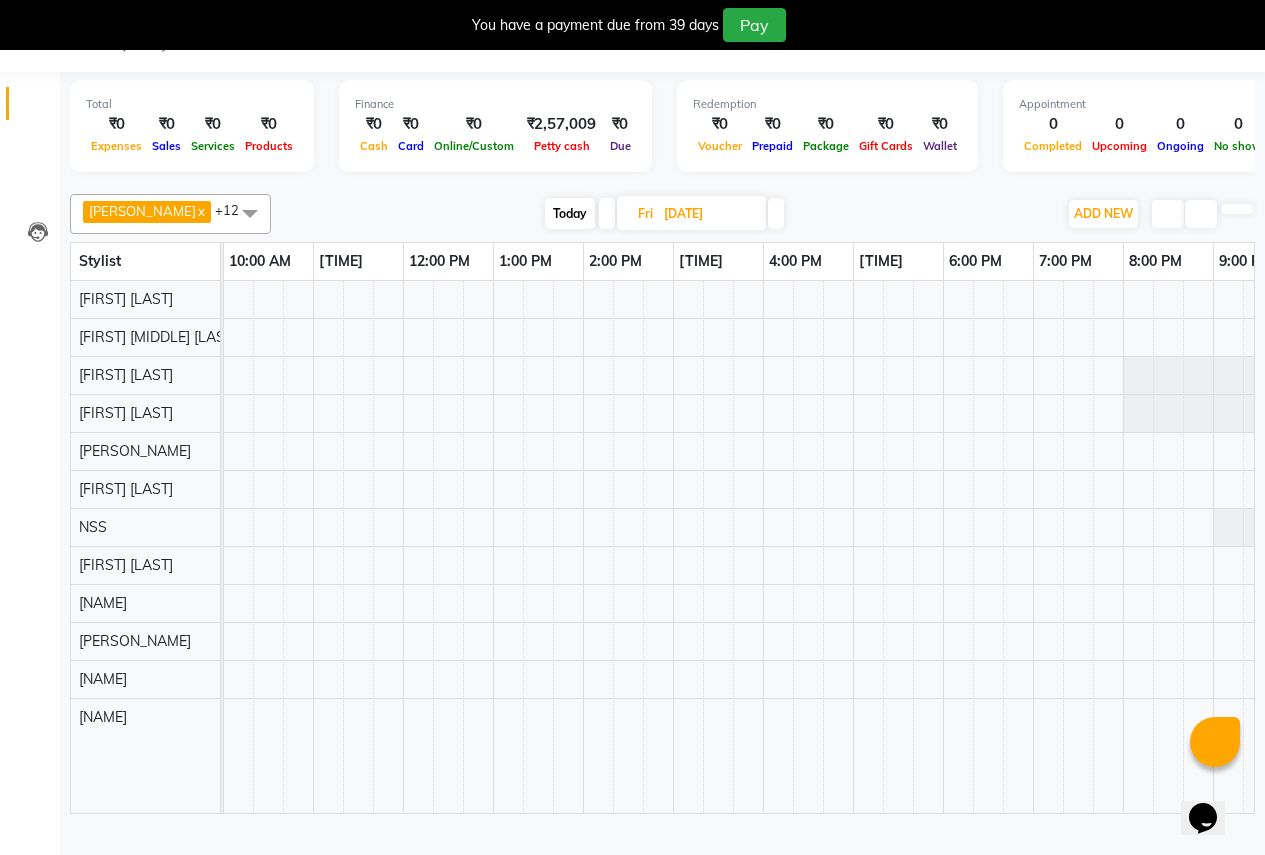 click at bounding box center (607, 213) 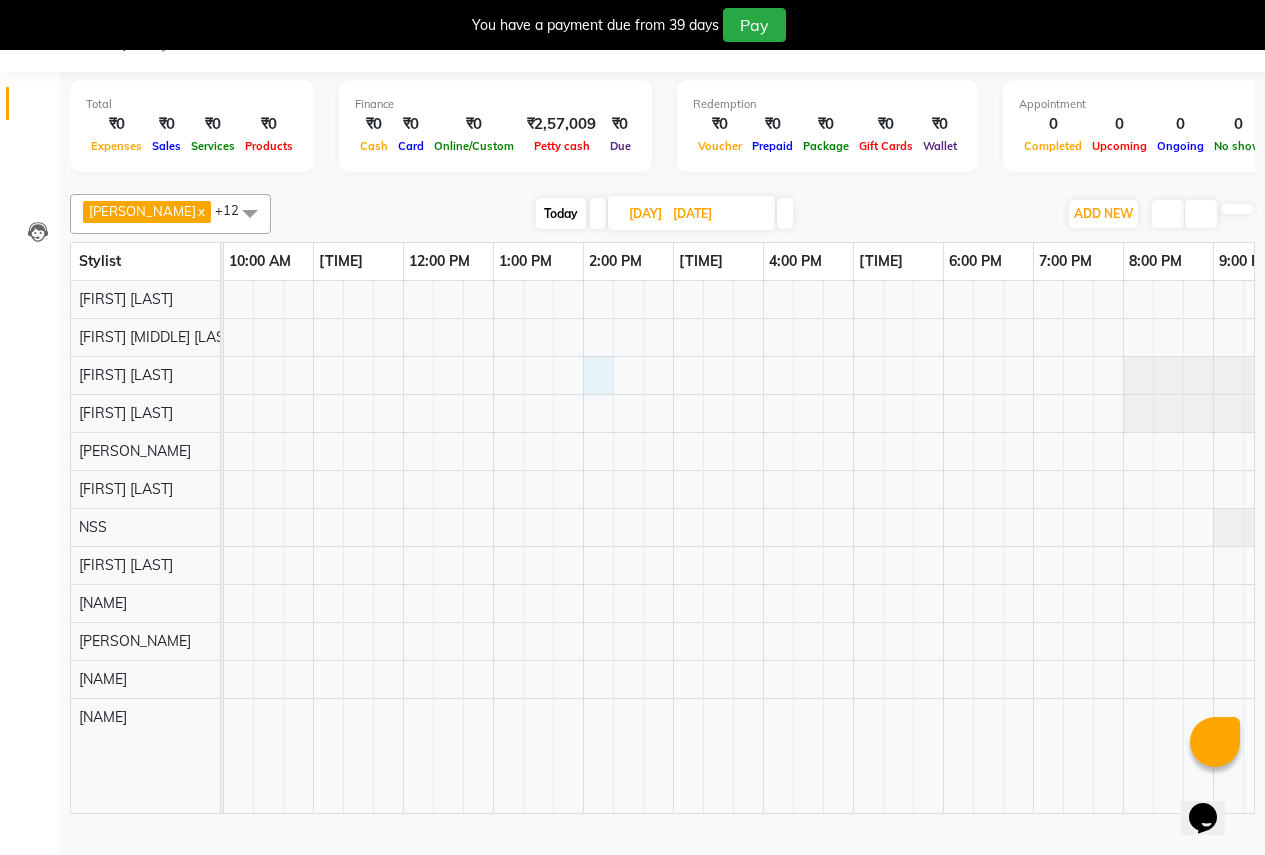 click at bounding box center [673, 547] 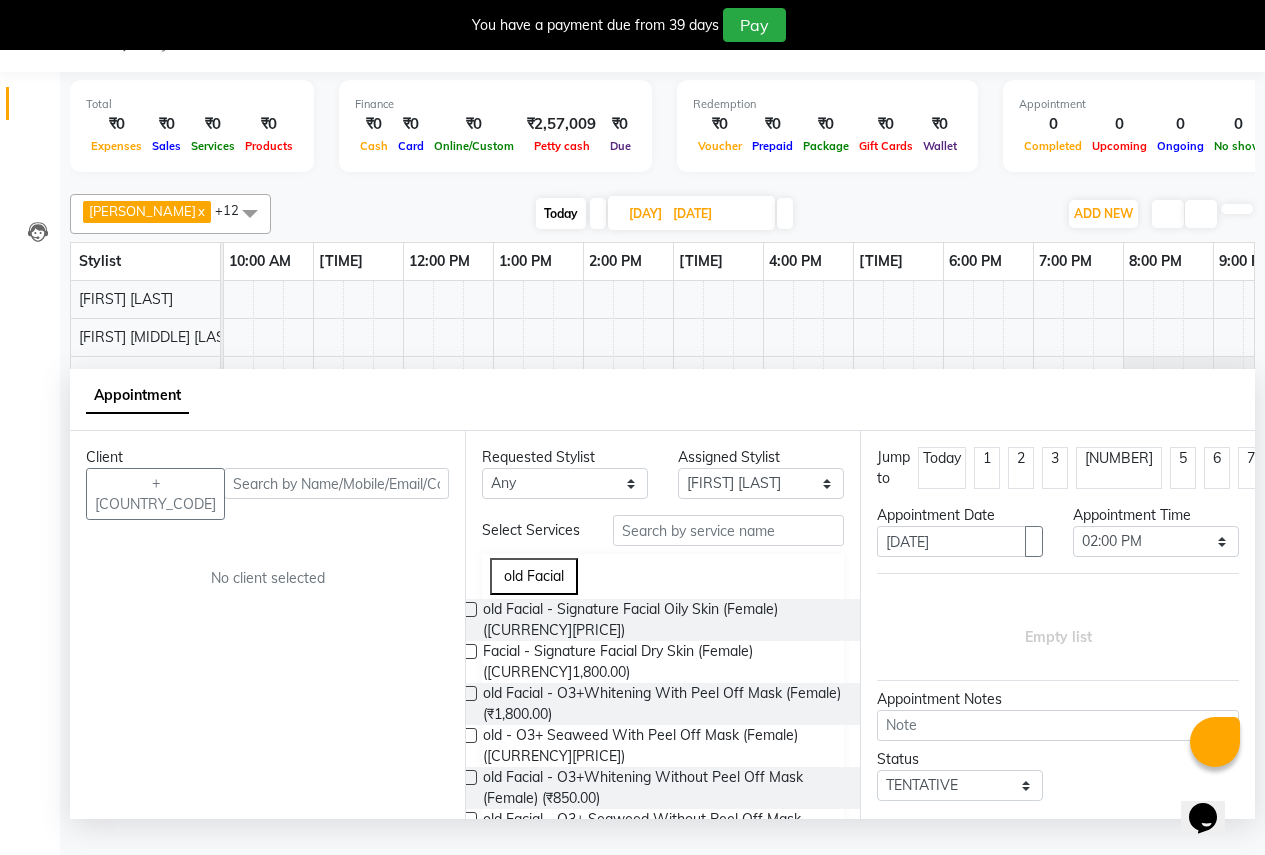 click at bounding box center (336, 483) 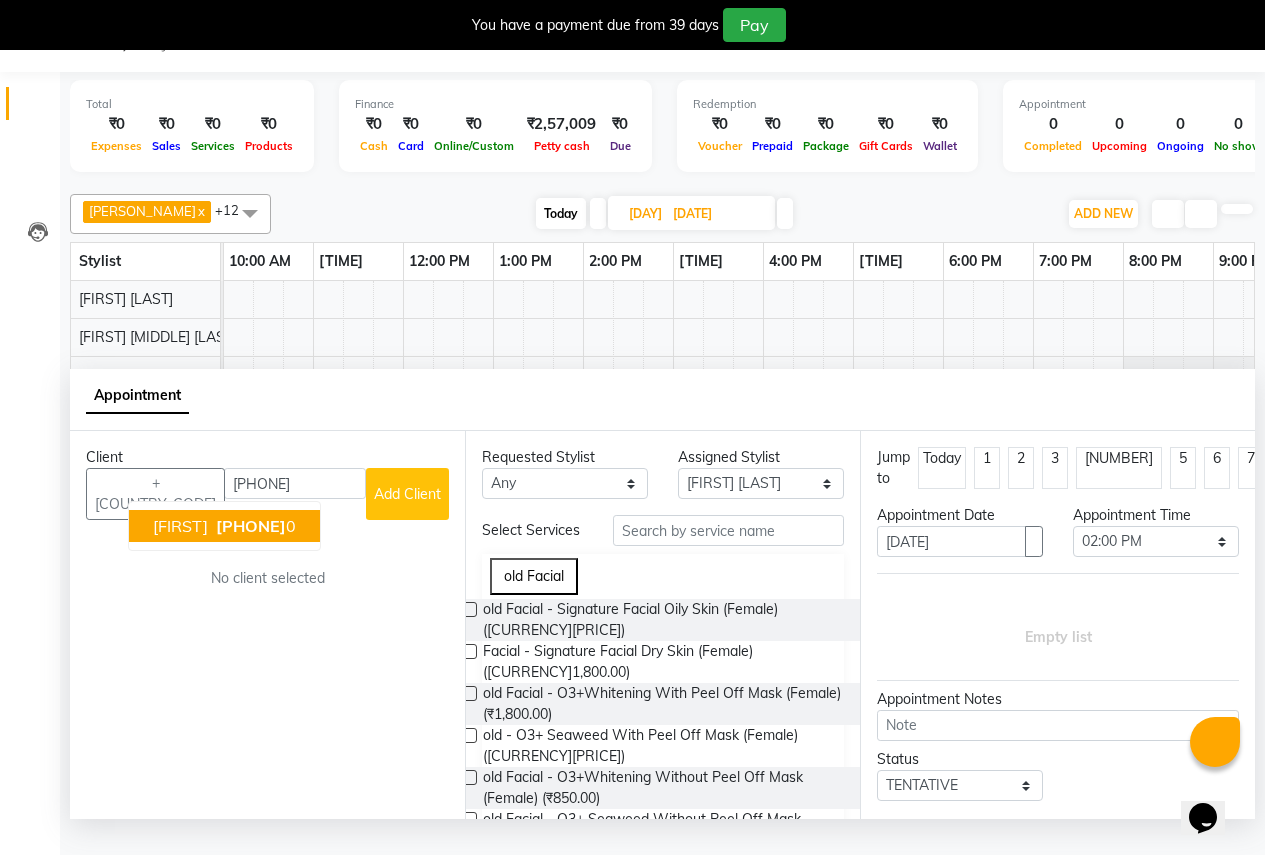 click on "[PERSON_NAME] [PHONE_NUMBER]" at bounding box center (224, 526) 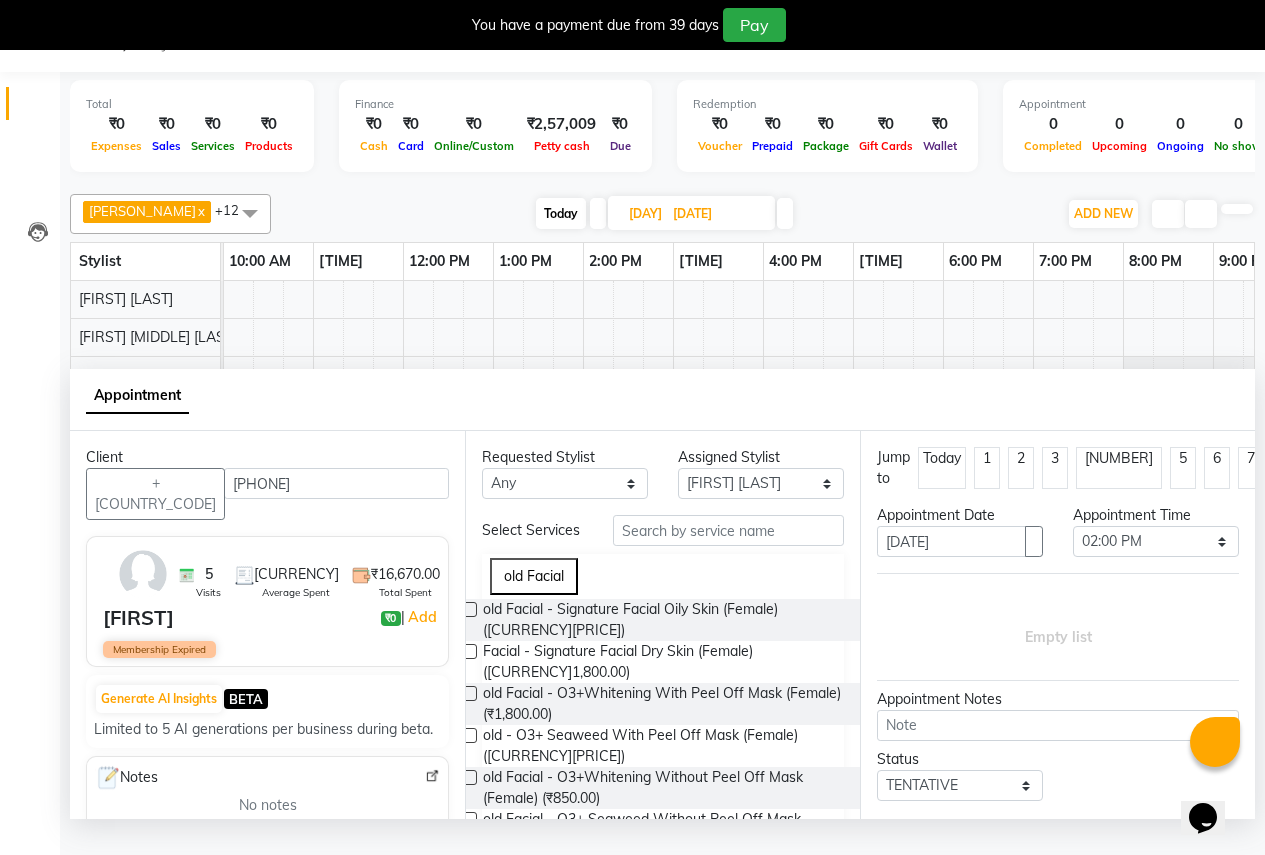 type on "[PHONE]" 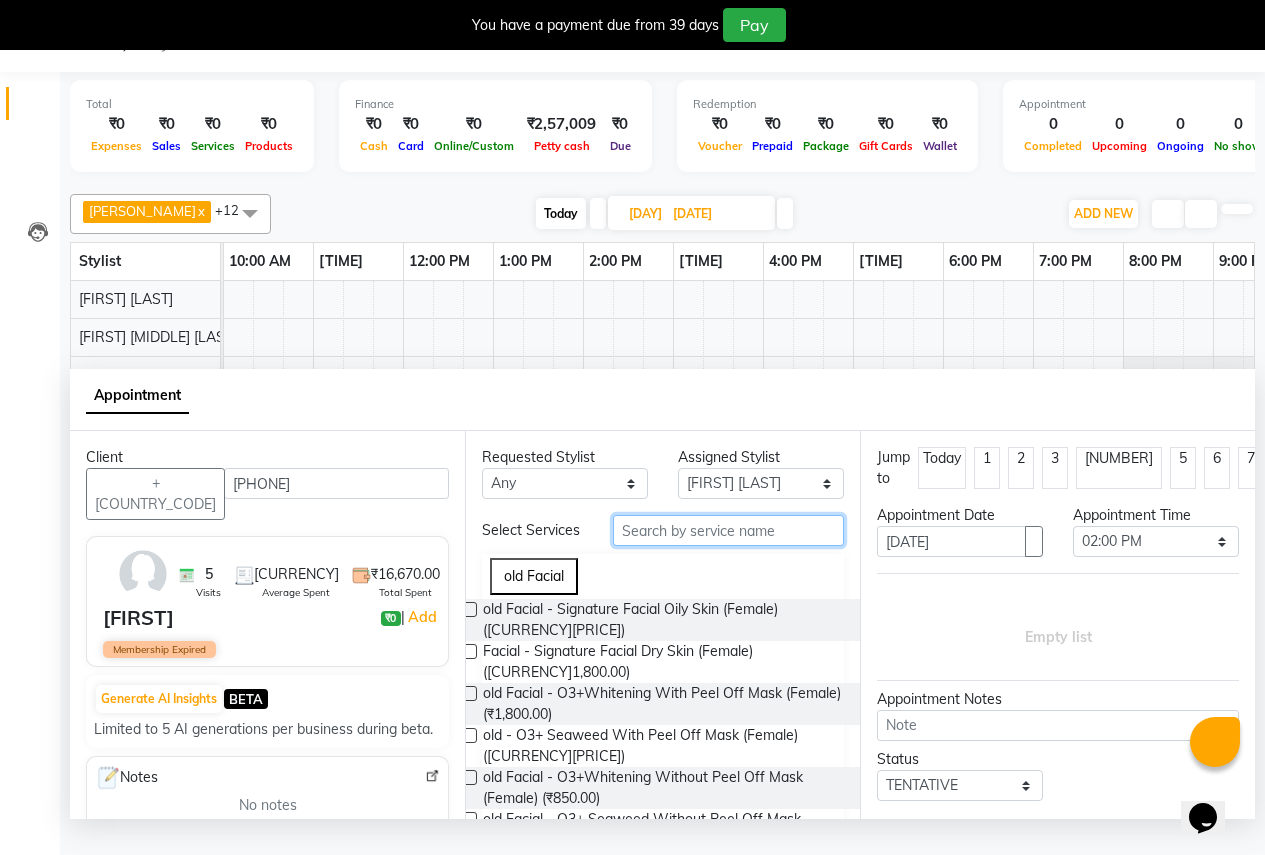 click at bounding box center [728, 530] 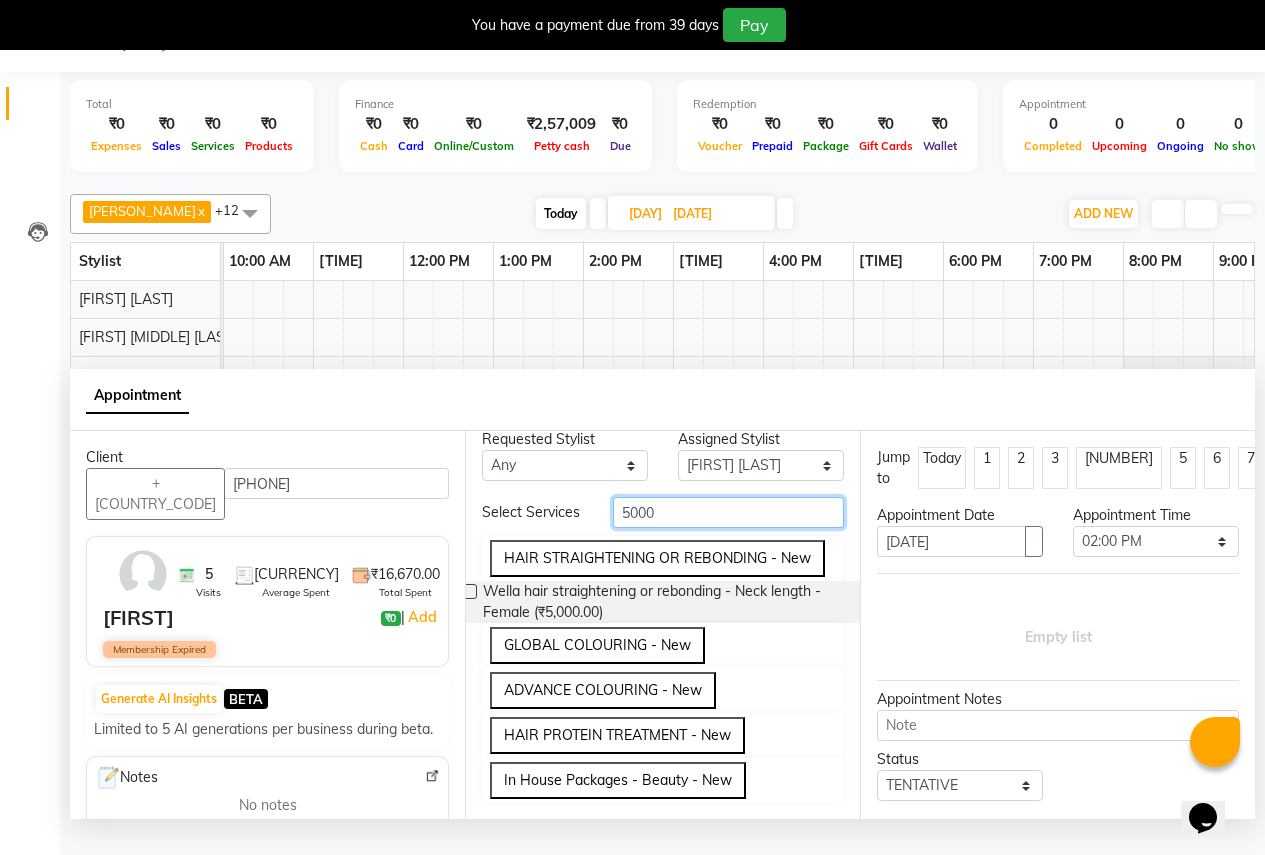 scroll, scrollTop: 80, scrollLeft: 0, axis: vertical 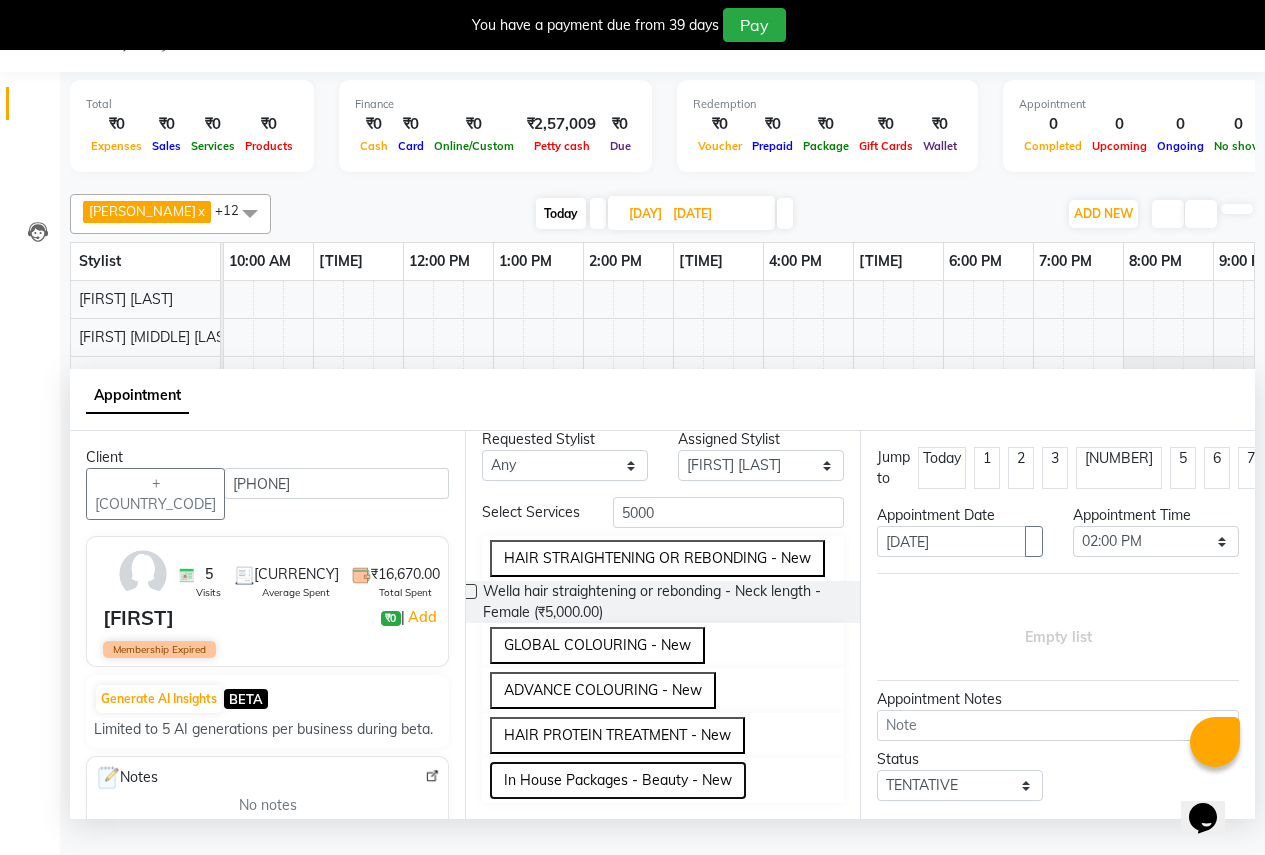 click on "In House Packages - Beauty - New" at bounding box center (618, 780) 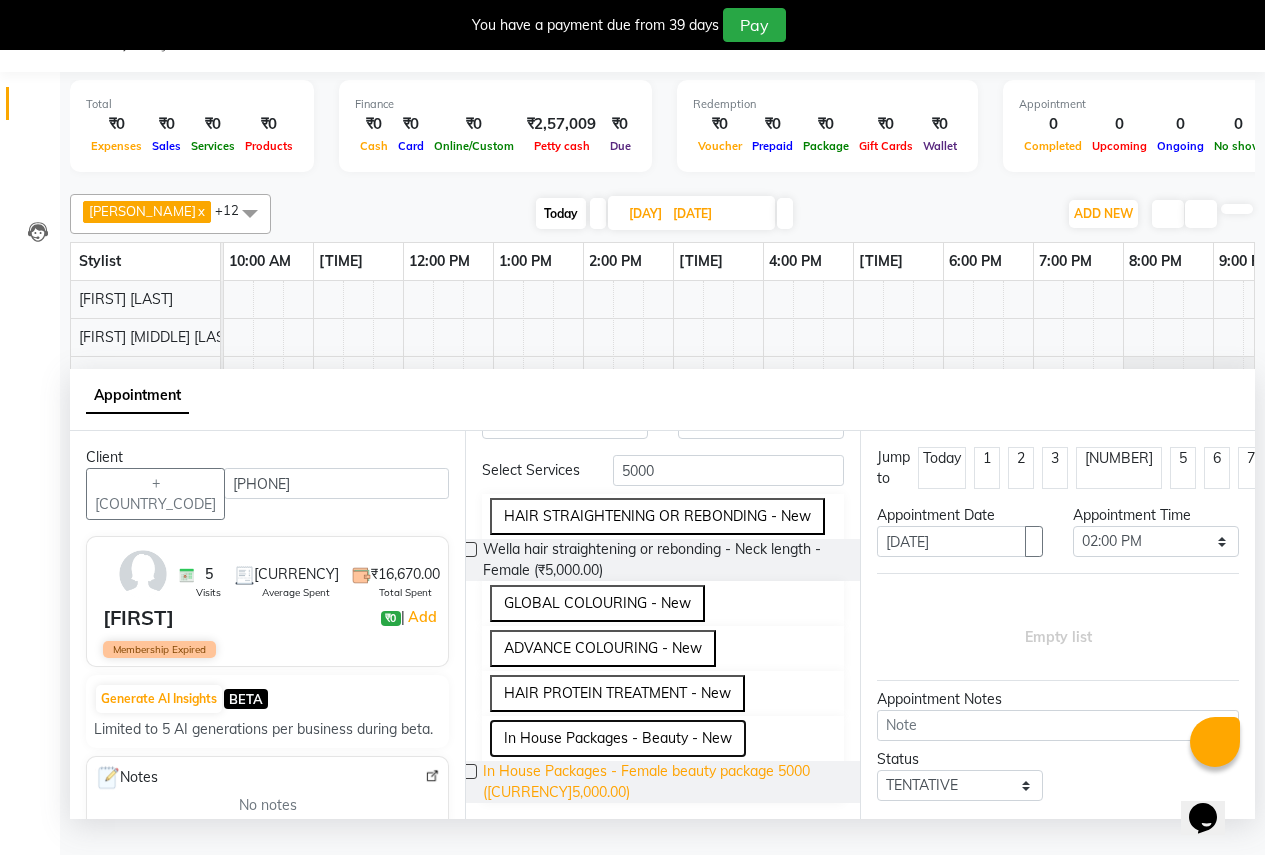 scroll, scrollTop: 154, scrollLeft: 0, axis: vertical 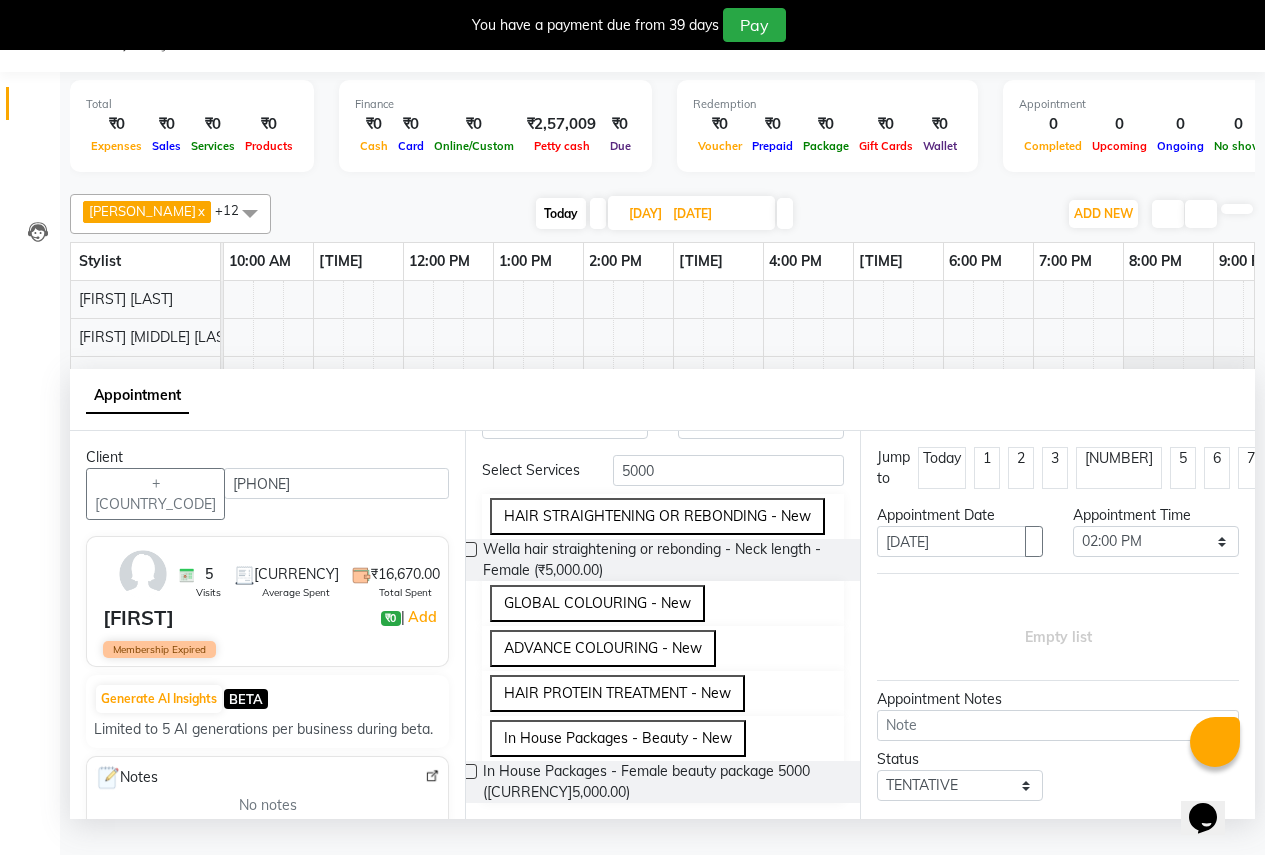 click at bounding box center [469, 771] 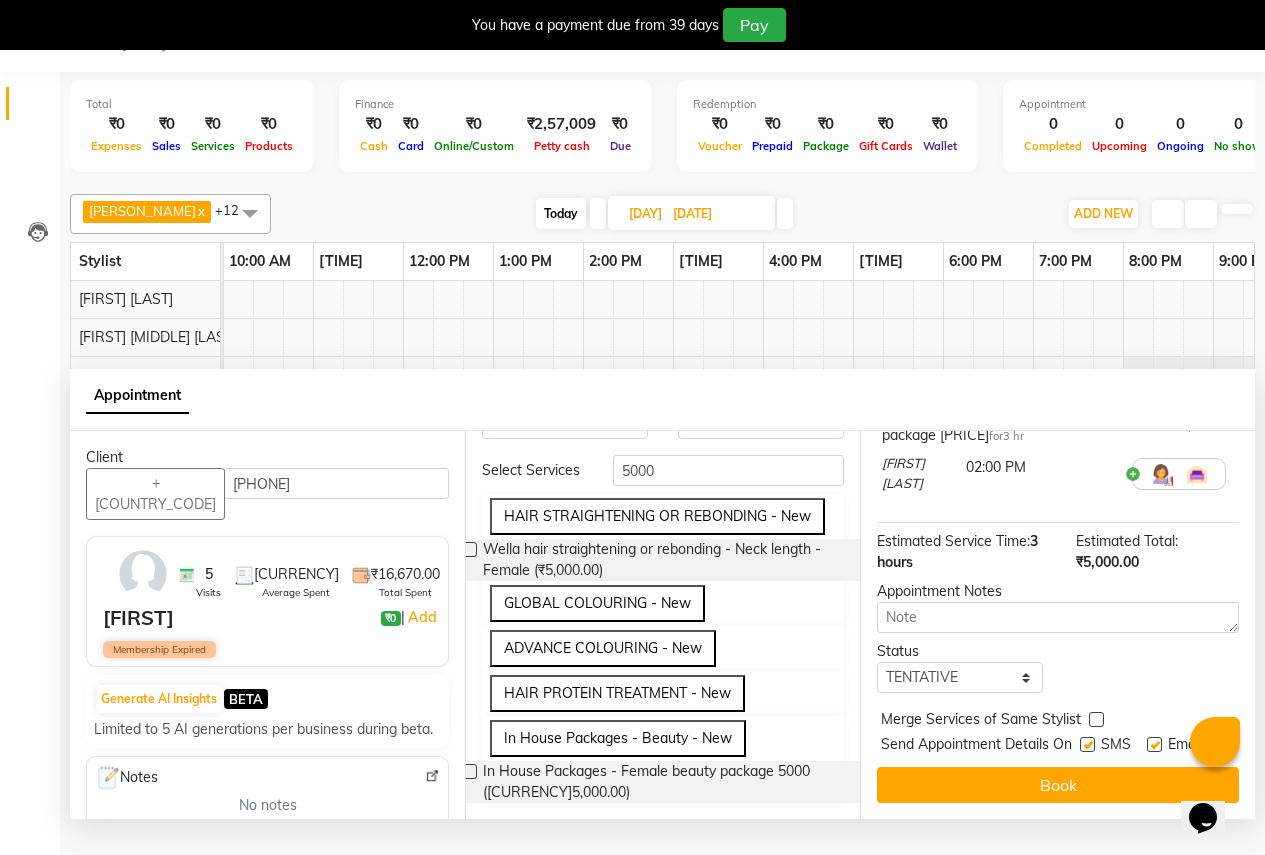 scroll, scrollTop: 218, scrollLeft: 0, axis: vertical 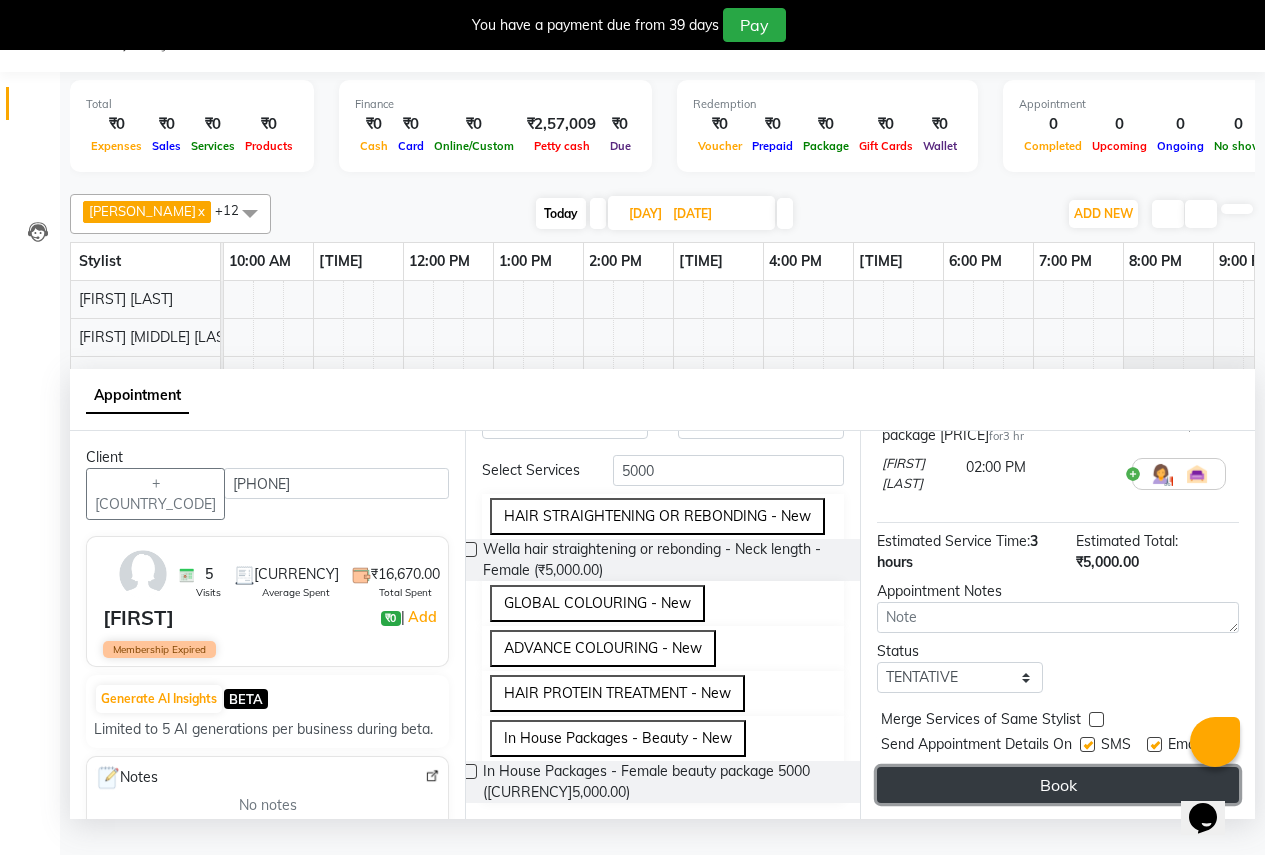 click on "Book" at bounding box center (1058, 785) 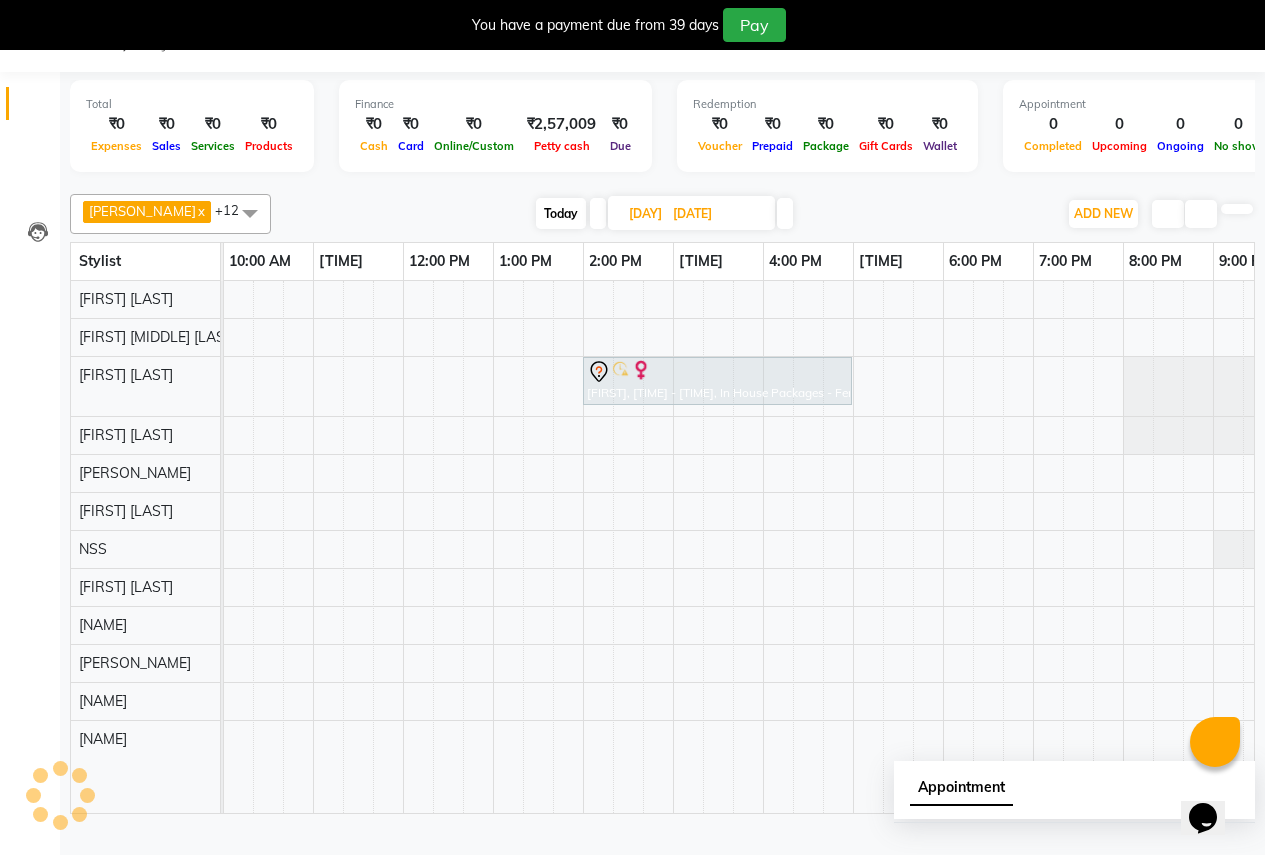 scroll, scrollTop: 0, scrollLeft: 0, axis: both 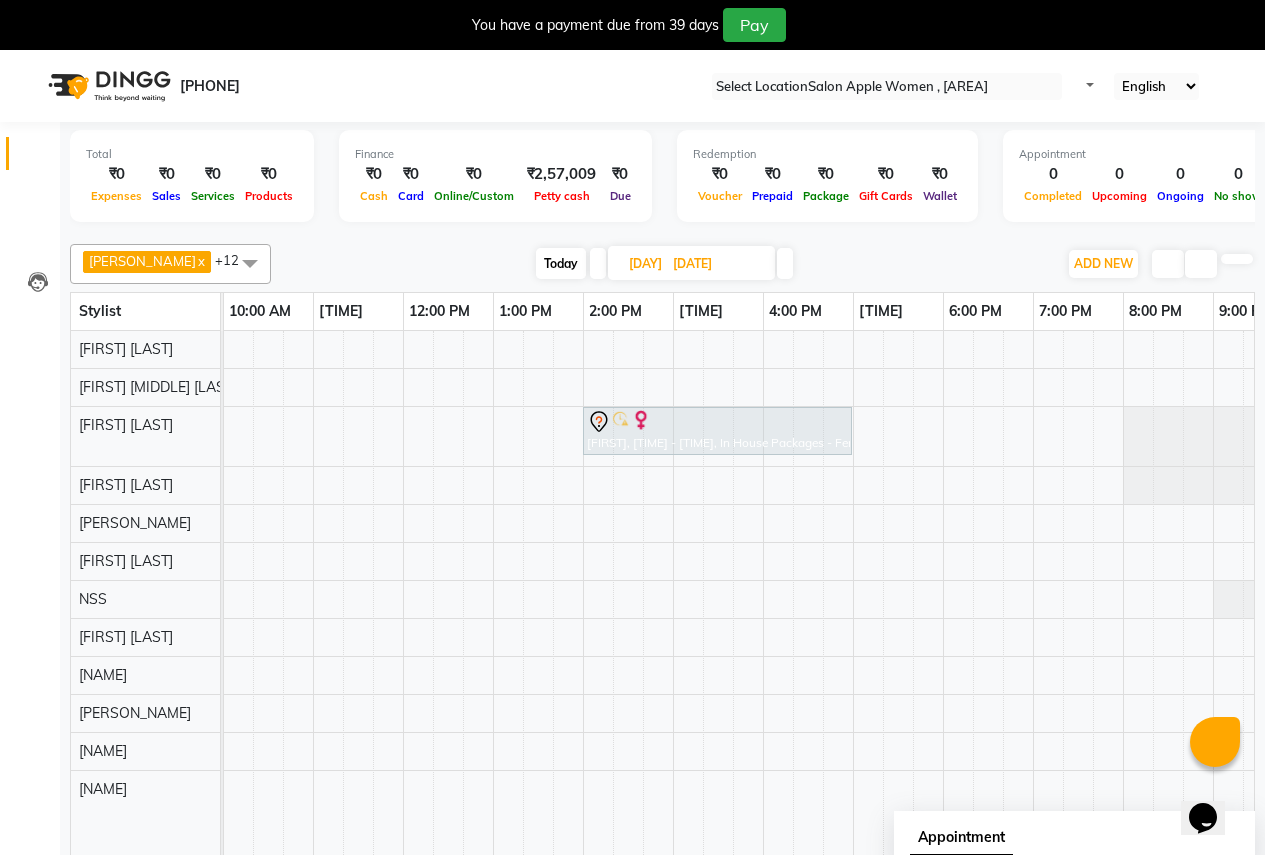click on "Today" at bounding box center [561, 263] 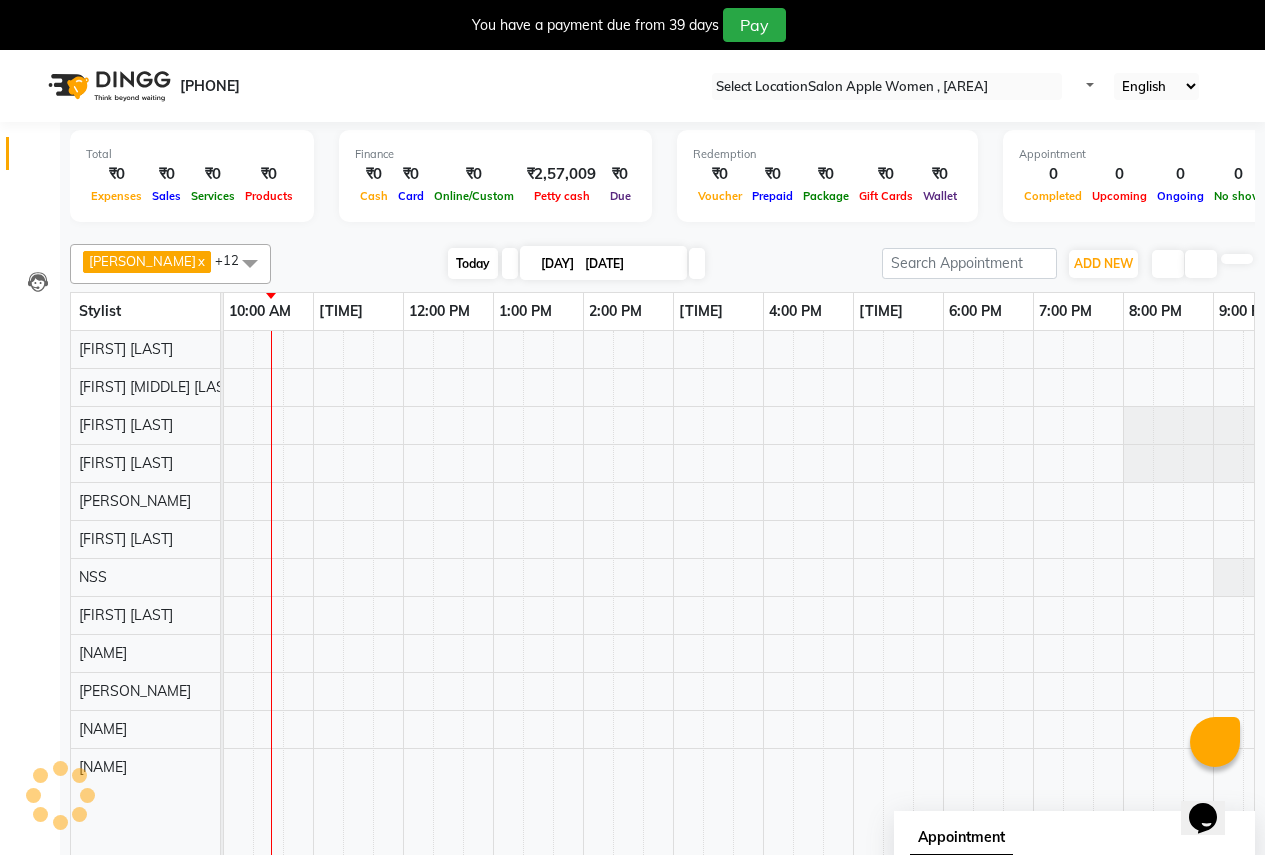scroll, scrollTop: 0, scrollLeft: 271, axis: horizontal 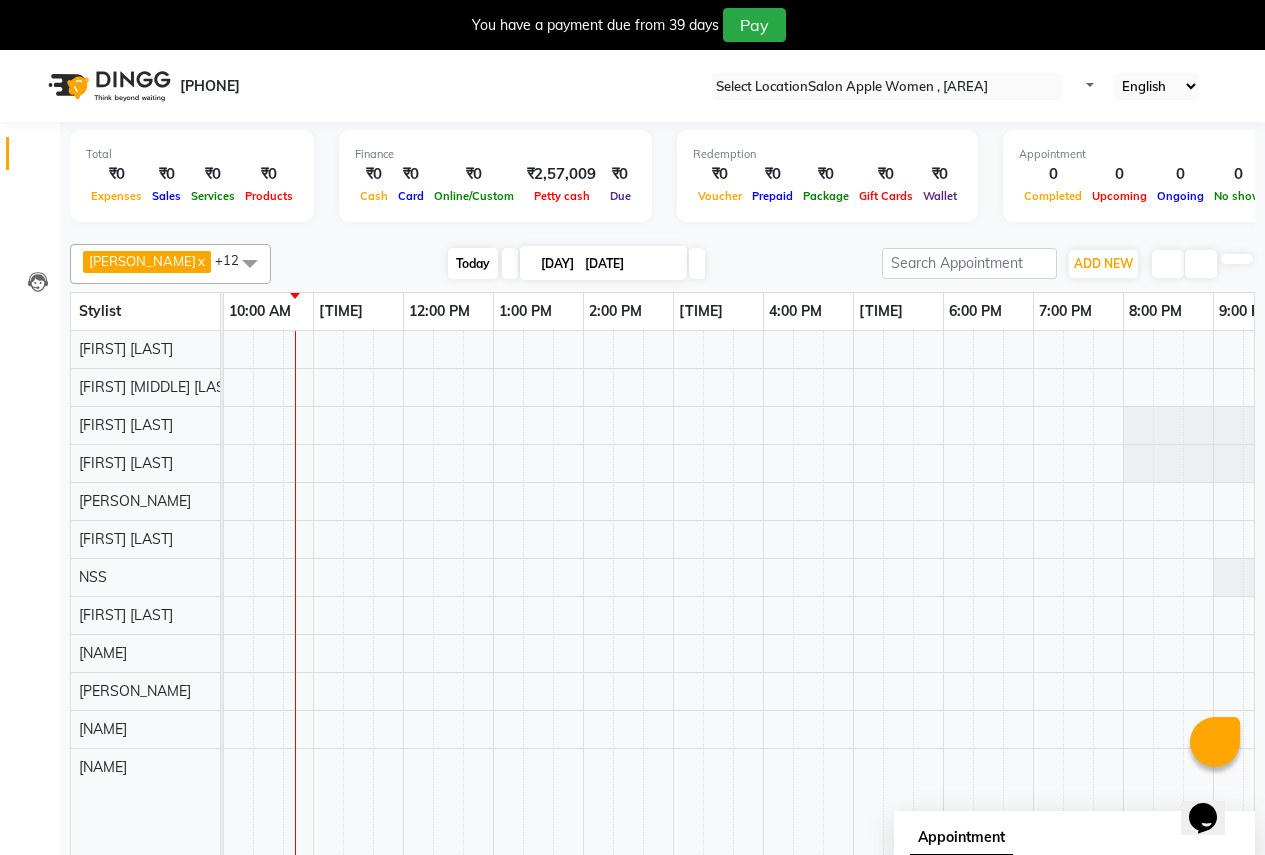 click on "Today" at bounding box center [473, 263] 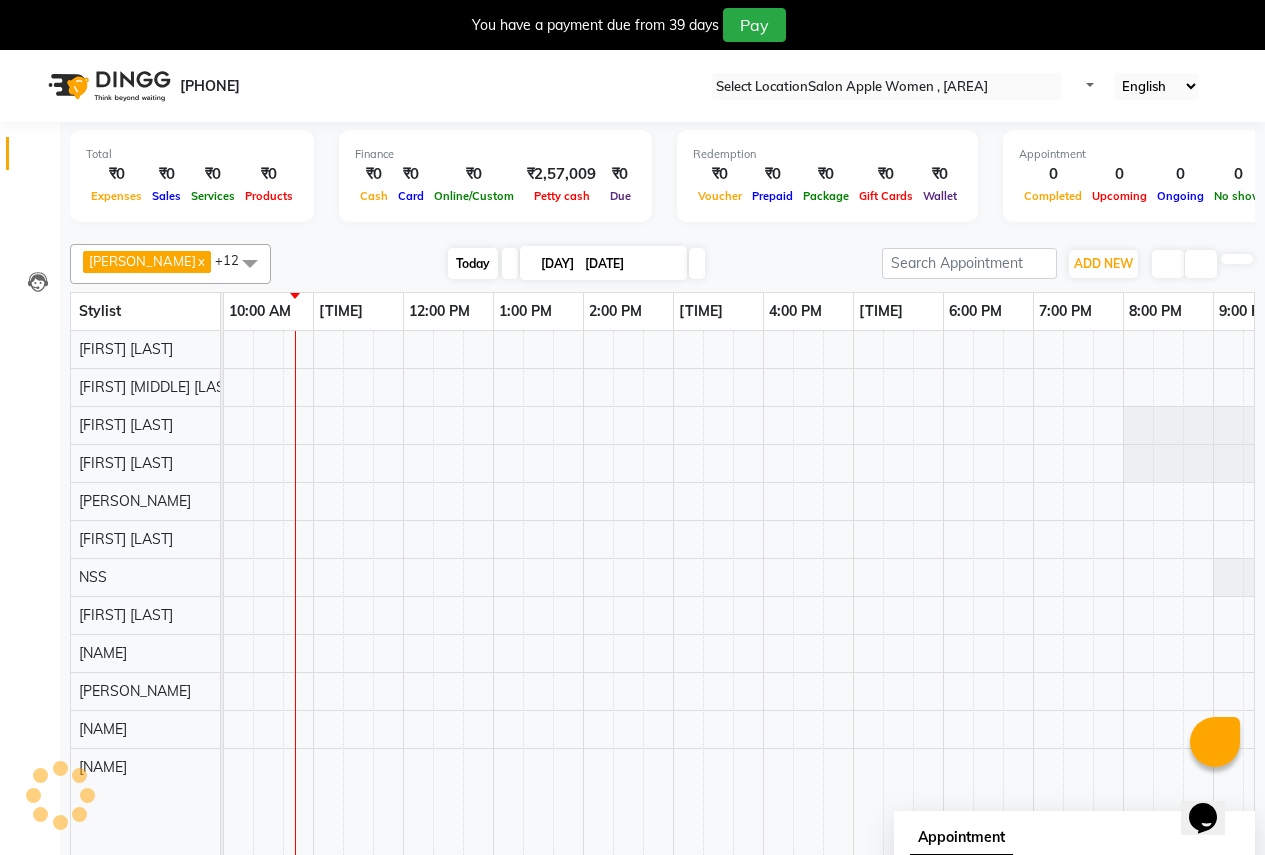scroll, scrollTop: 0, scrollLeft: 271, axis: horizontal 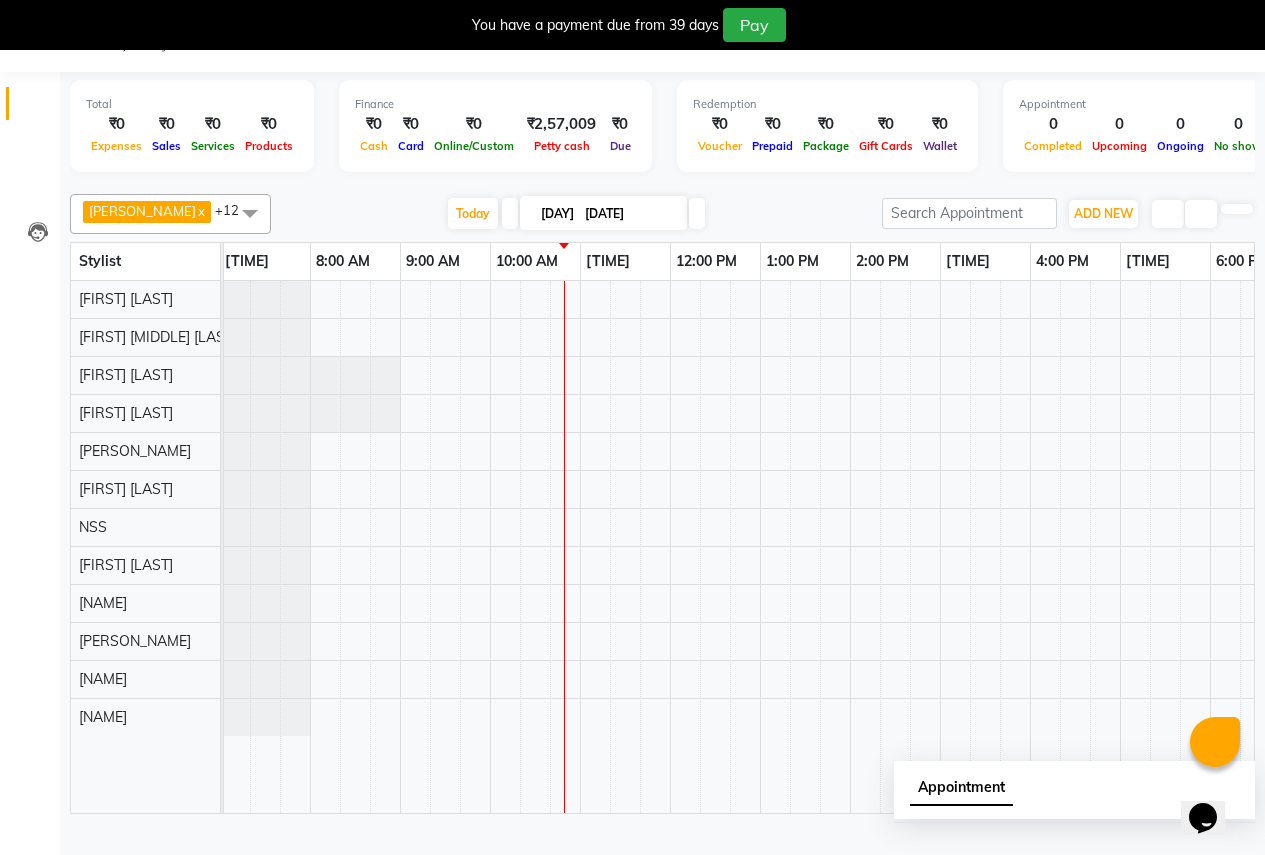 click at bounding box center [940, 547] 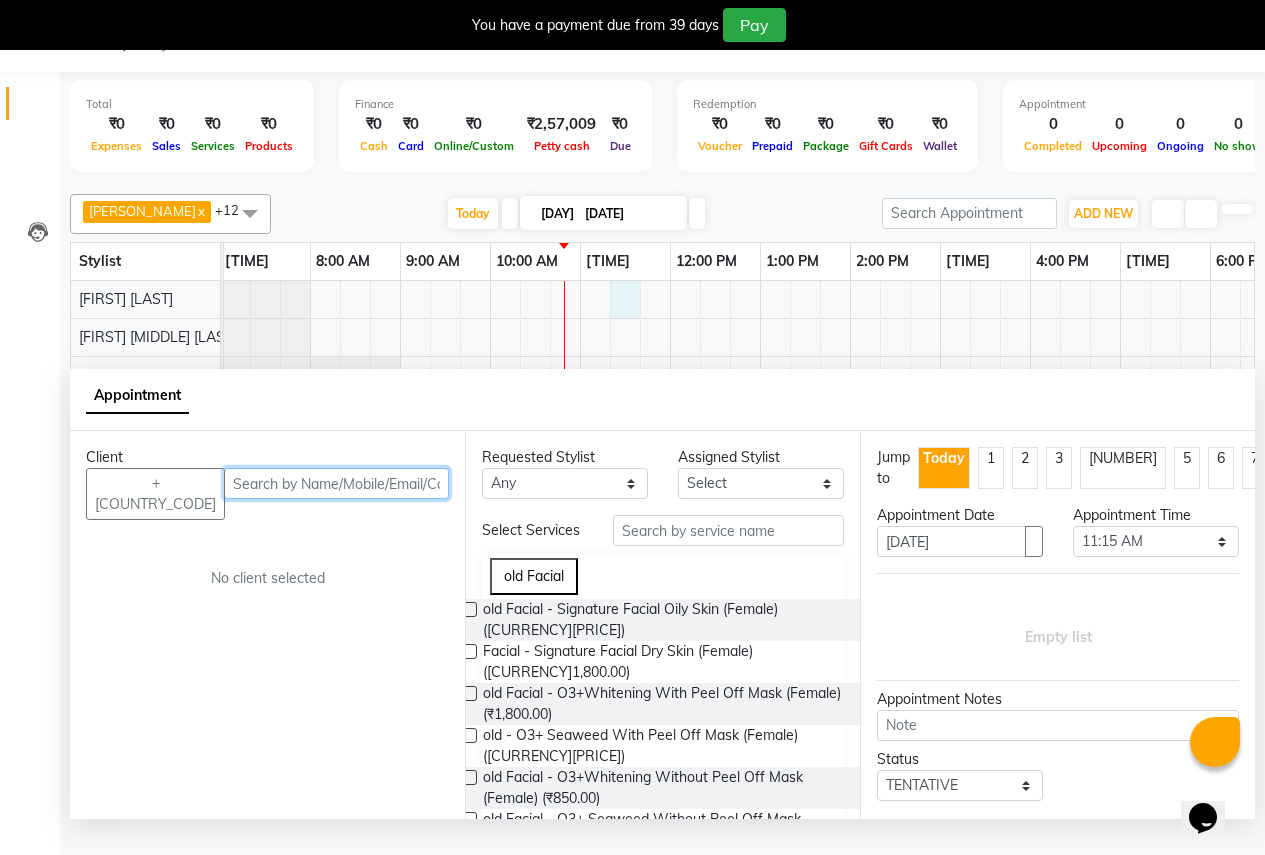 click at bounding box center [336, 483] 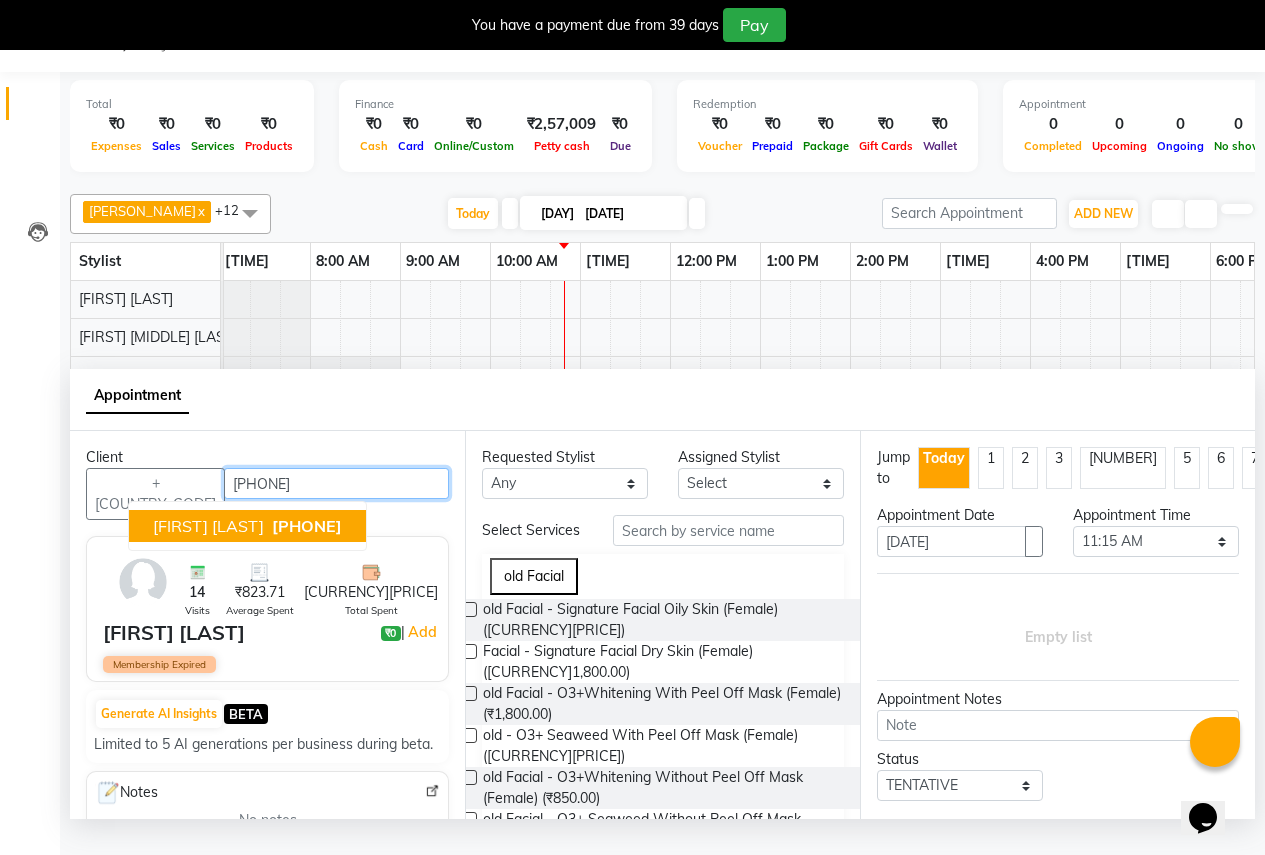 click on "[FIRST] [LAST]   [PHONE]" at bounding box center [247, 526] 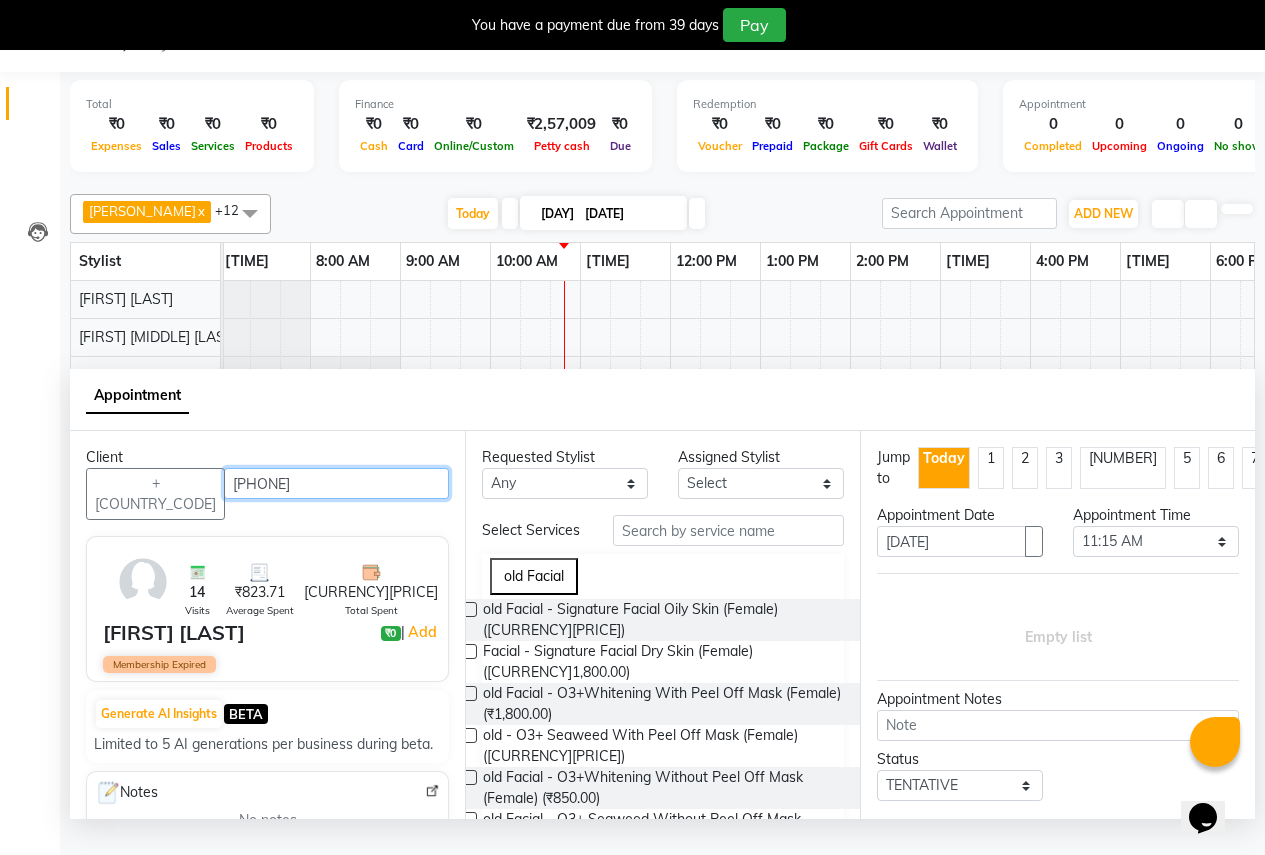 type on "[PHONE]" 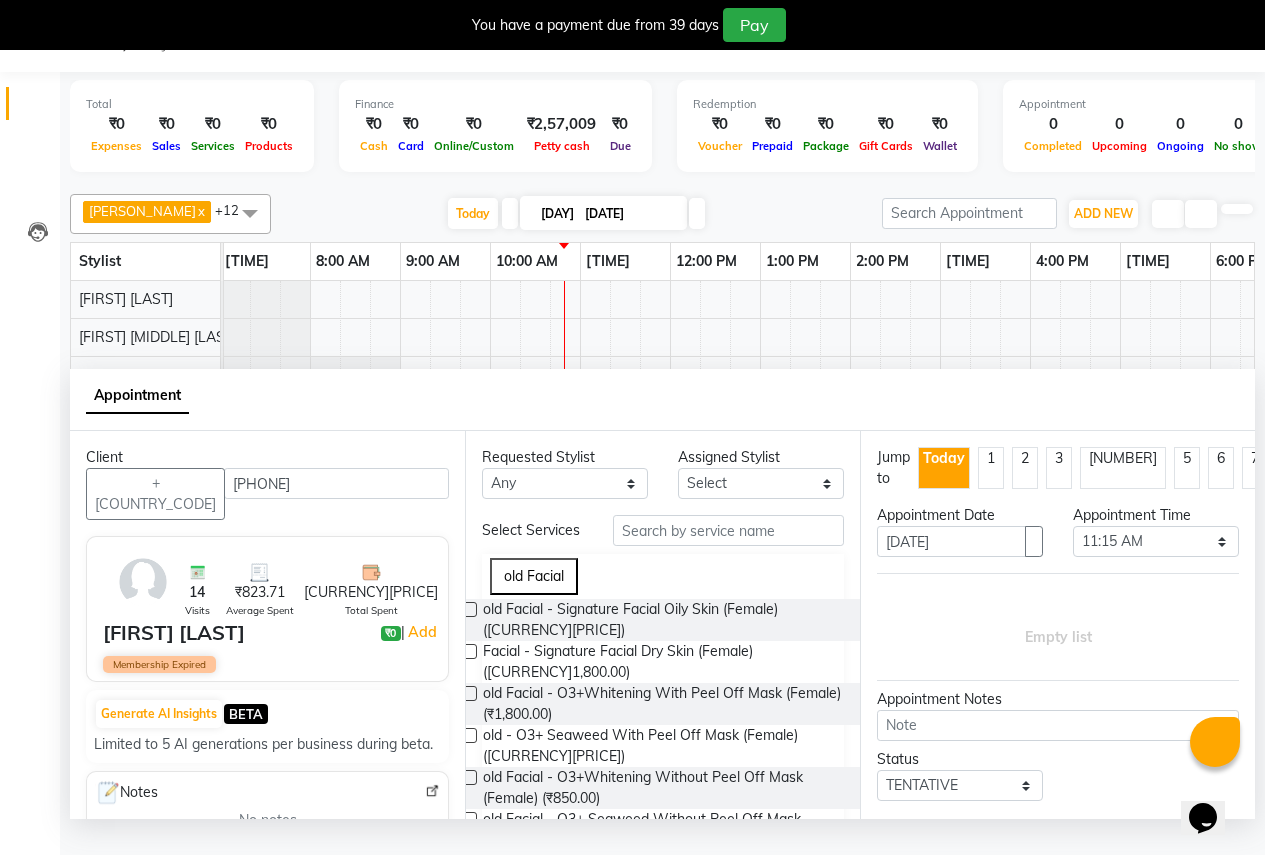 click at bounding box center [469, 693] 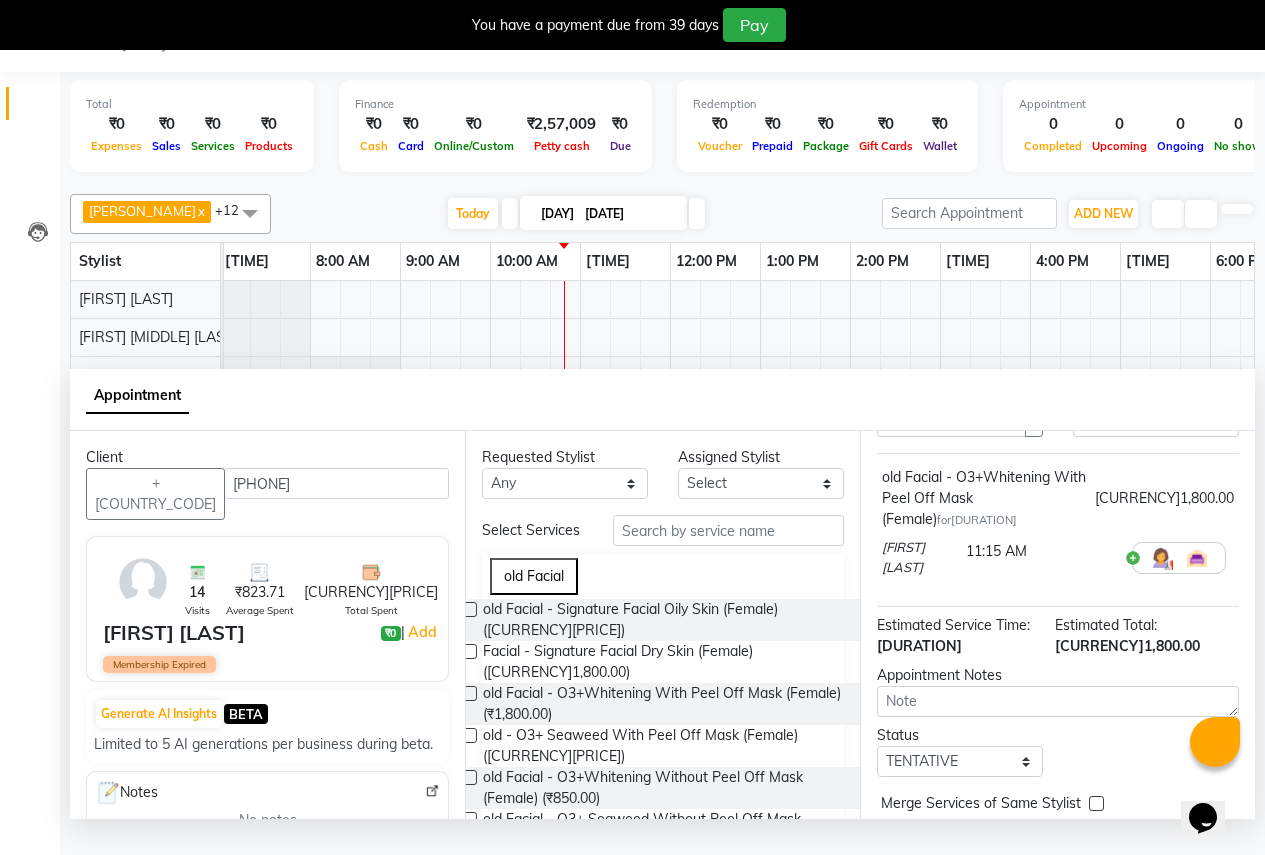 scroll, scrollTop: 218, scrollLeft: 0, axis: vertical 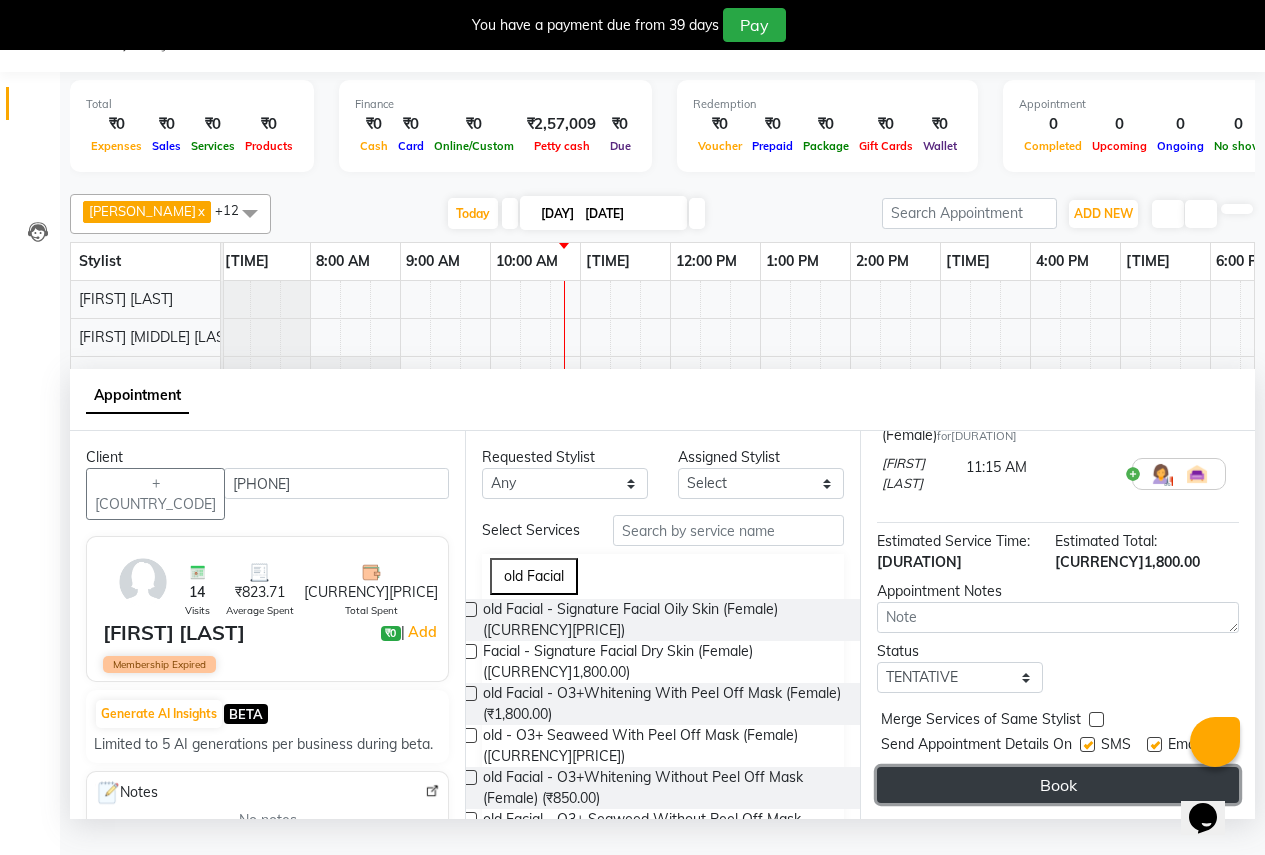 click on "Book" at bounding box center (1058, 785) 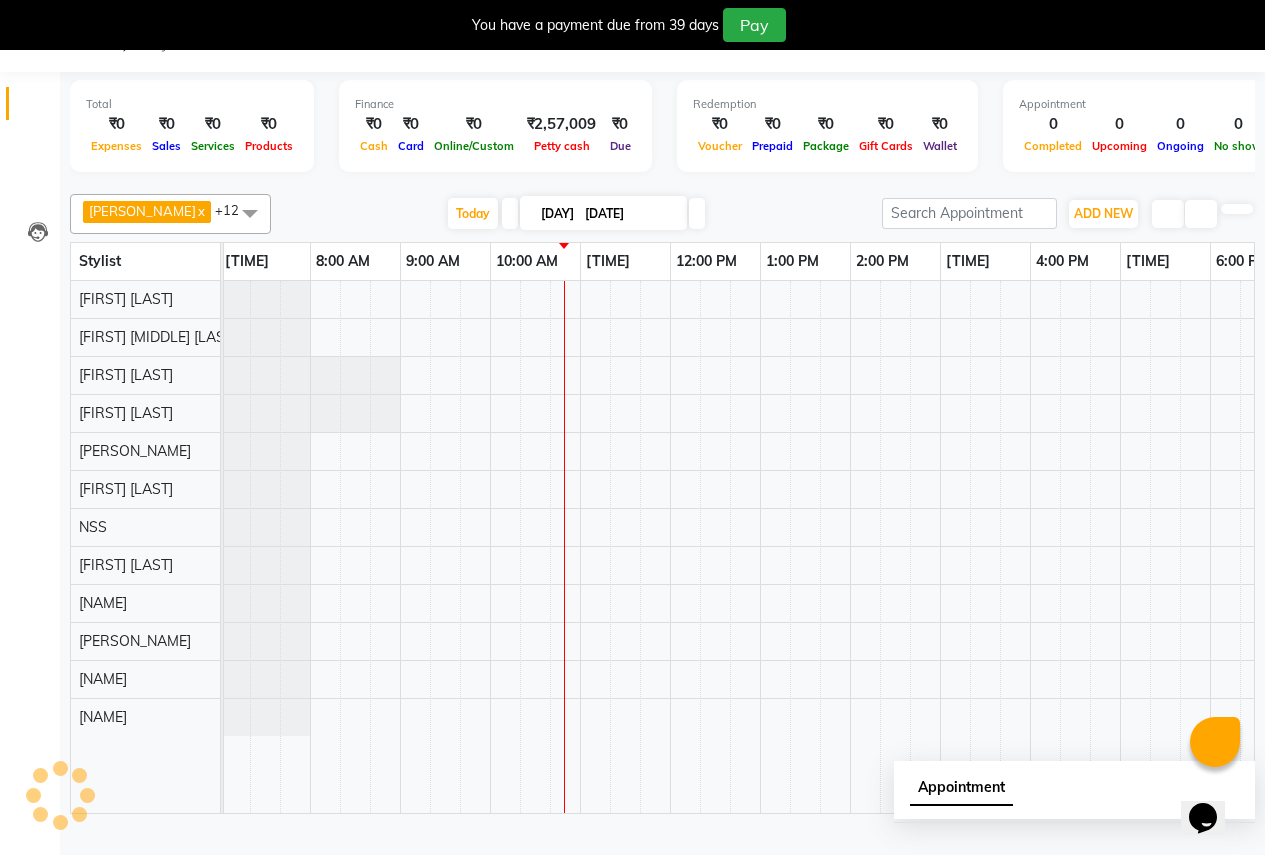 scroll, scrollTop: 0, scrollLeft: 0, axis: both 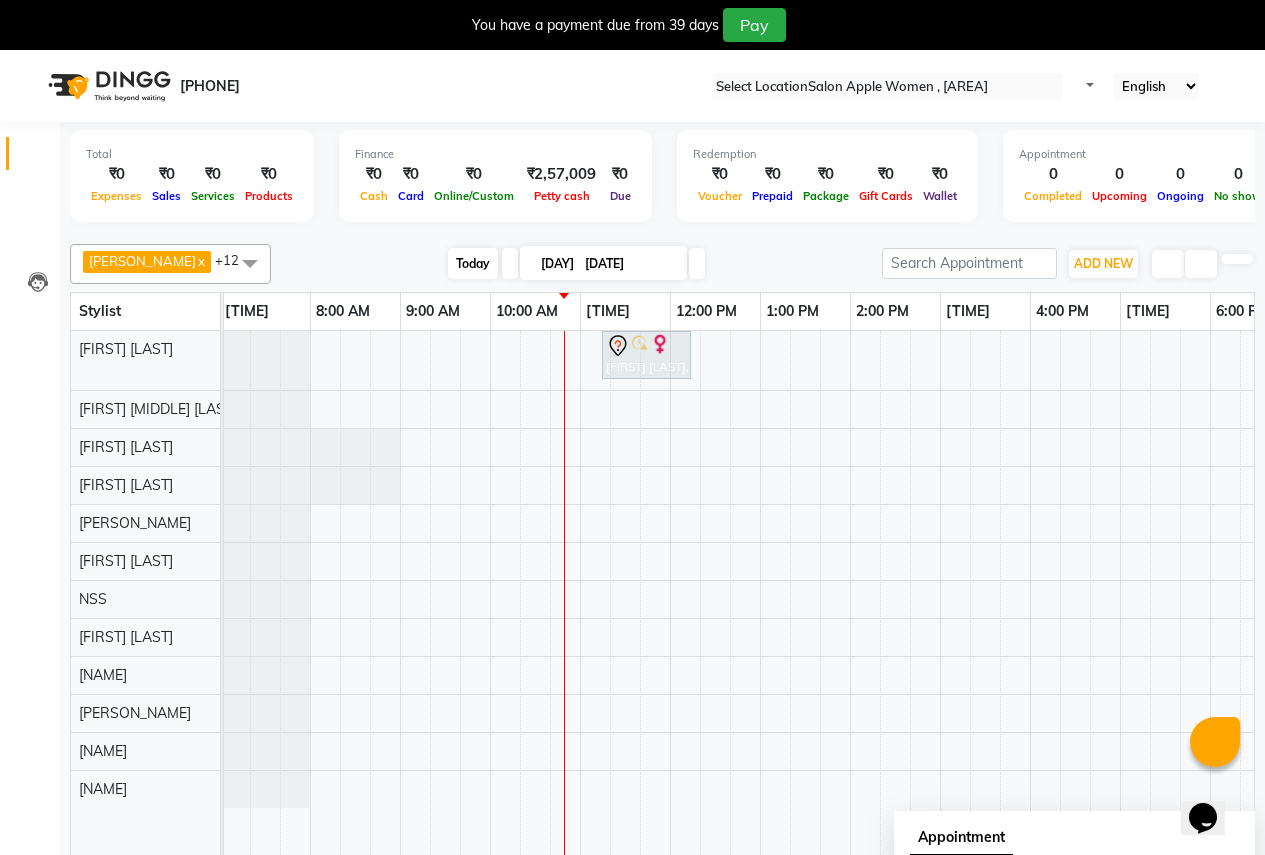 click on "Today" at bounding box center (473, 263) 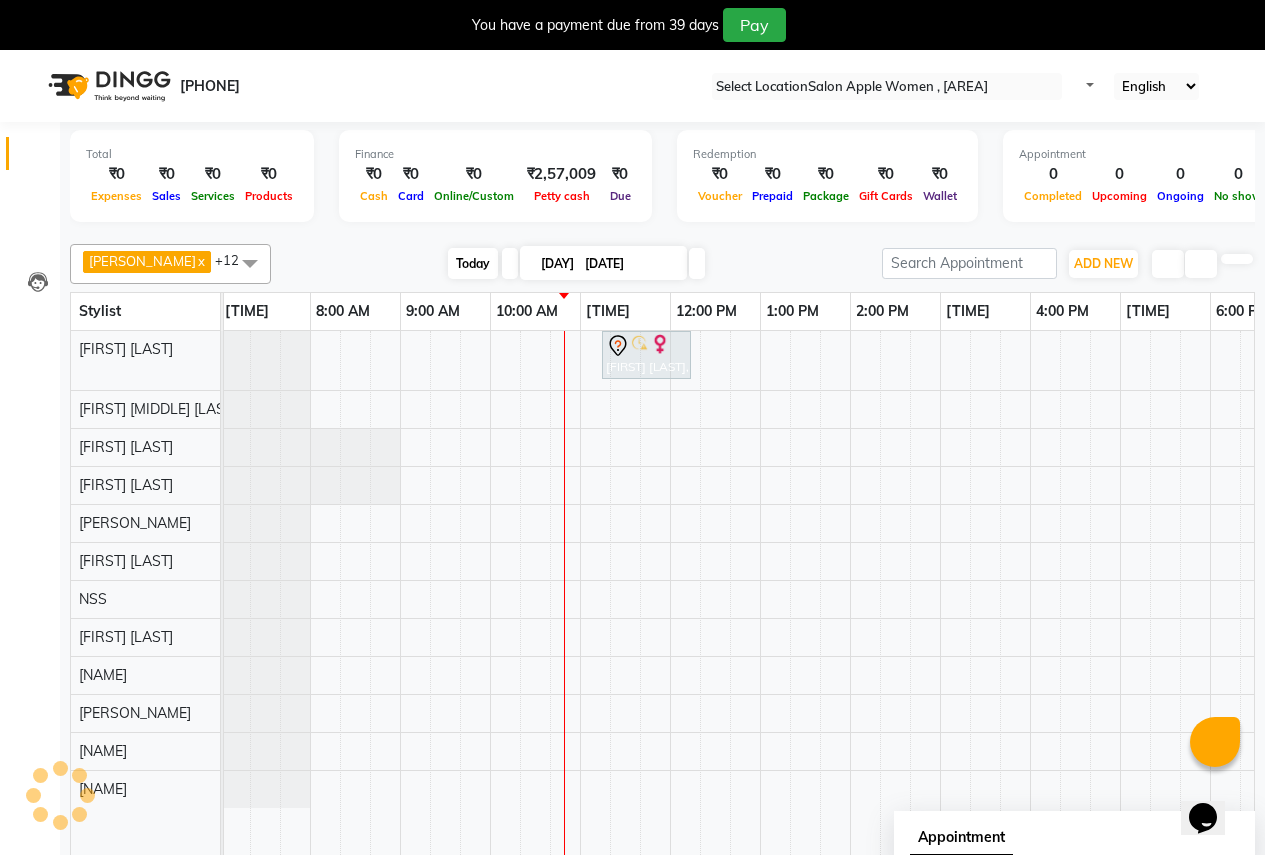 scroll, scrollTop: 0, scrollLeft: 0, axis: both 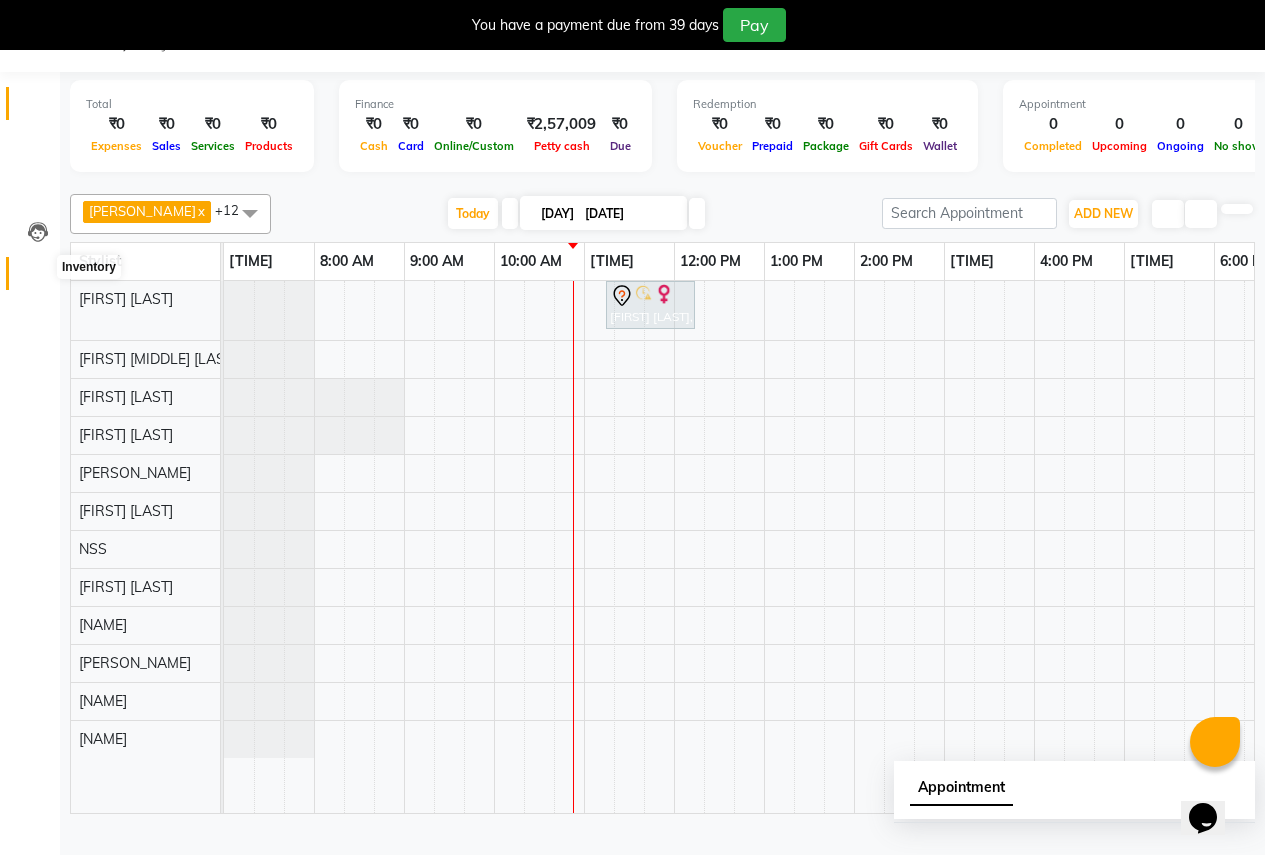 click at bounding box center (37, 278) 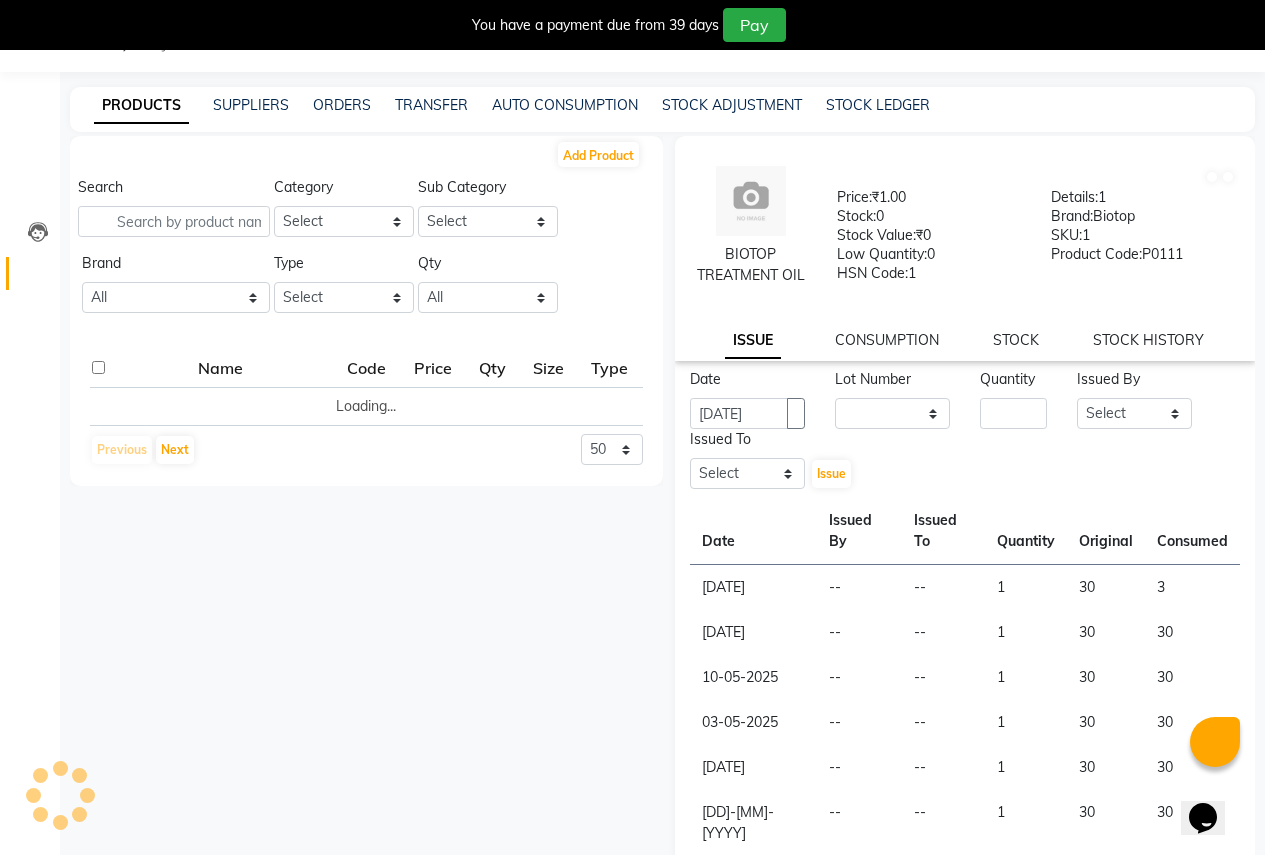 scroll, scrollTop: 0, scrollLeft: 0, axis: both 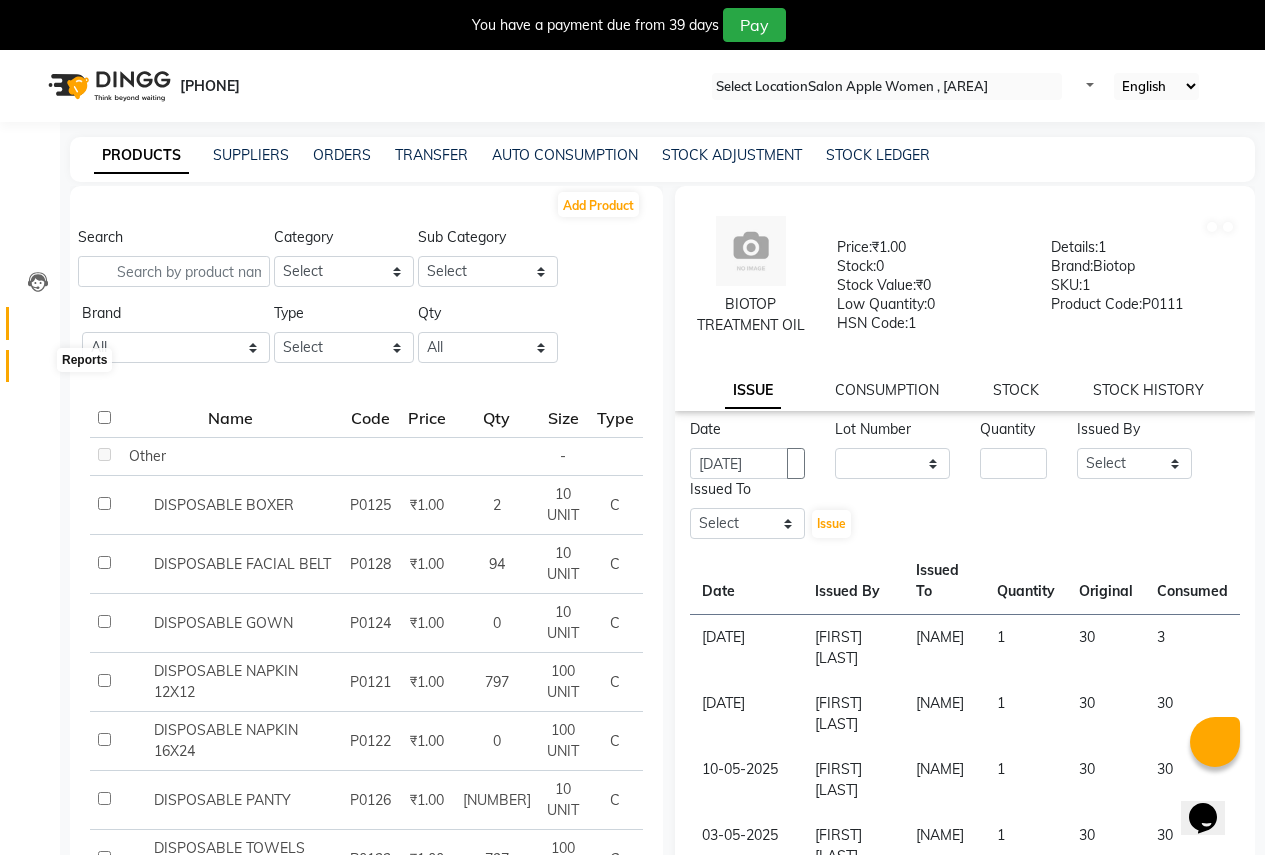 click at bounding box center [37, 371] 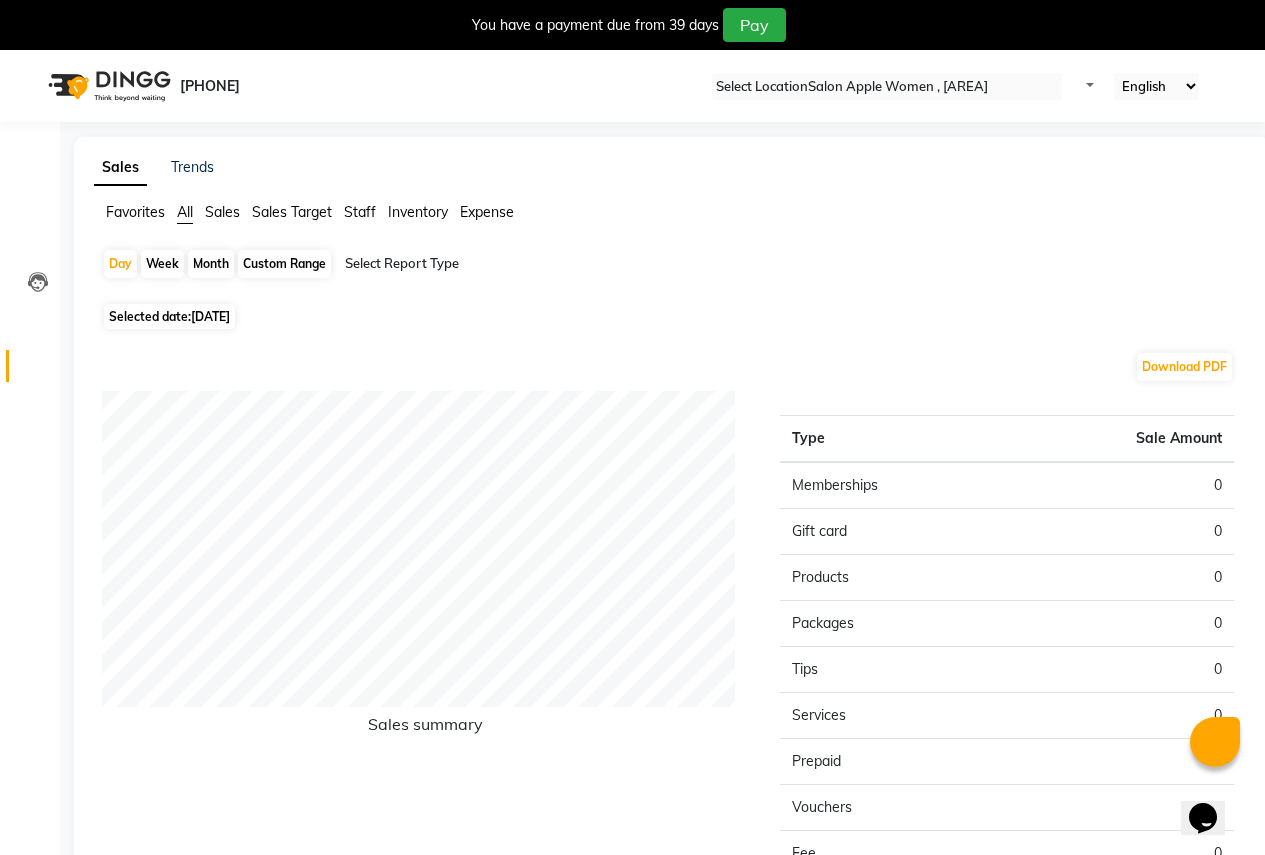 click on "Sales Target" at bounding box center (135, 212) 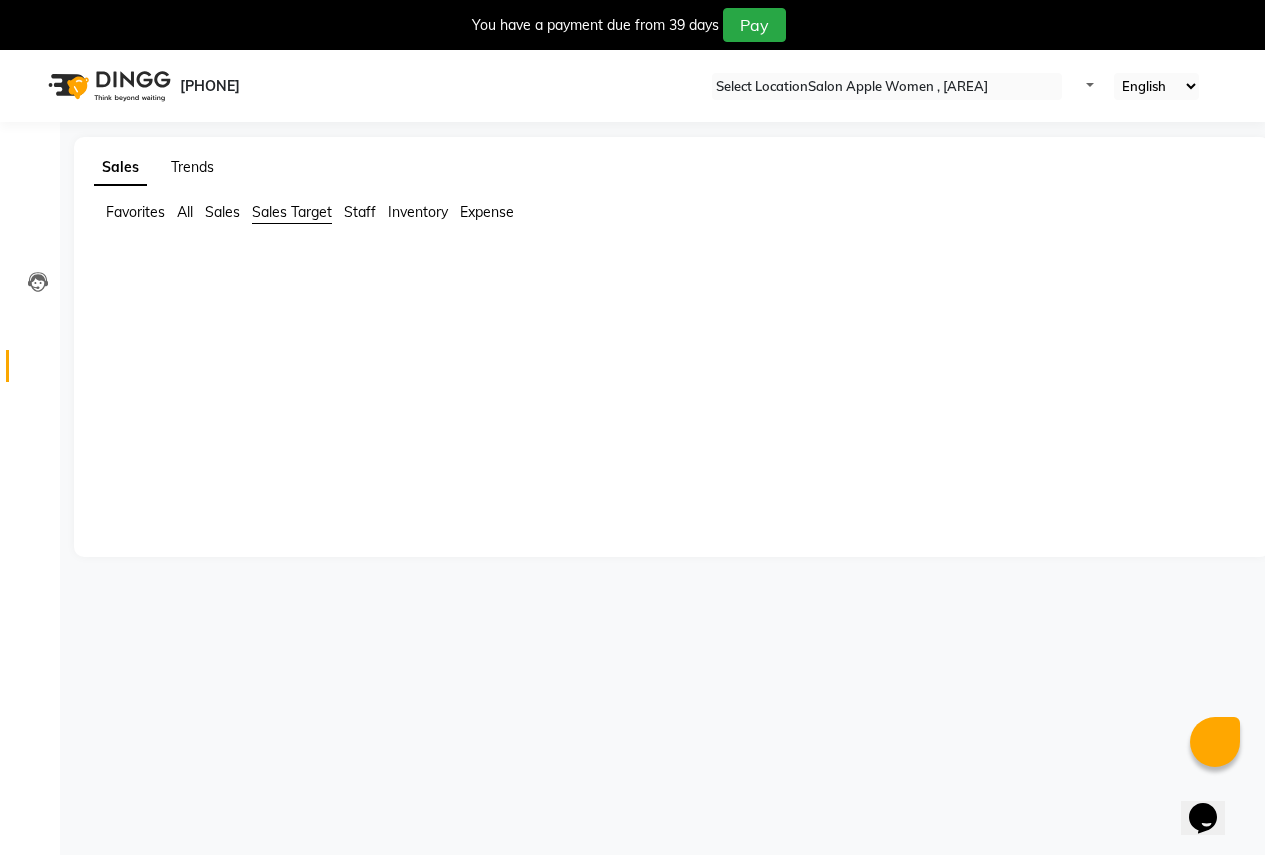 click on "Trends" at bounding box center (192, 167) 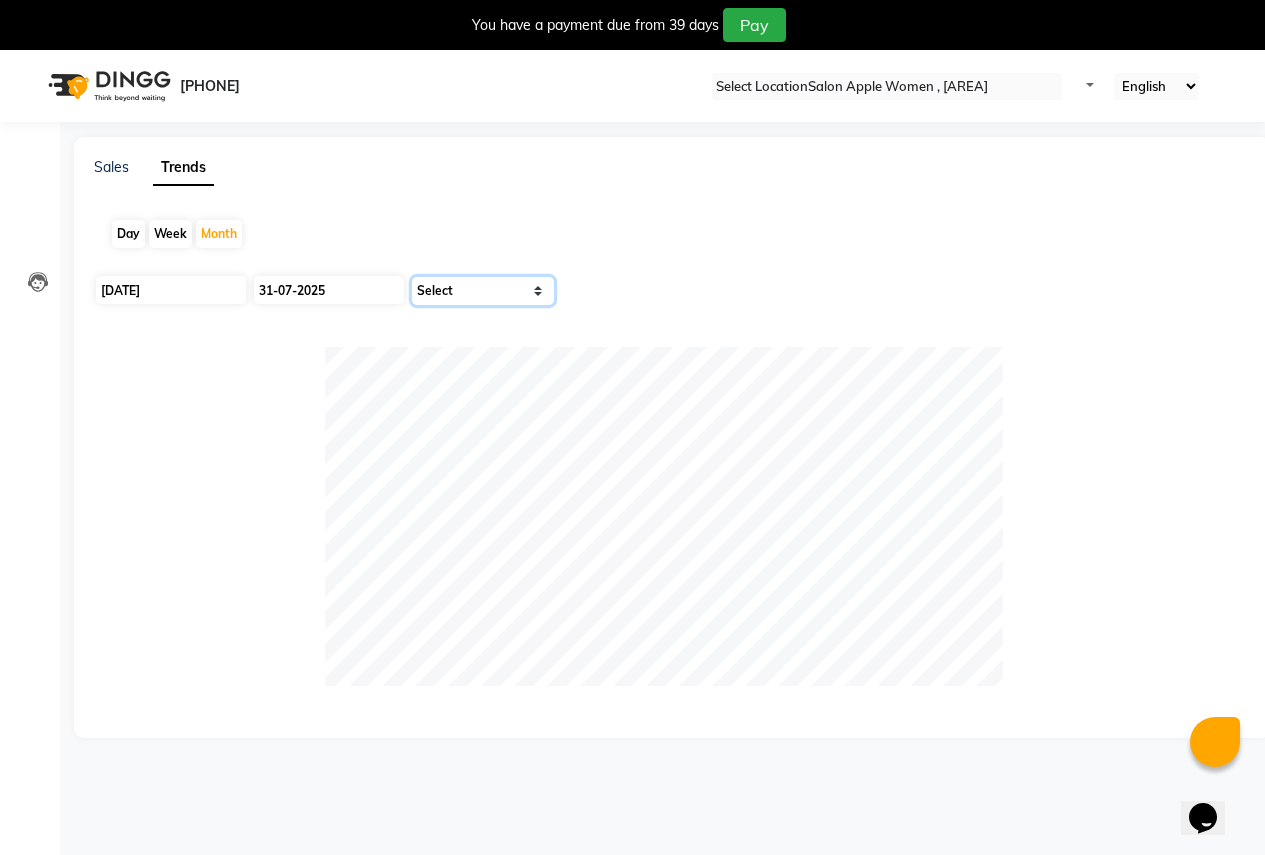 click on "Select Sales Clients" at bounding box center (483, 291) 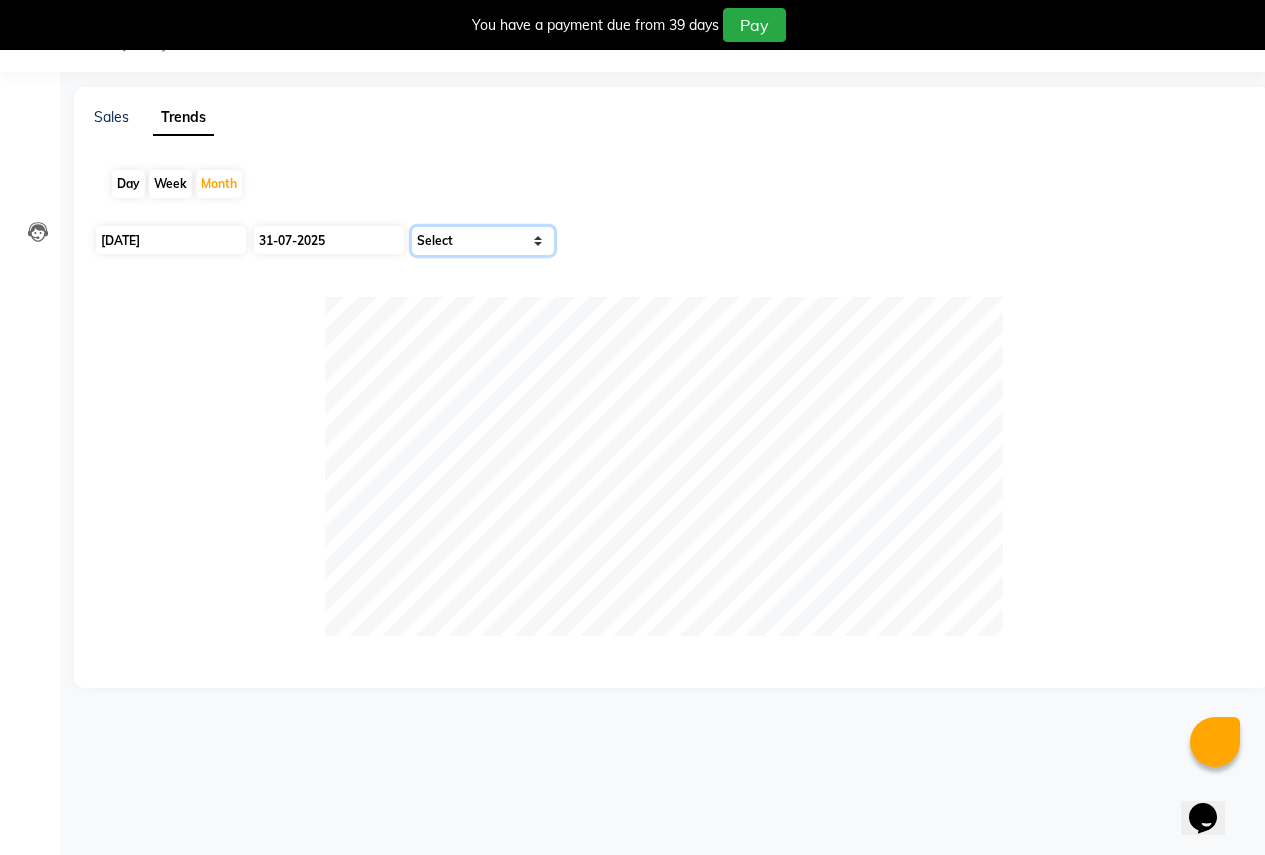 click on "Select Sales Clients" at bounding box center (483, 241) 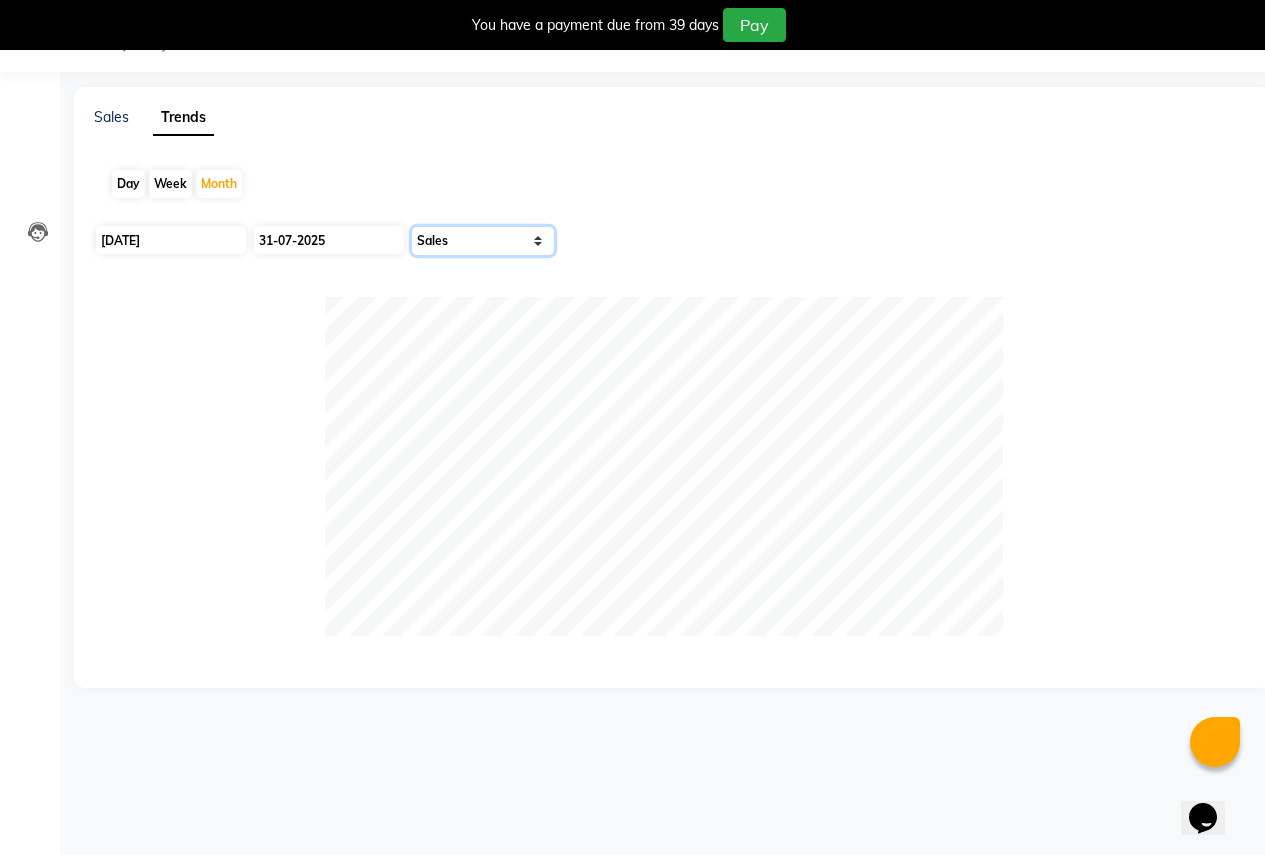 click on "Select Sales Clients" at bounding box center (483, 241) 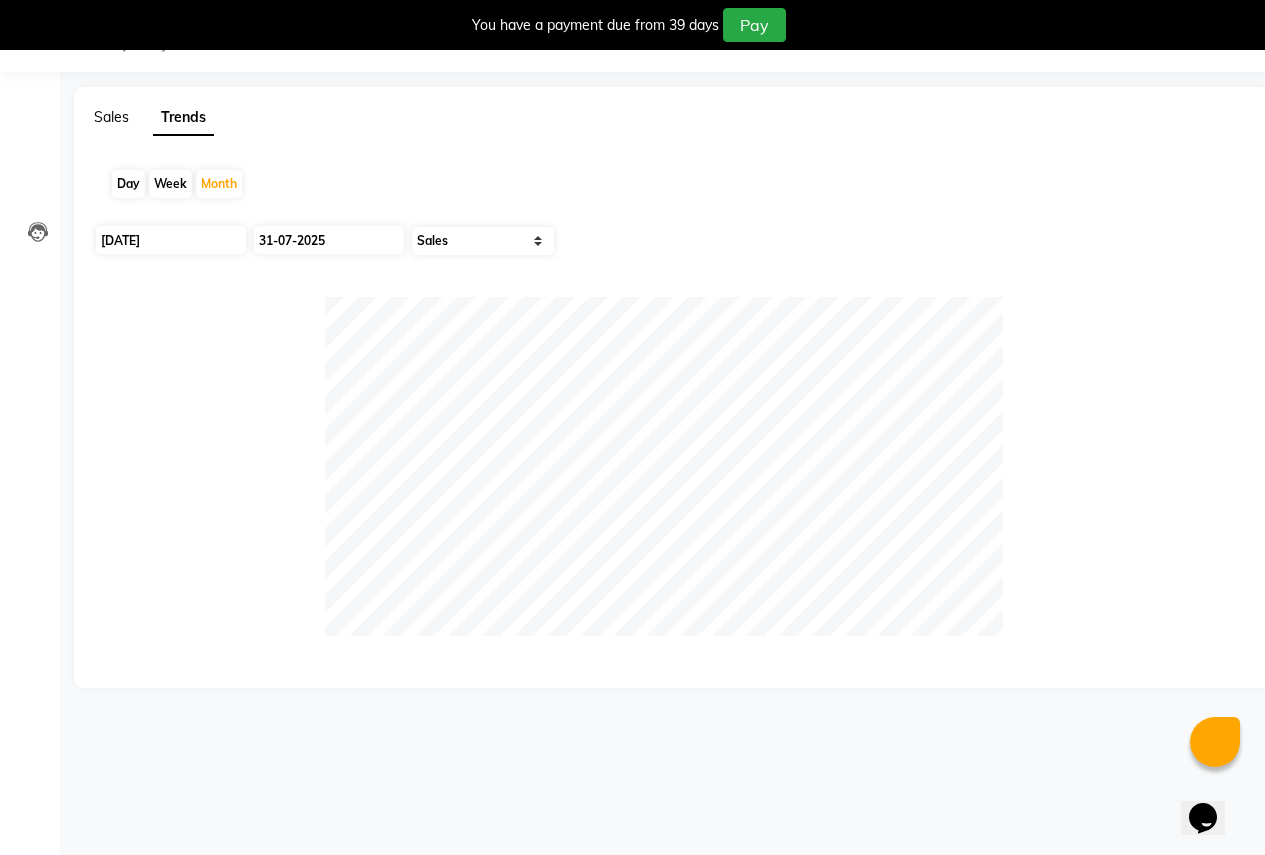click on "Sales" at bounding box center (111, 117) 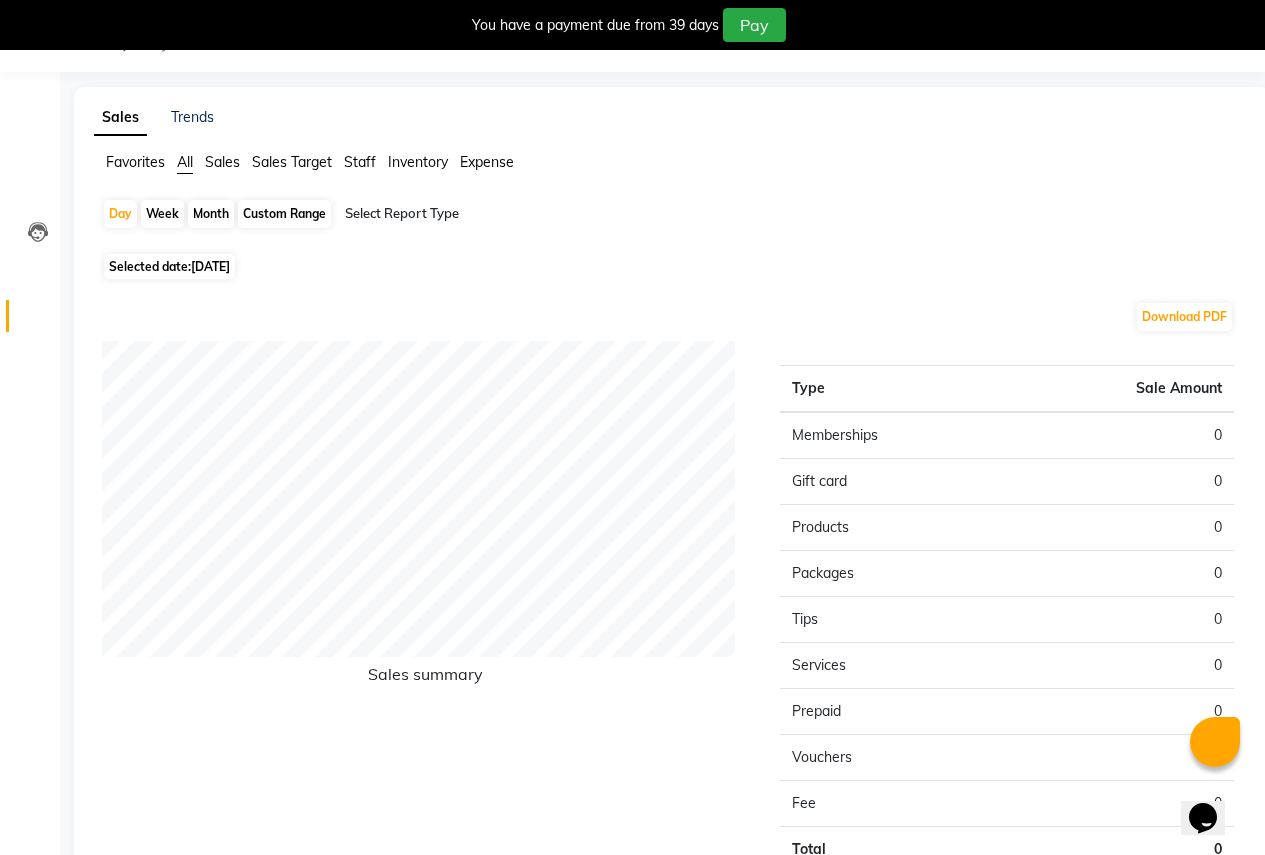 click on "Sales" at bounding box center (135, 162) 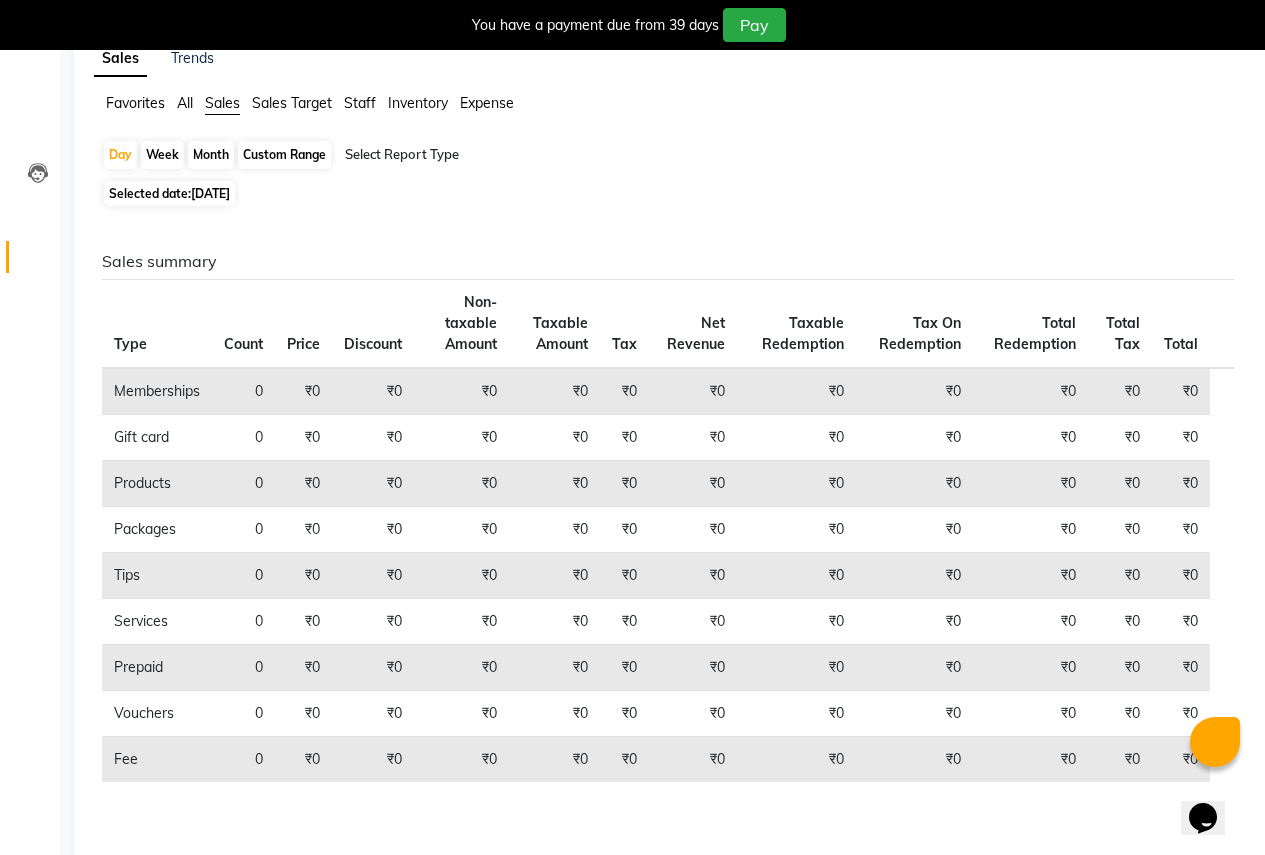 scroll, scrollTop: 167, scrollLeft: 0, axis: vertical 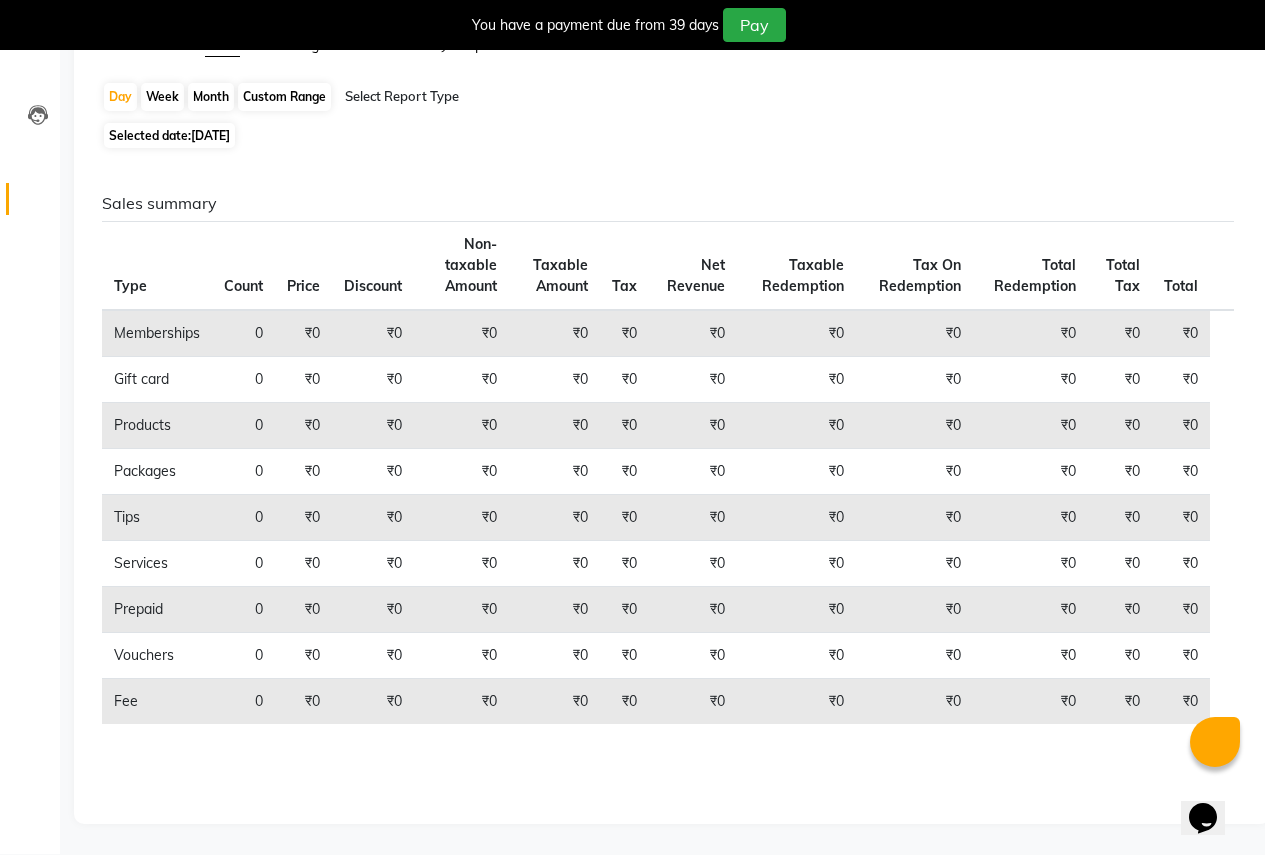 click at bounding box center [516, 97] 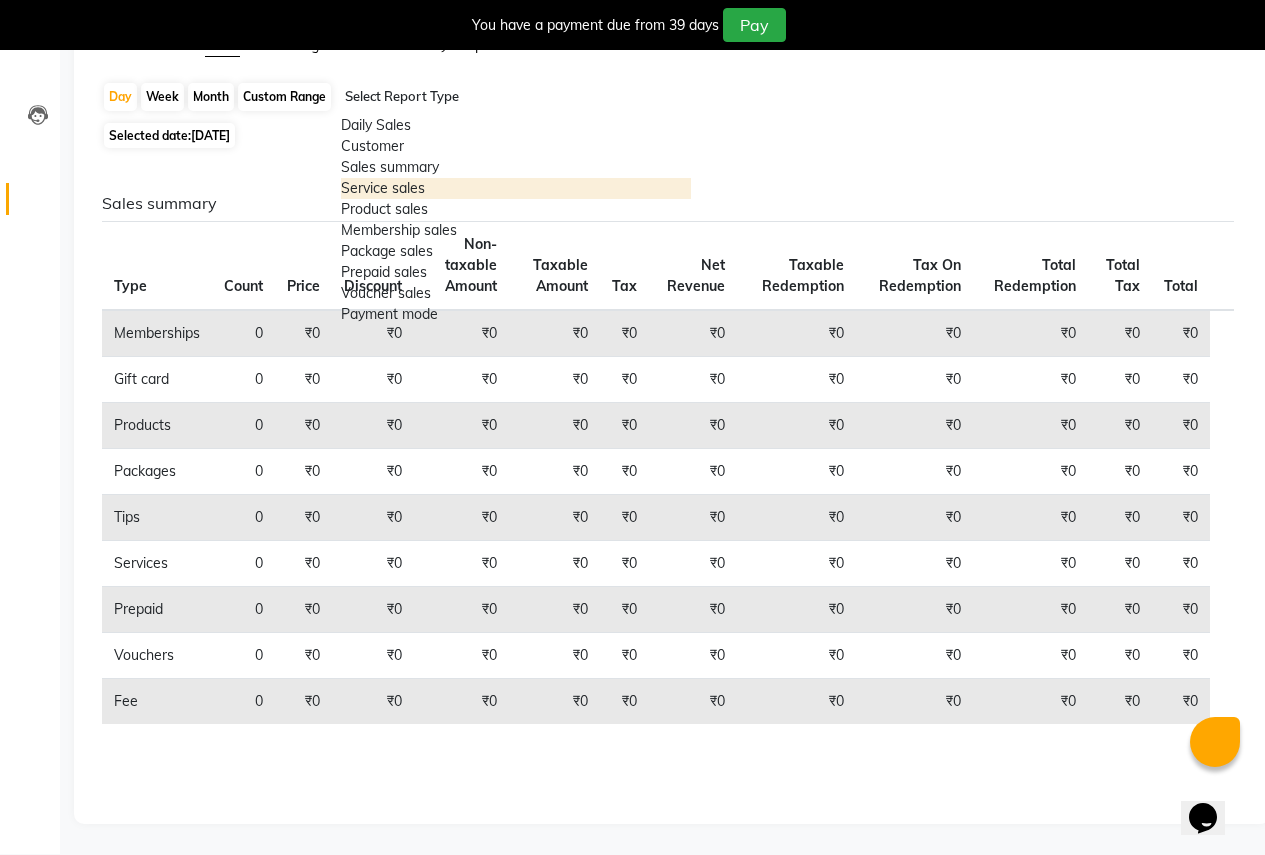 click on "Service sales" at bounding box center [516, 188] 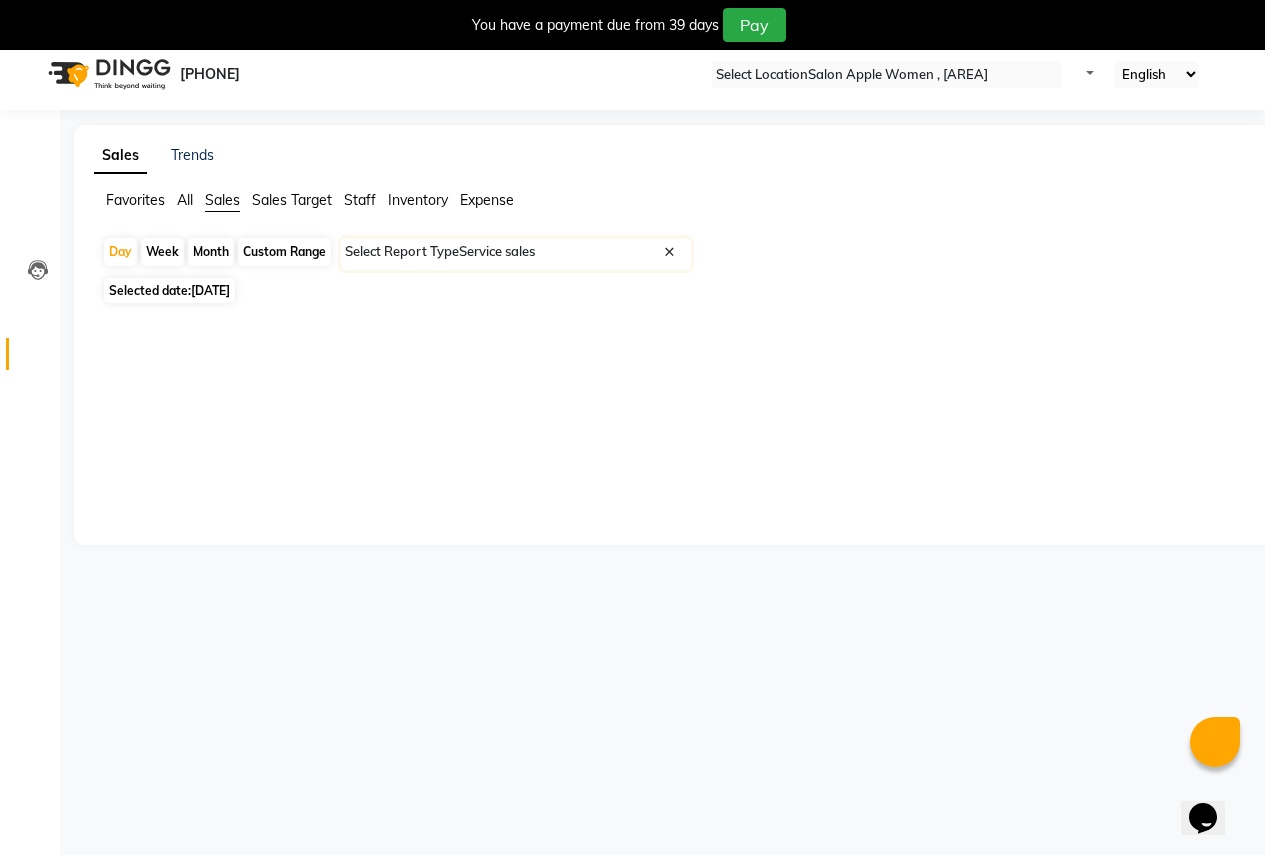 scroll, scrollTop: 50, scrollLeft: 0, axis: vertical 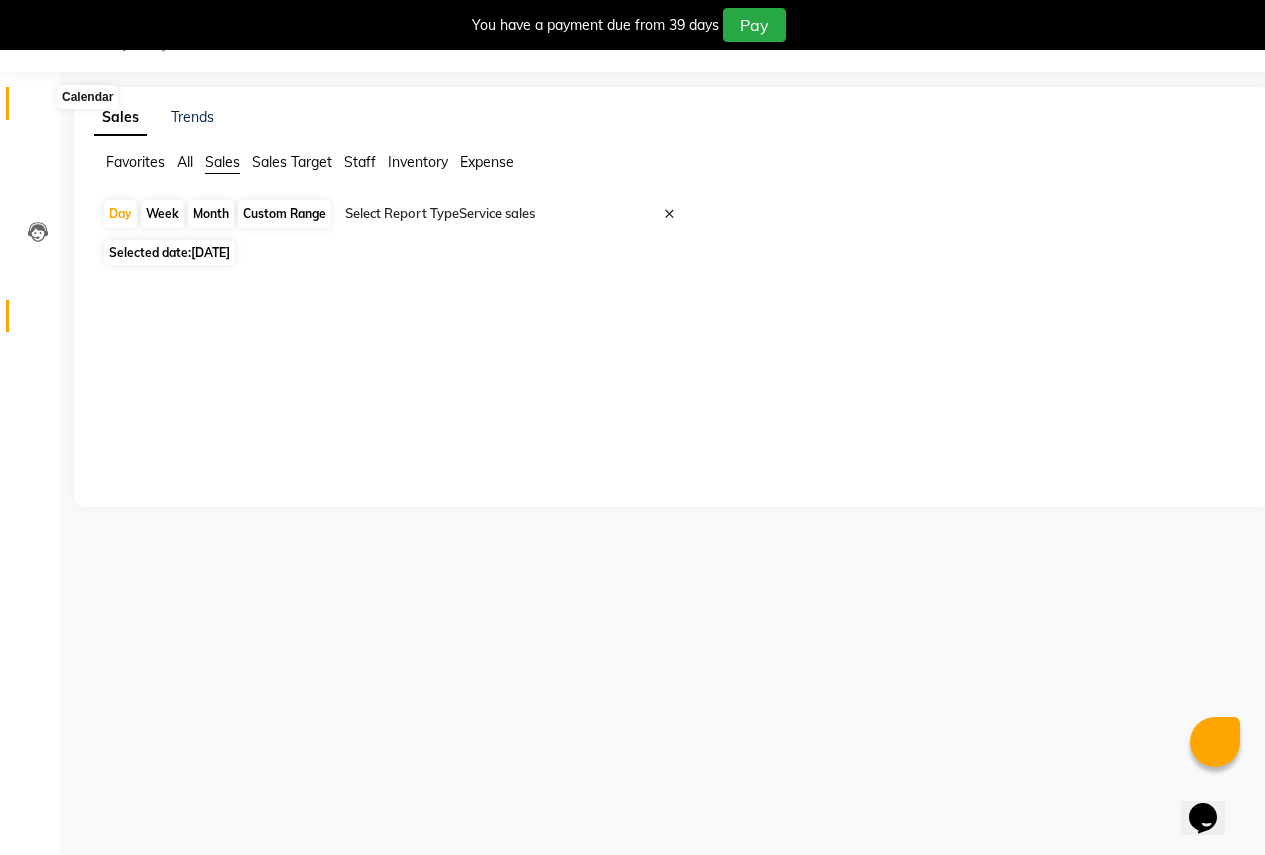 click at bounding box center [37, 108] 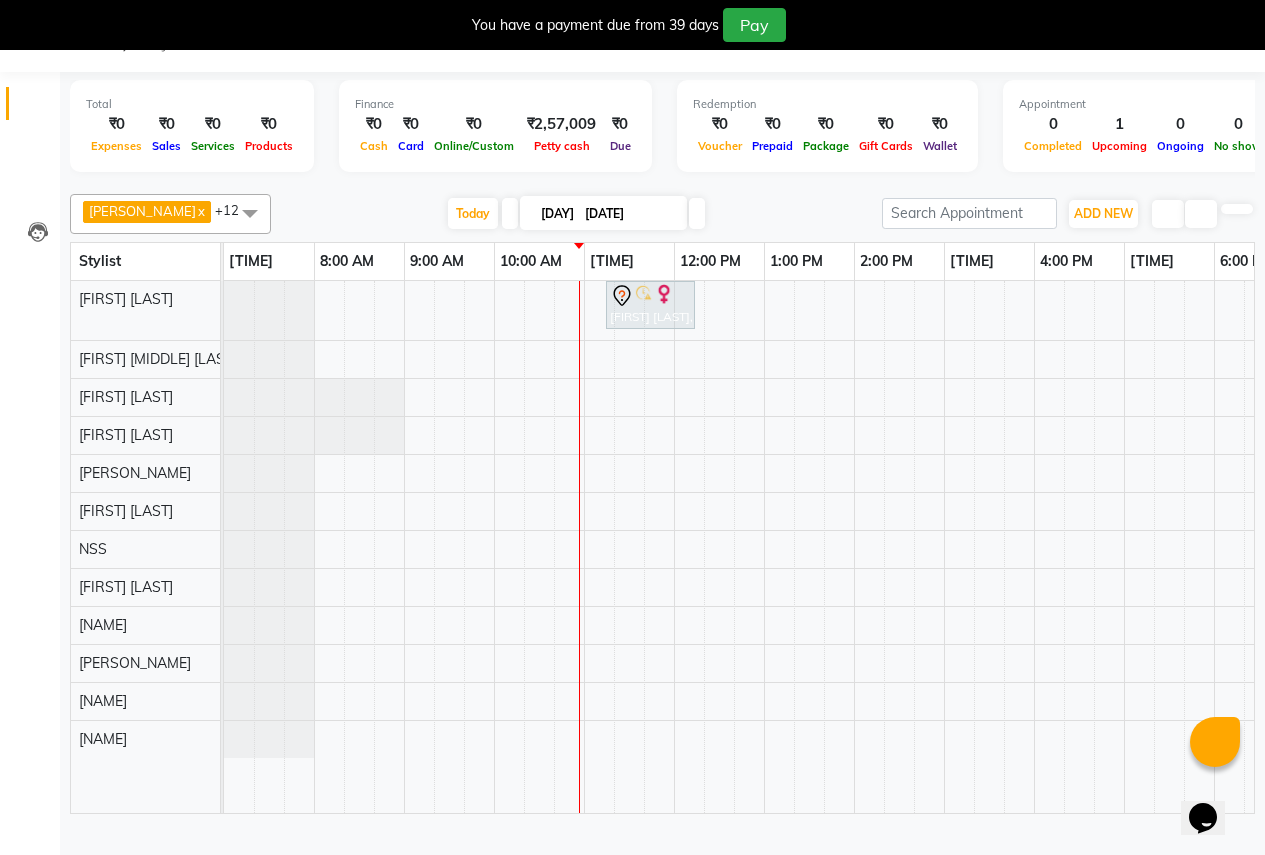 click at bounding box center (541, 213) 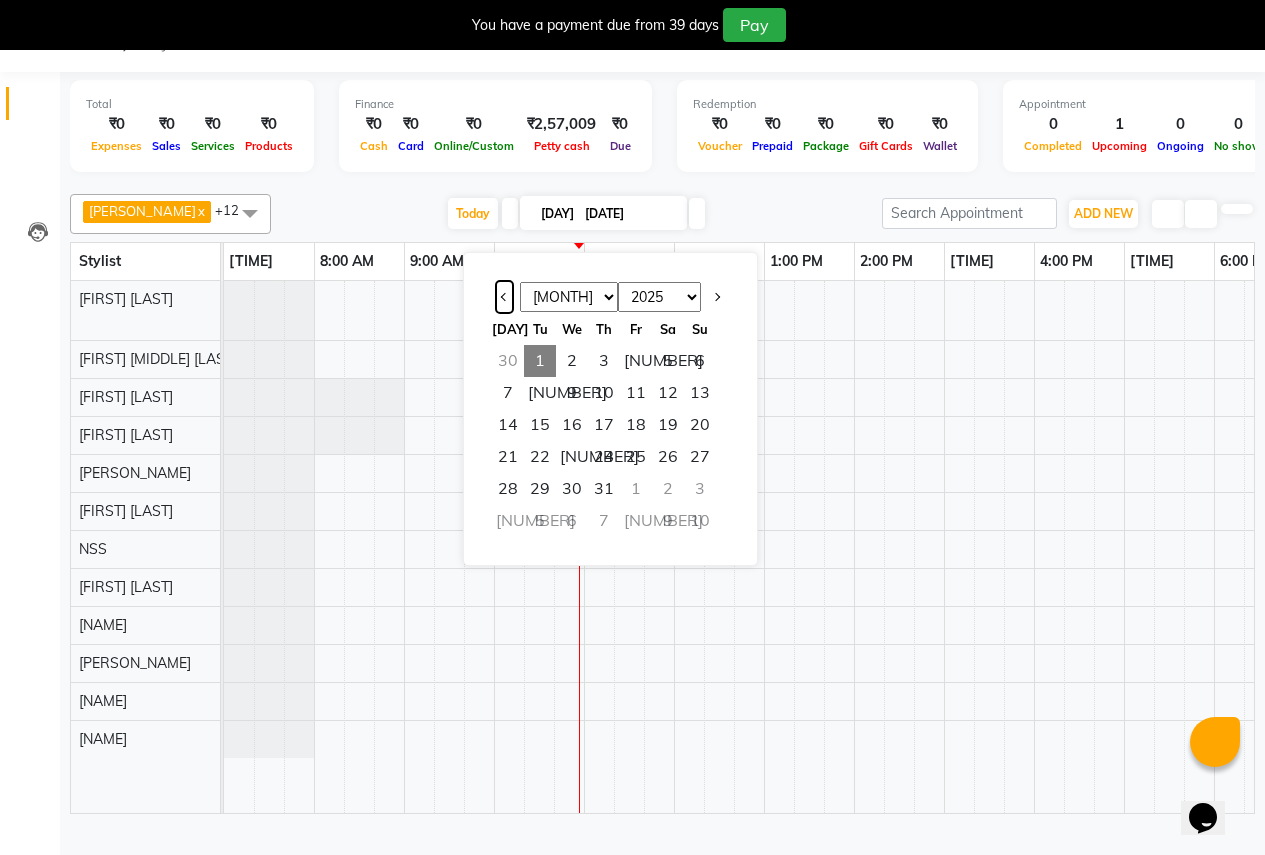 click at bounding box center [505, 297] 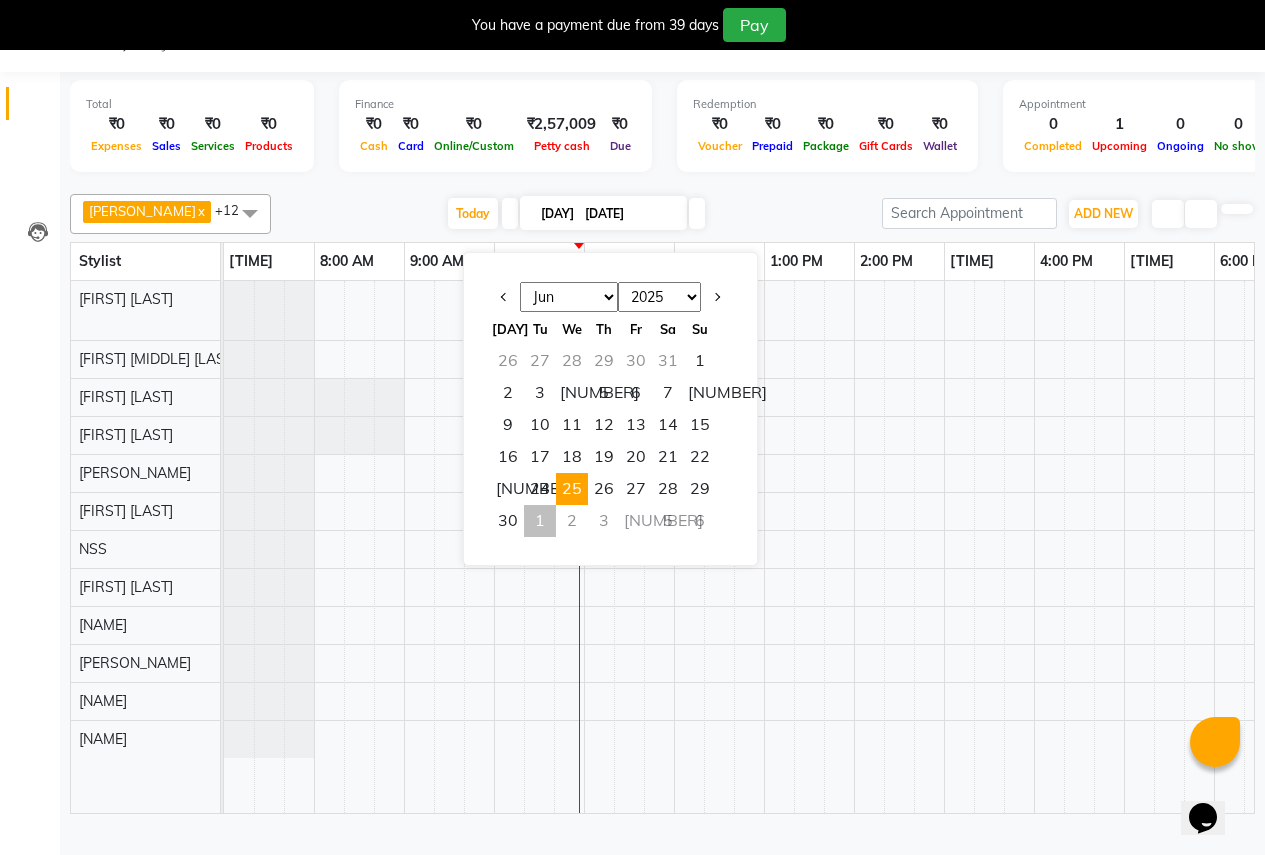 click on "25" at bounding box center (572, 489) 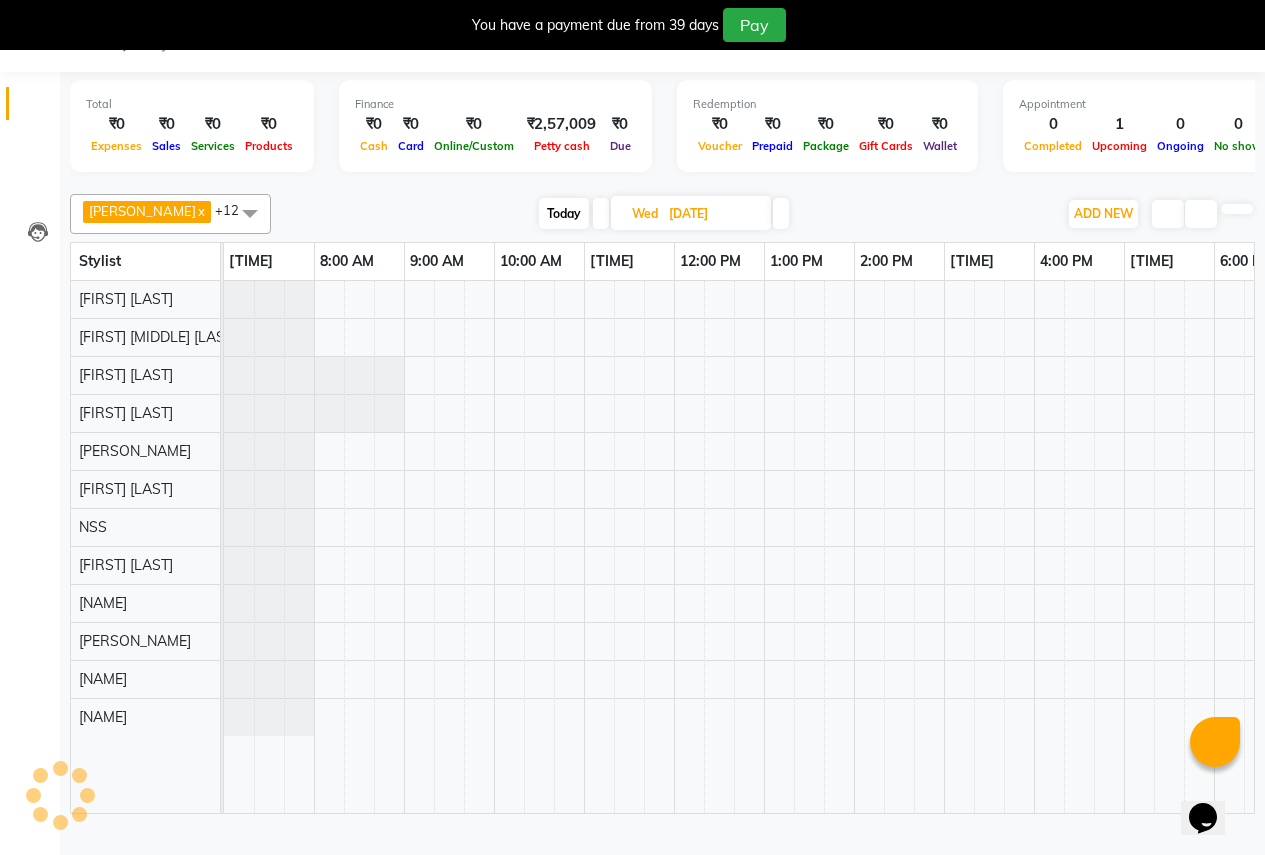 scroll, scrollTop: 0, scrollLeft: 271, axis: horizontal 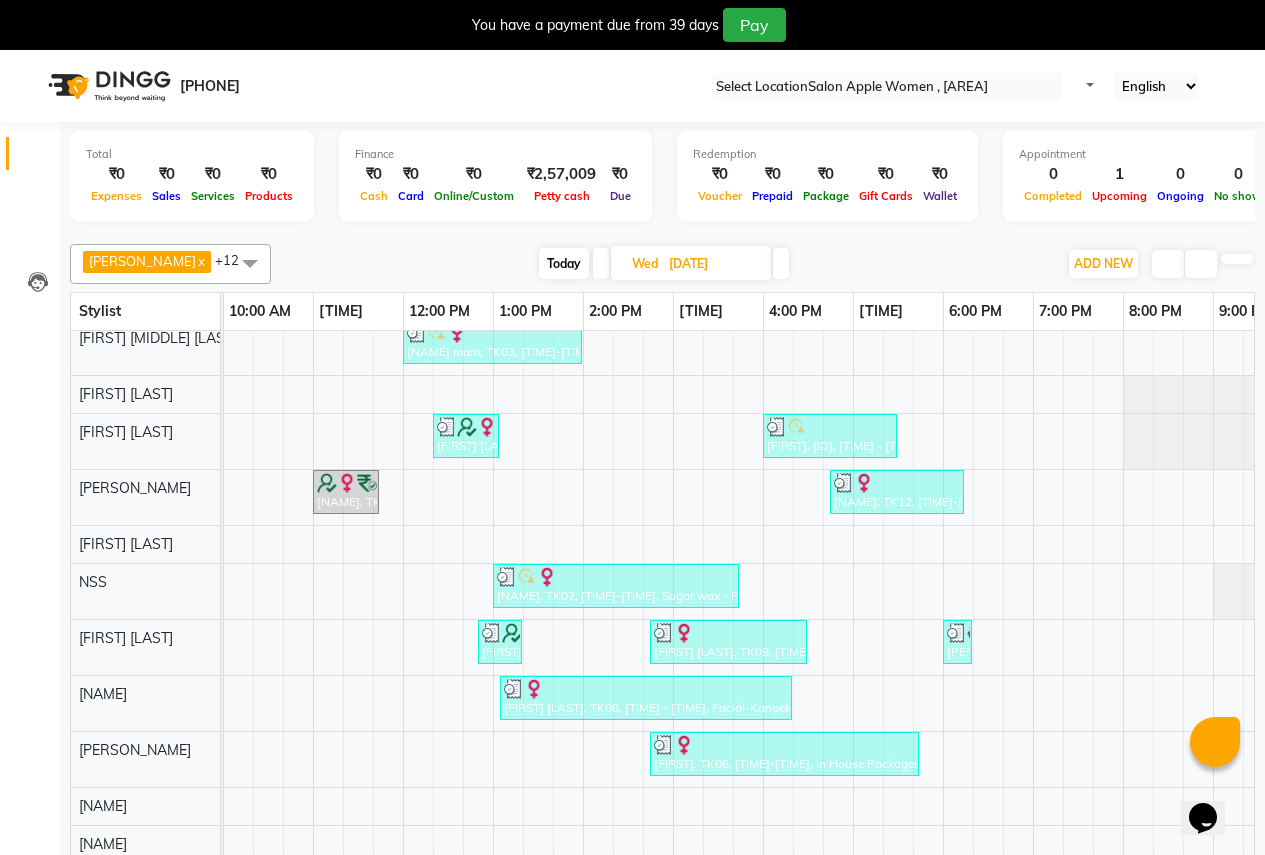 click at bounding box center (781, 263) 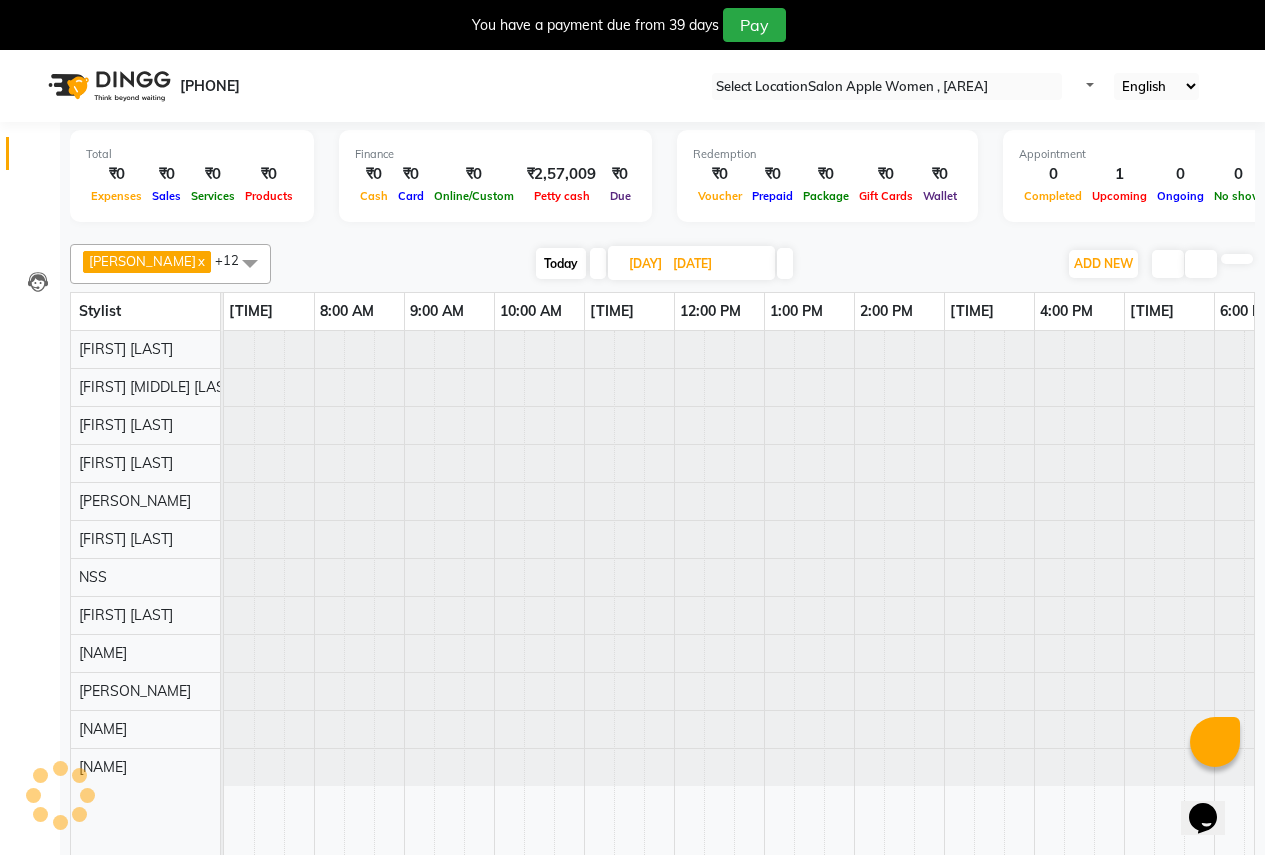 scroll, scrollTop: 0, scrollLeft: 271, axis: horizontal 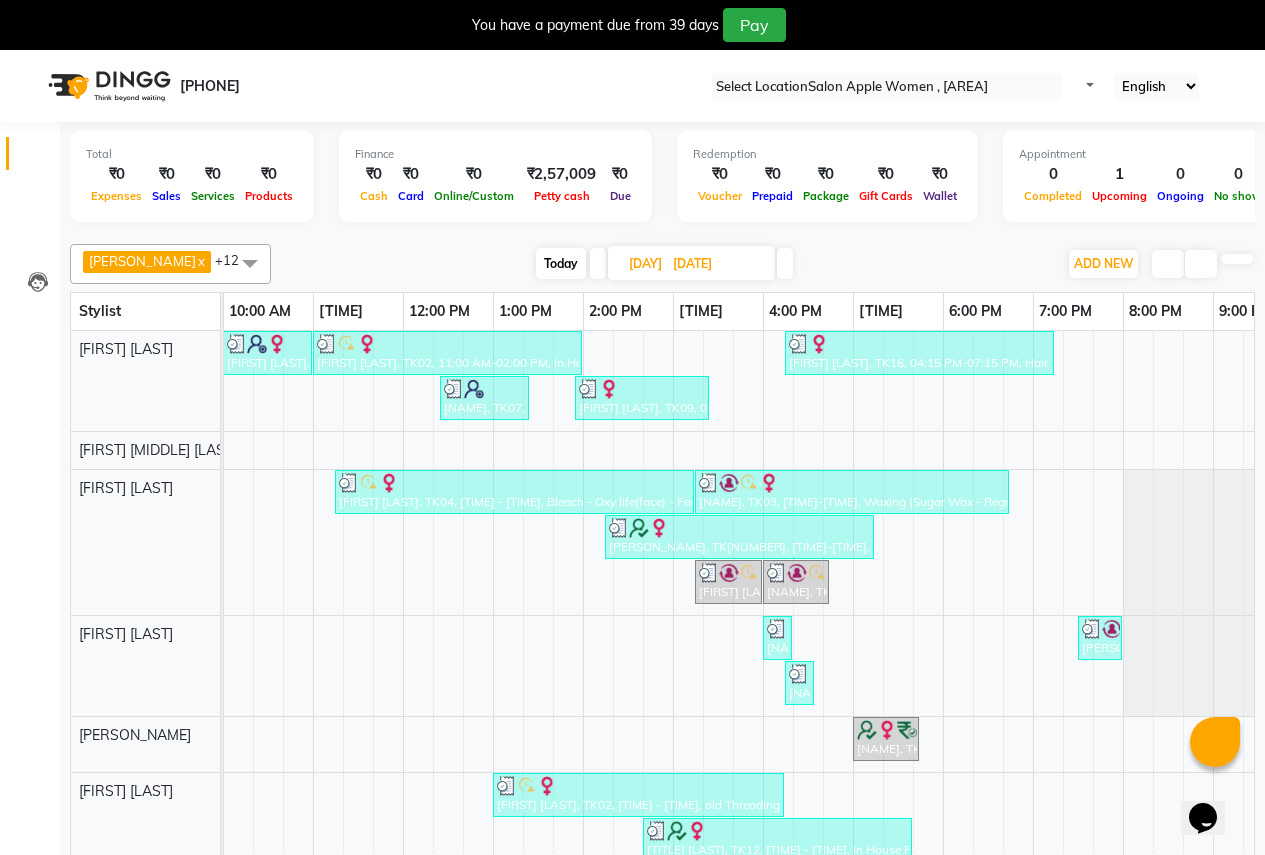 click at bounding box center (1249, 8) 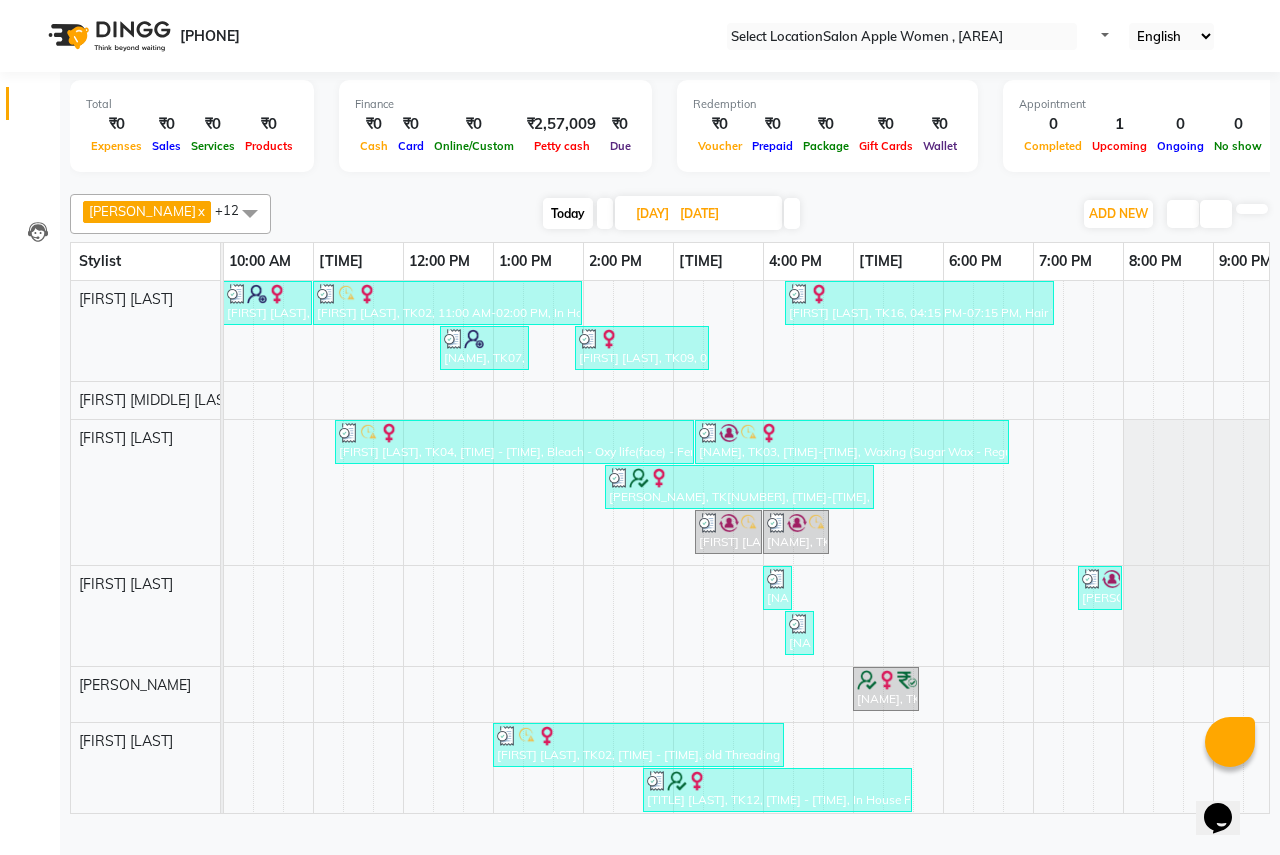 scroll, scrollTop: 0, scrollLeft: 51, axis: horizontal 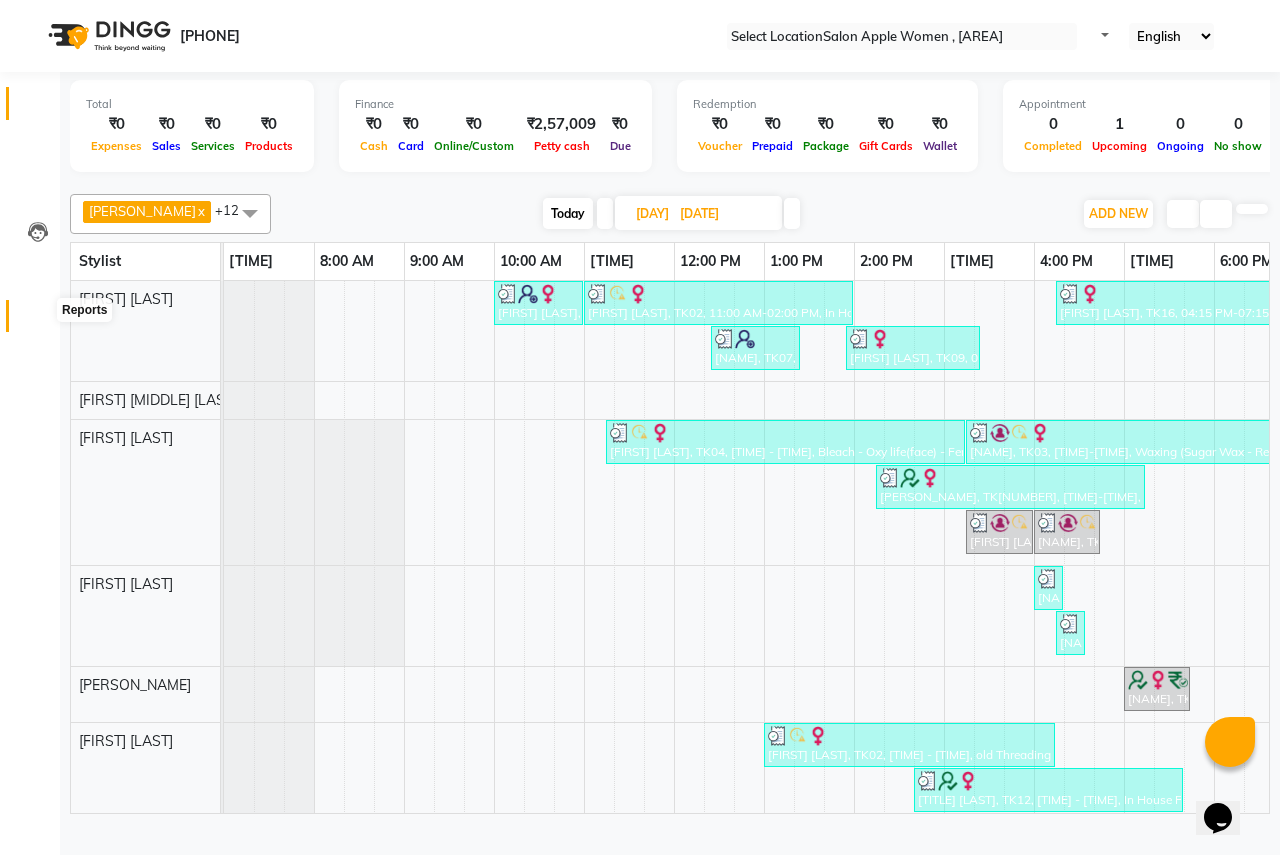 click at bounding box center [38, 321] 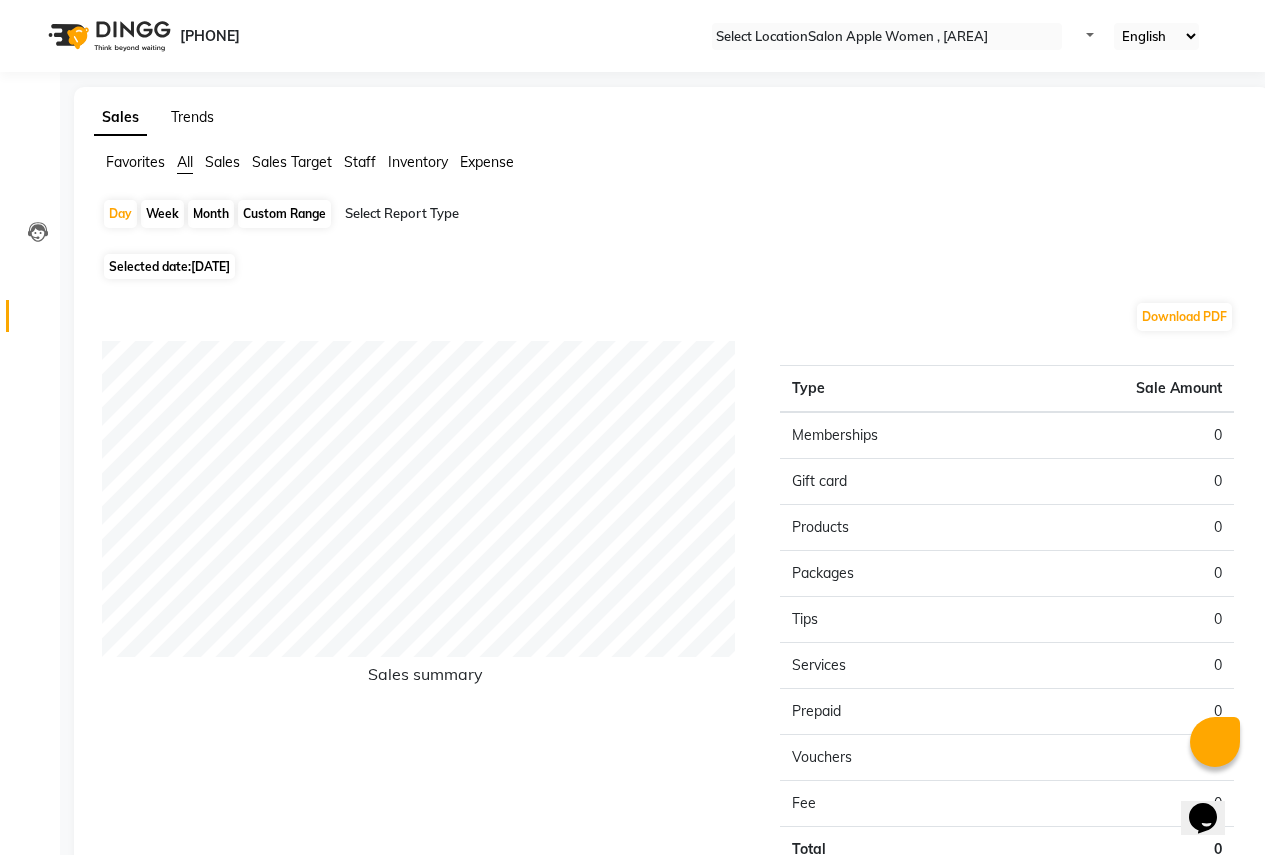 click on "Trends" at bounding box center (192, 117) 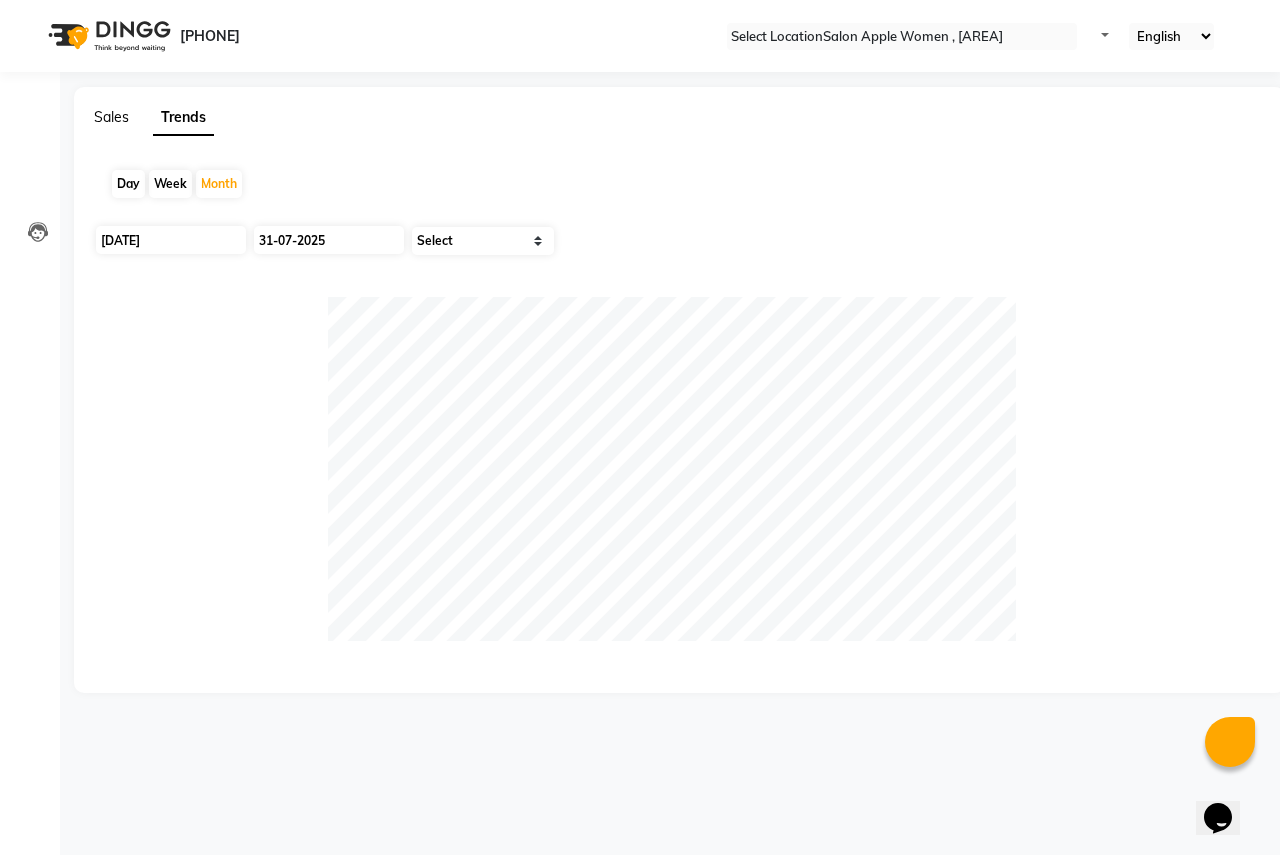 click on "Sales" at bounding box center (111, 117) 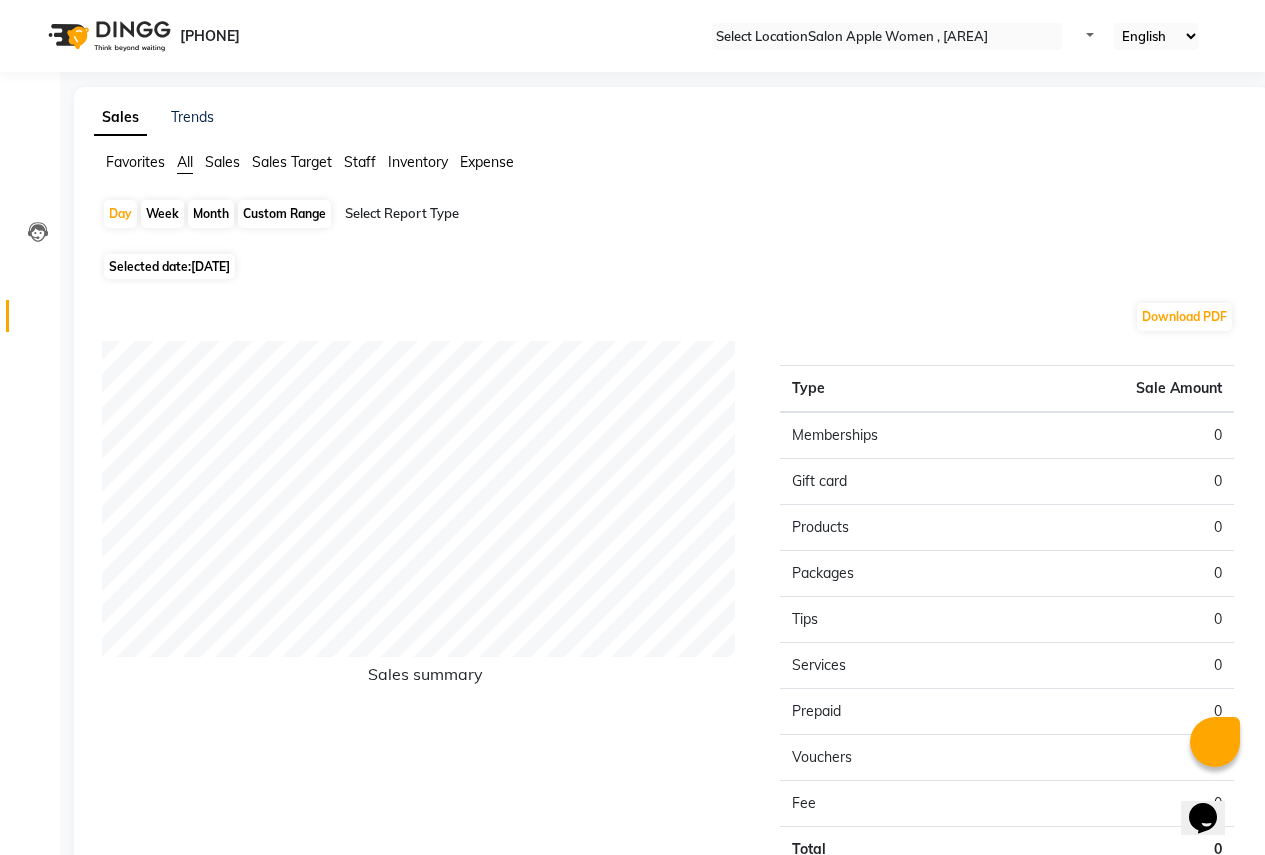 click on "Sales" at bounding box center (135, 162) 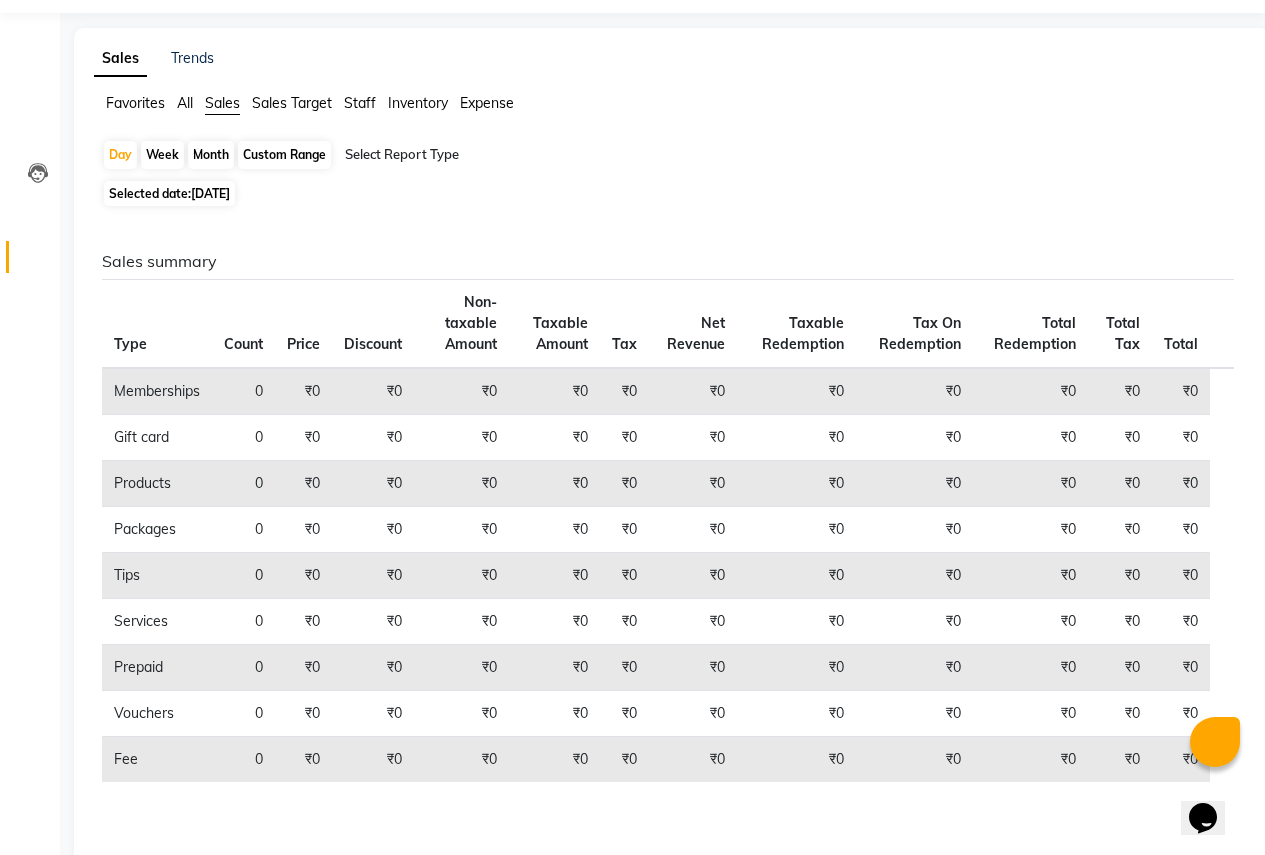 scroll, scrollTop: 117, scrollLeft: 0, axis: vertical 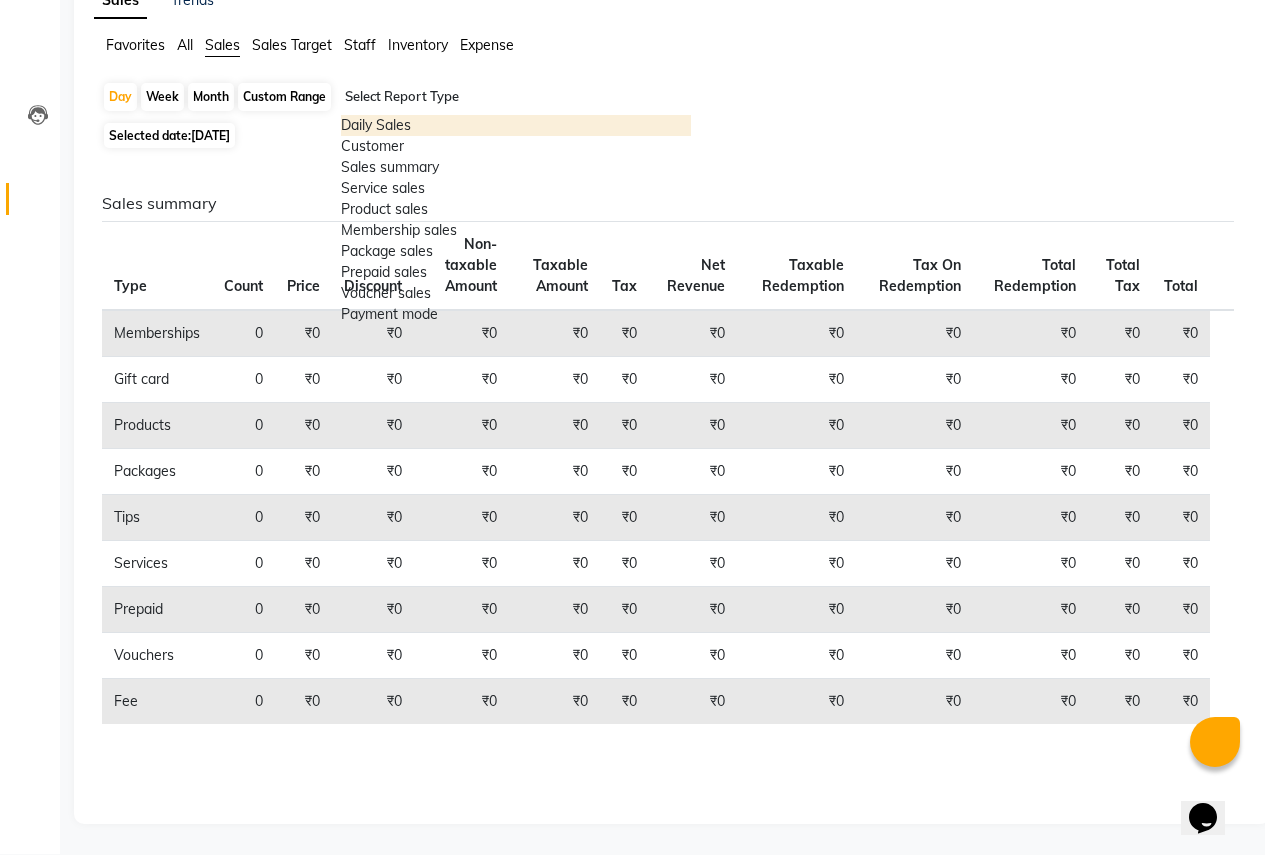 click at bounding box center [687, 105] 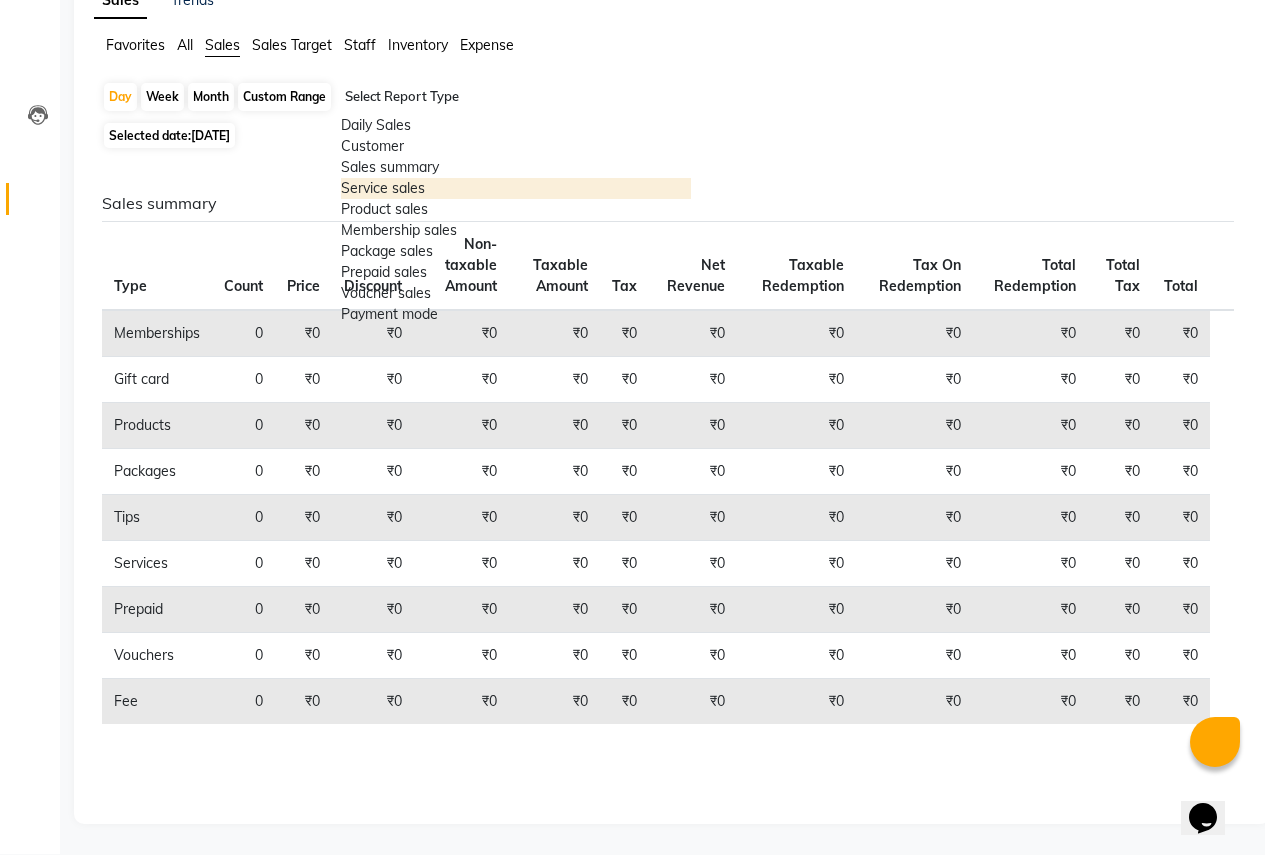 click on "Service sales" at bounding box center [516, 188] 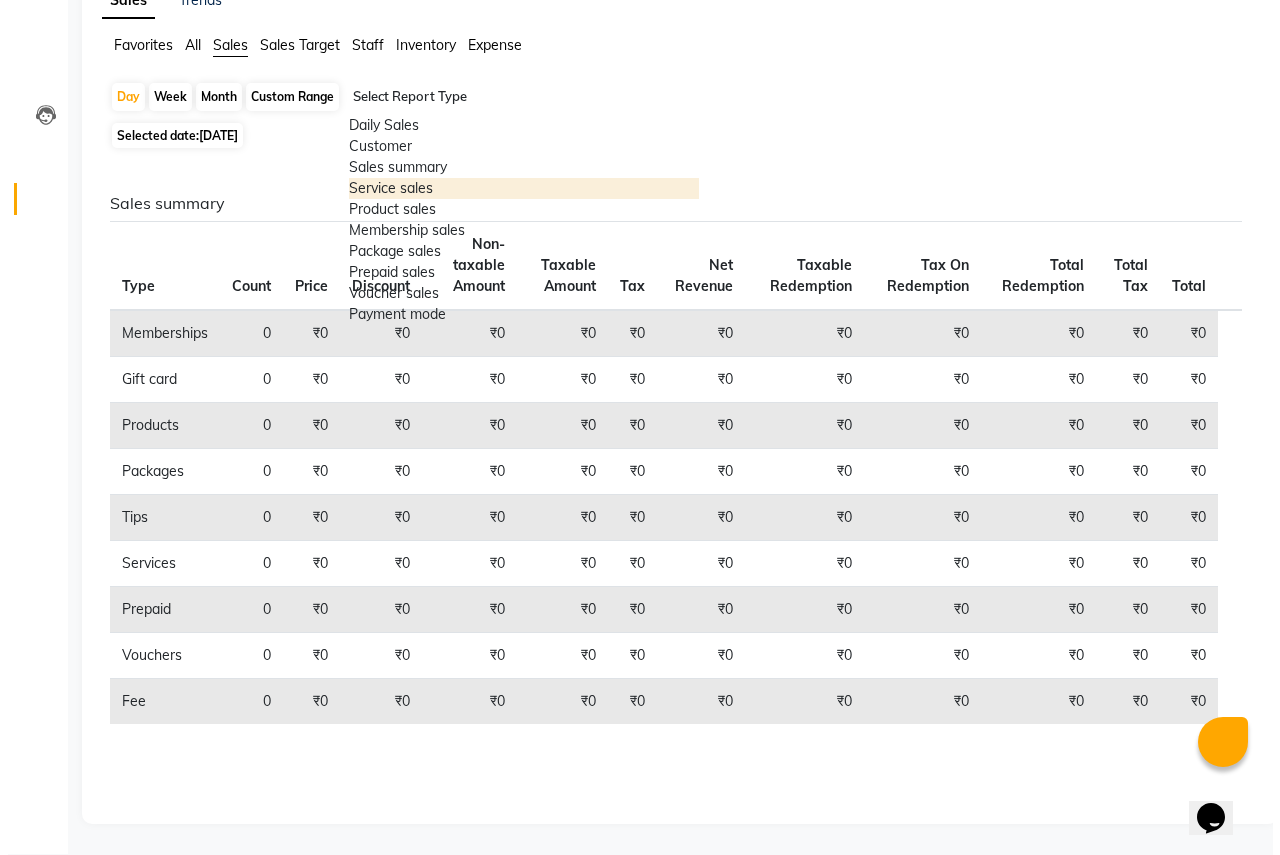 scroll, scrollTop: 0, scrollLeft: 0, axis: both 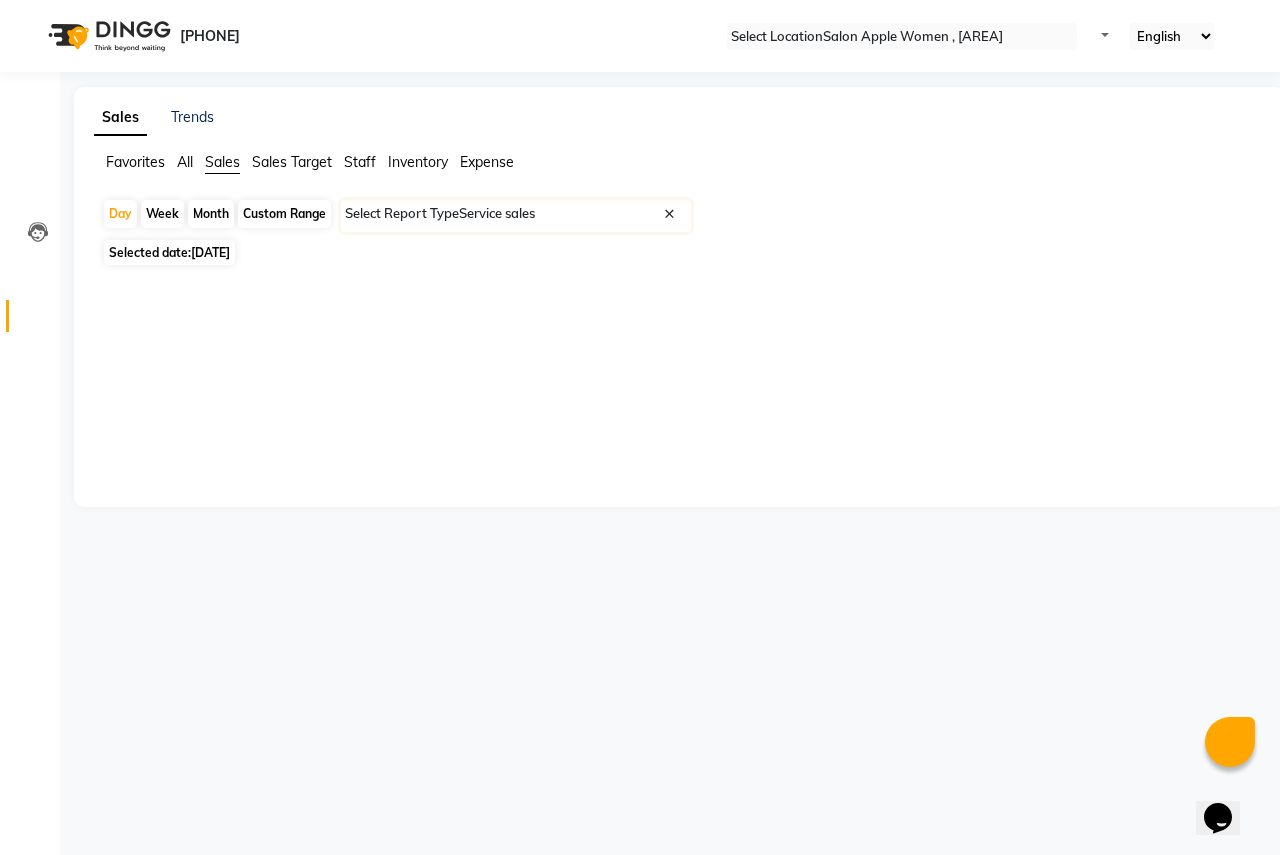 click at bounding box center [516, 214] 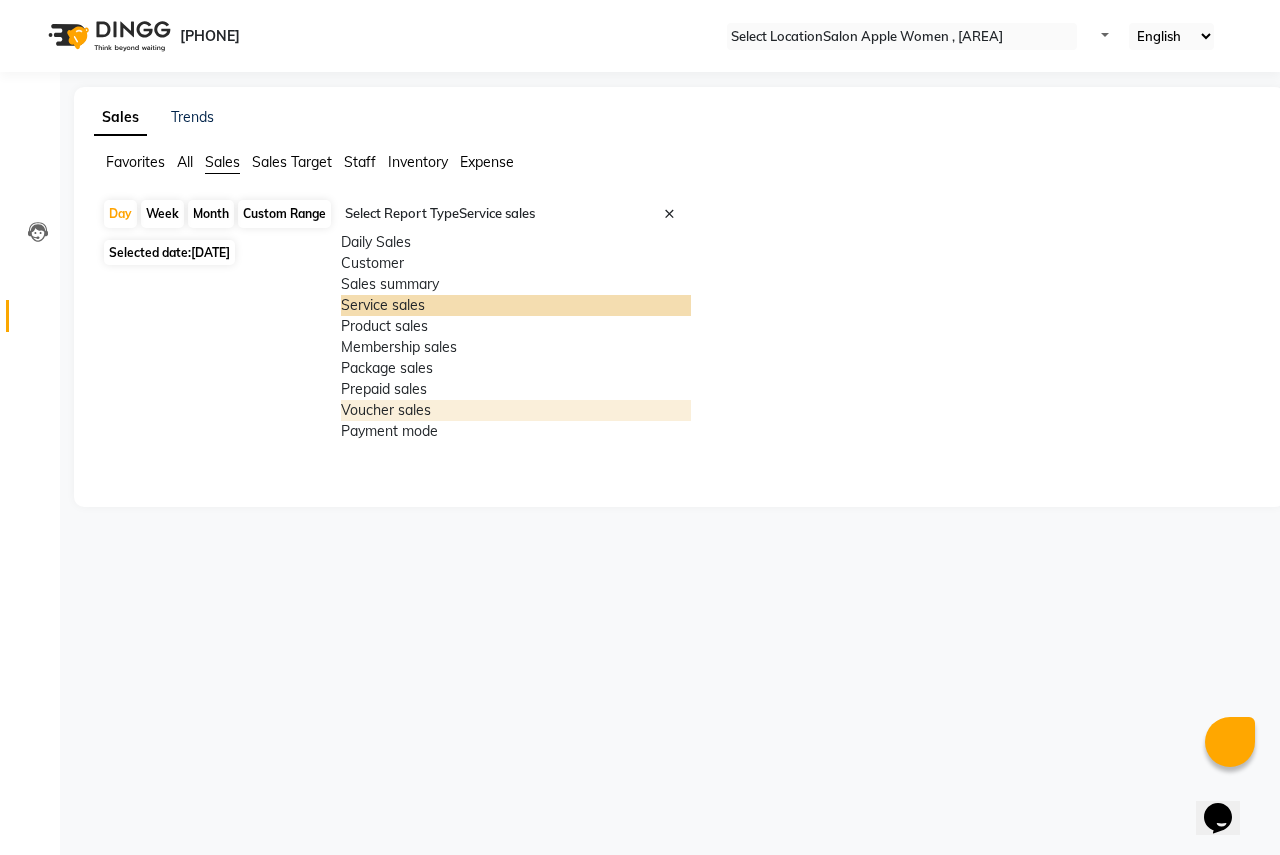 scroll, scrollTop: 0, scrollLeft: 0, axis: both 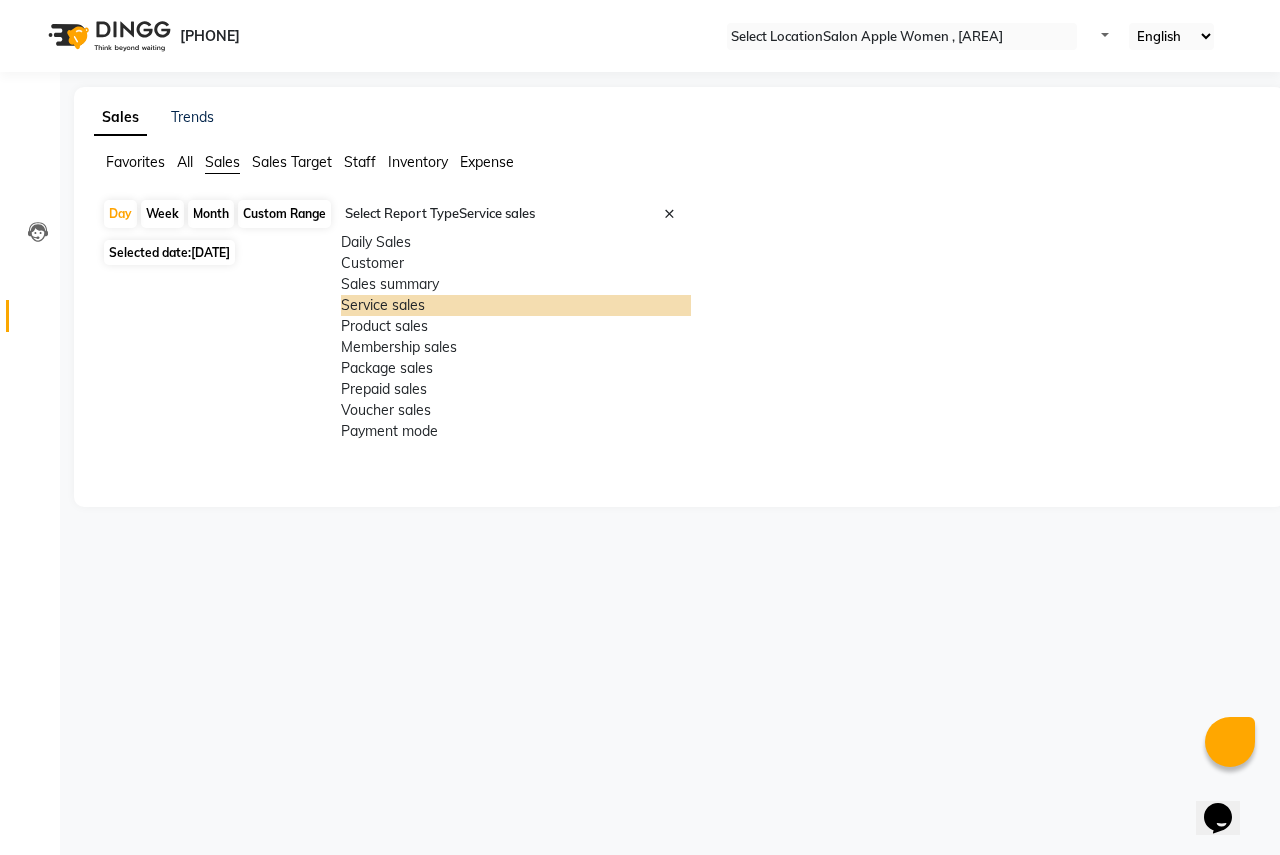click on "Service sales" at bounding box center [516, 305] 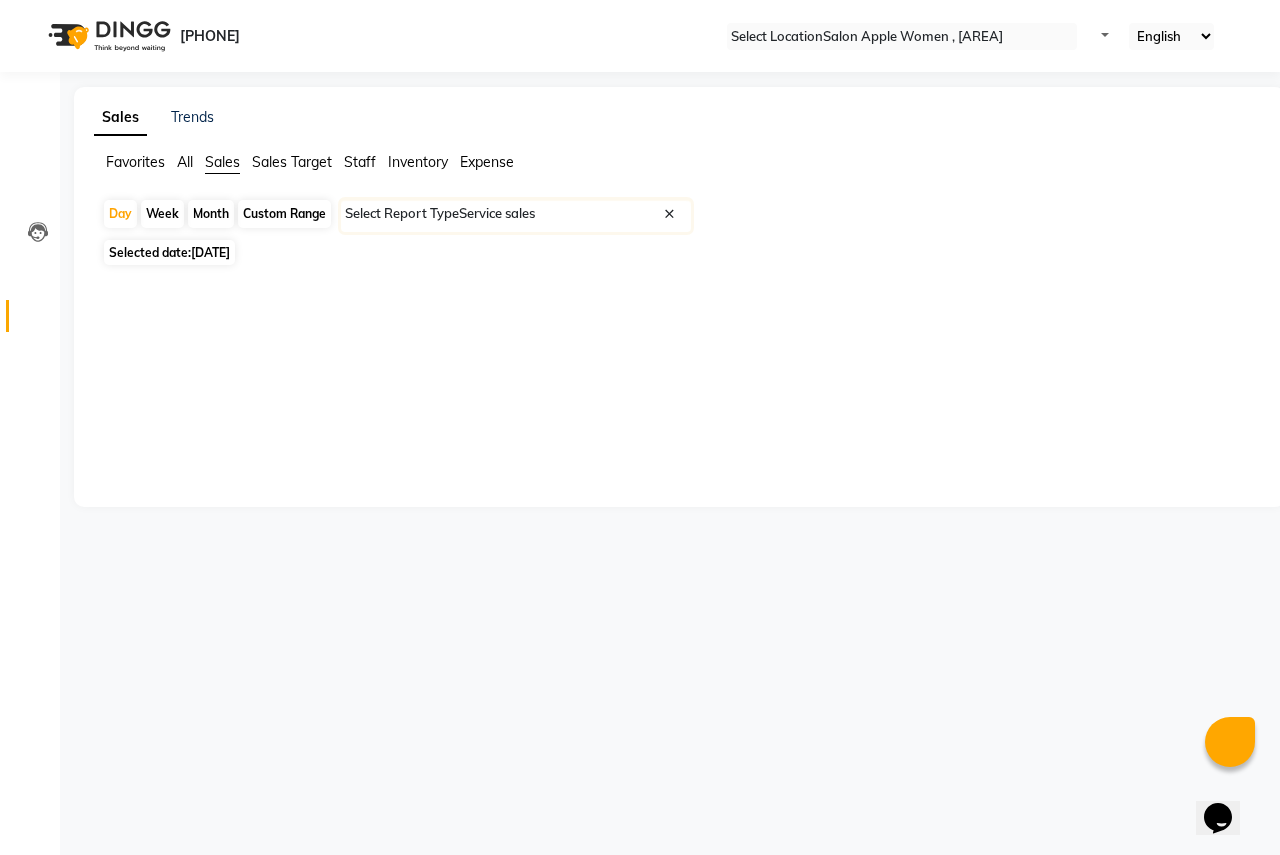 click on "Week" at bounding box center [162, 214] 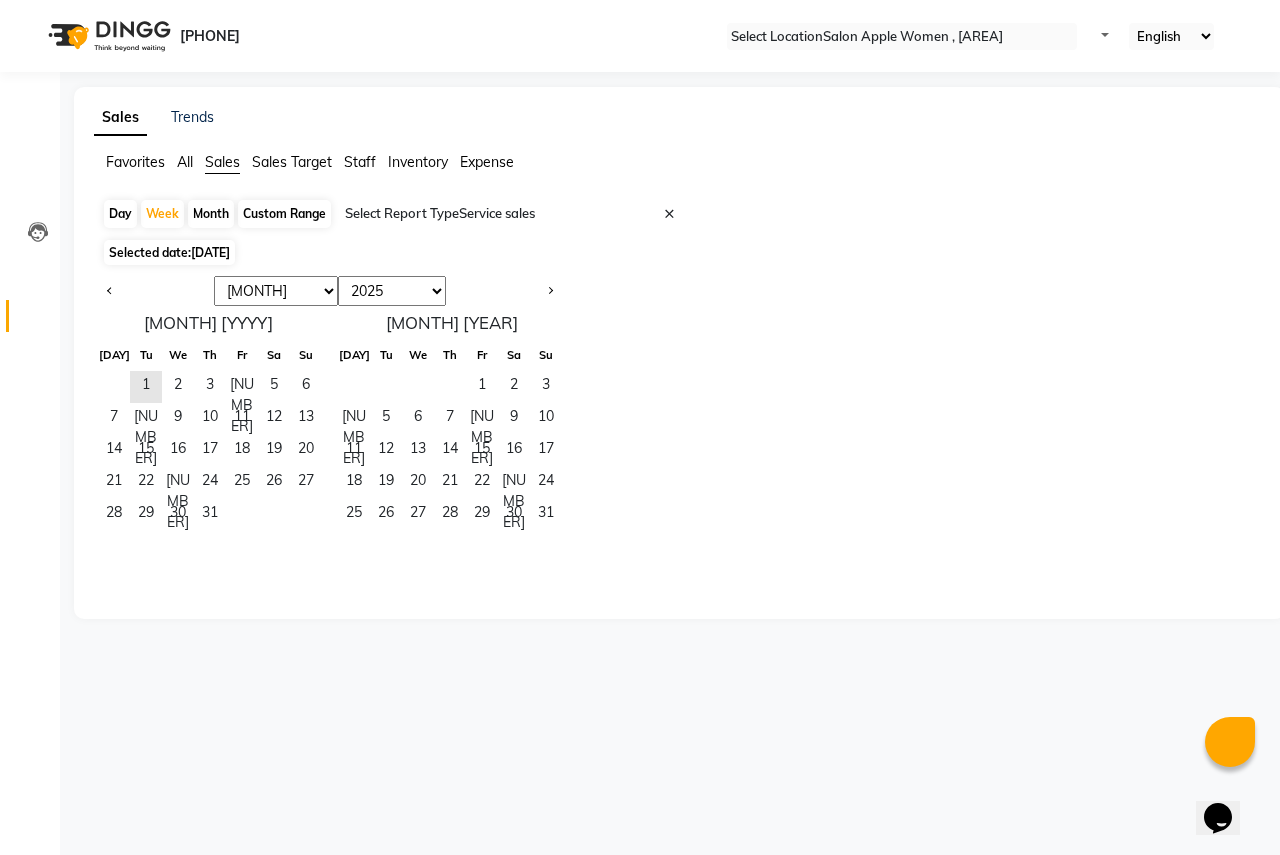 click on "Sales Trends Favorites All Sales Sales Target Staff Inventory Expense  Day   Week   Month   Custom Range  Select Report Type × Service sales × Selected date:  [DATE]  Jan Feb Mar Apr May Jun Jul Aug Sep Oct Nov Dec 2015 2016 2017 2018 2019 2020 2021 2022 2023 2024 2025 2026 2027 2028 2029 2030 2031 2032 2033 2034 2035  July 2025  Mo Tu We Th Fr Sa Su  1   2   3   4   5   6   7   8   9   10   11   12   13   14   15   16   17   18   19   20   21   22   23   24   25   26   27   28   29   30   31   August 2025  Mo Tu We Th Fr Sa Su  1   2   3   4   5   6   7   8   9   10   11   12   13   14   15   16   17   18   19   20   21   22   23   24   25   26   27   28   29   30   31  ★ Mark as Favorite  Choose how you'd like to save "" report to favorites  Save to Personal Favorites:   Only you can see this report in your favorites tab.  Share with Organization:   Everyone in your organization can see this report in their favorites tab.  Save to Favorites" at bounding box center (679, 353) 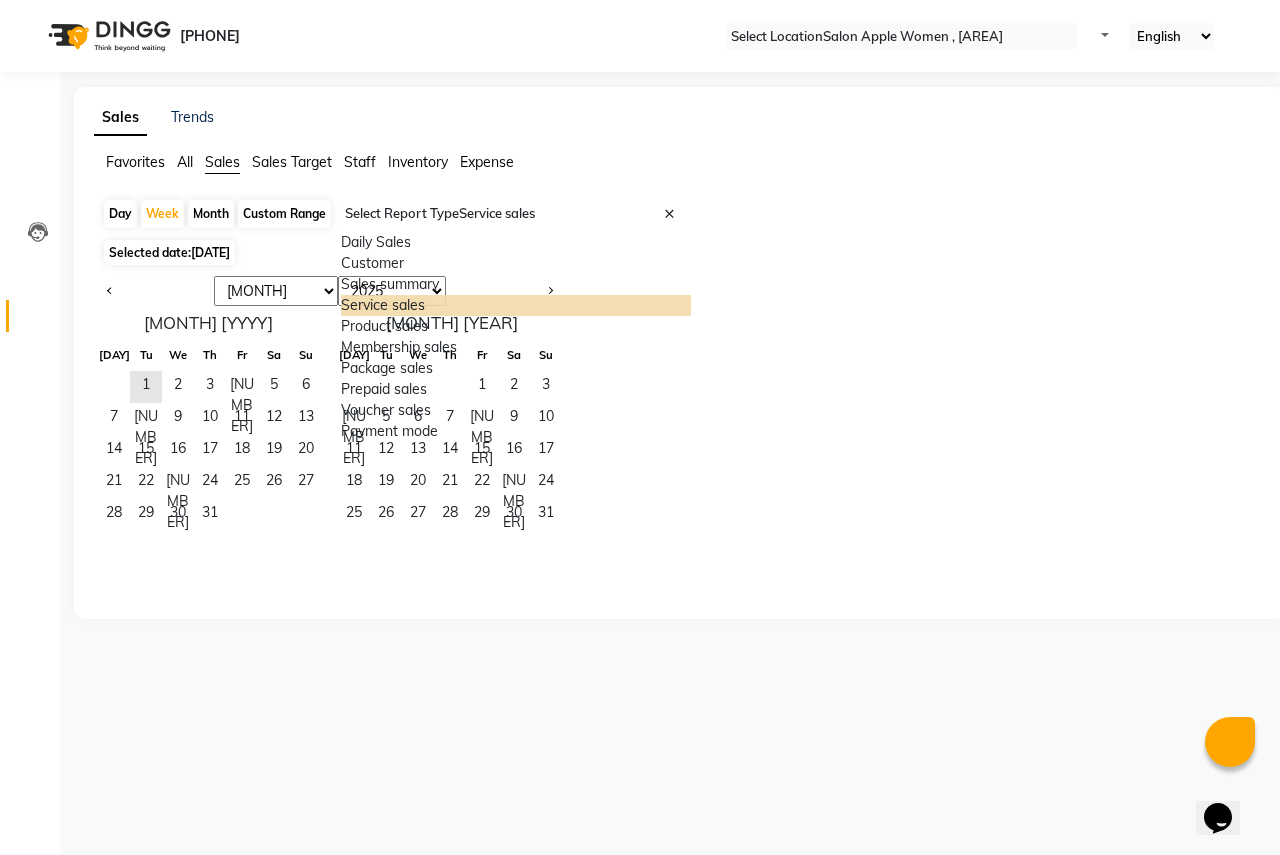 click on "Service sales" at bounding box center (516, 305) 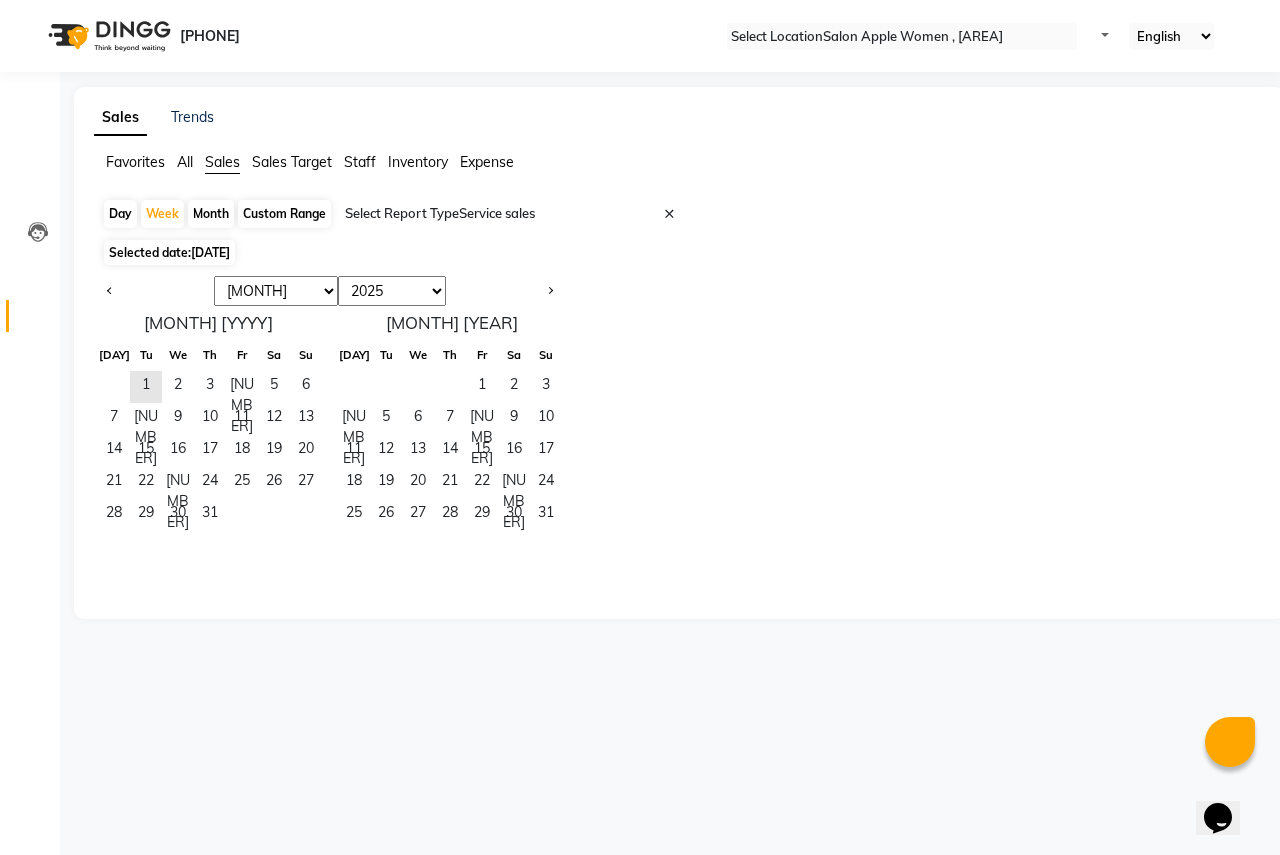 click on "Fr" at bounding box center (242, 355) 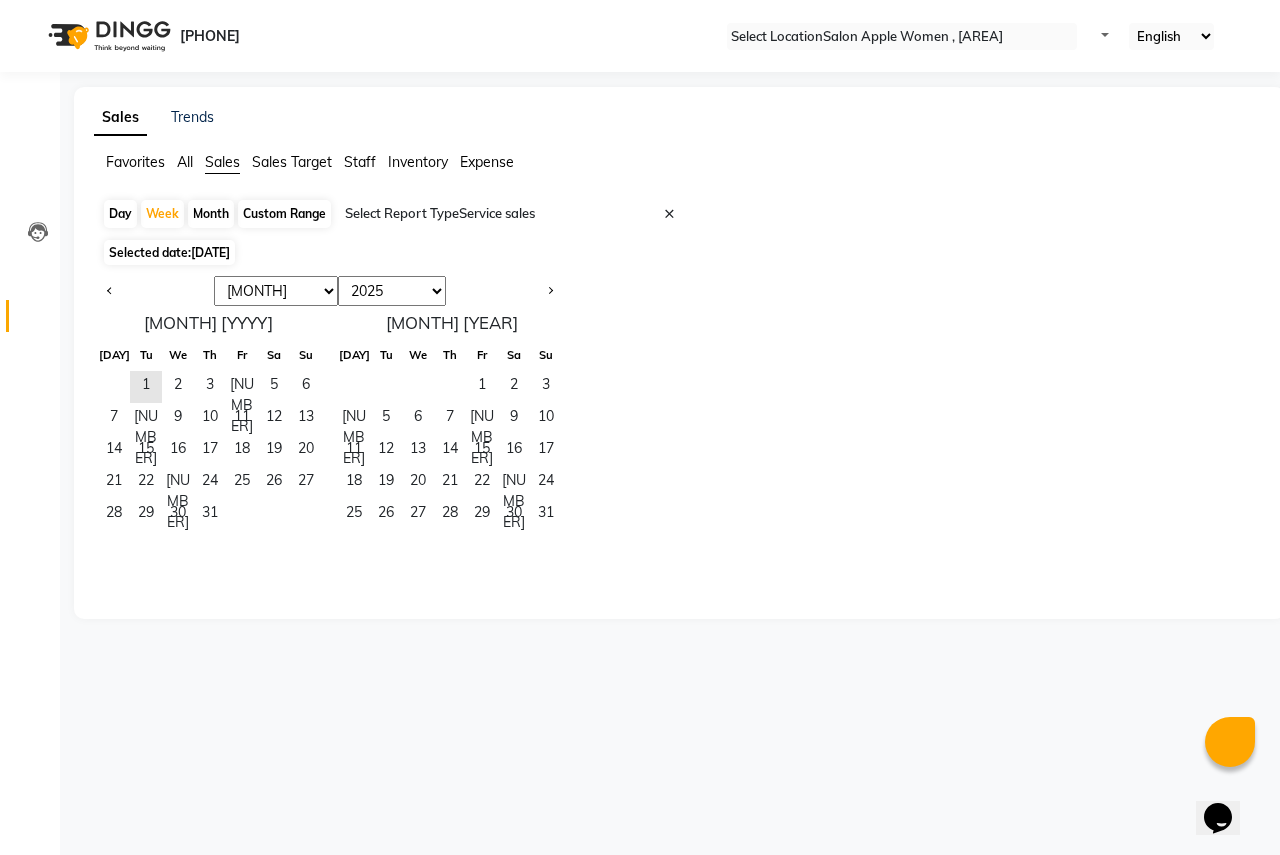 click on "[MONTH] [MONTH] [MONTH] [MONTH] [MONTH] [MONTH] [MONTH] [MONTH] [MONTH] [MONTH] [MONTH] [MONTH]" at bounding box center [276, 291] 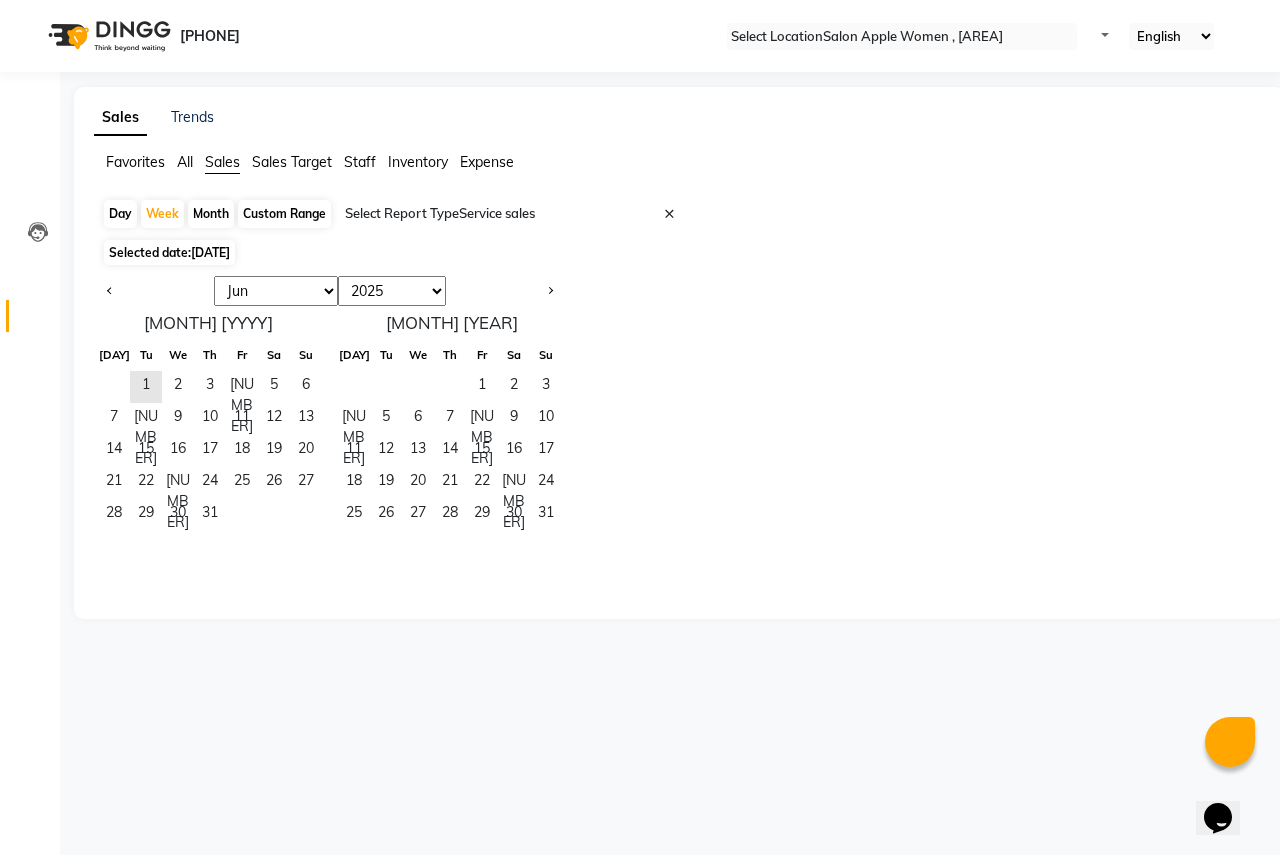 click on "[MONTH] [MONTH] [MONTH] [MONTH] [MONTH] [MONTH] [MONTH] [MONTH] [MONTH] [MONTH] [MONTH] [MONTH]" at bounding box center [276, 291] 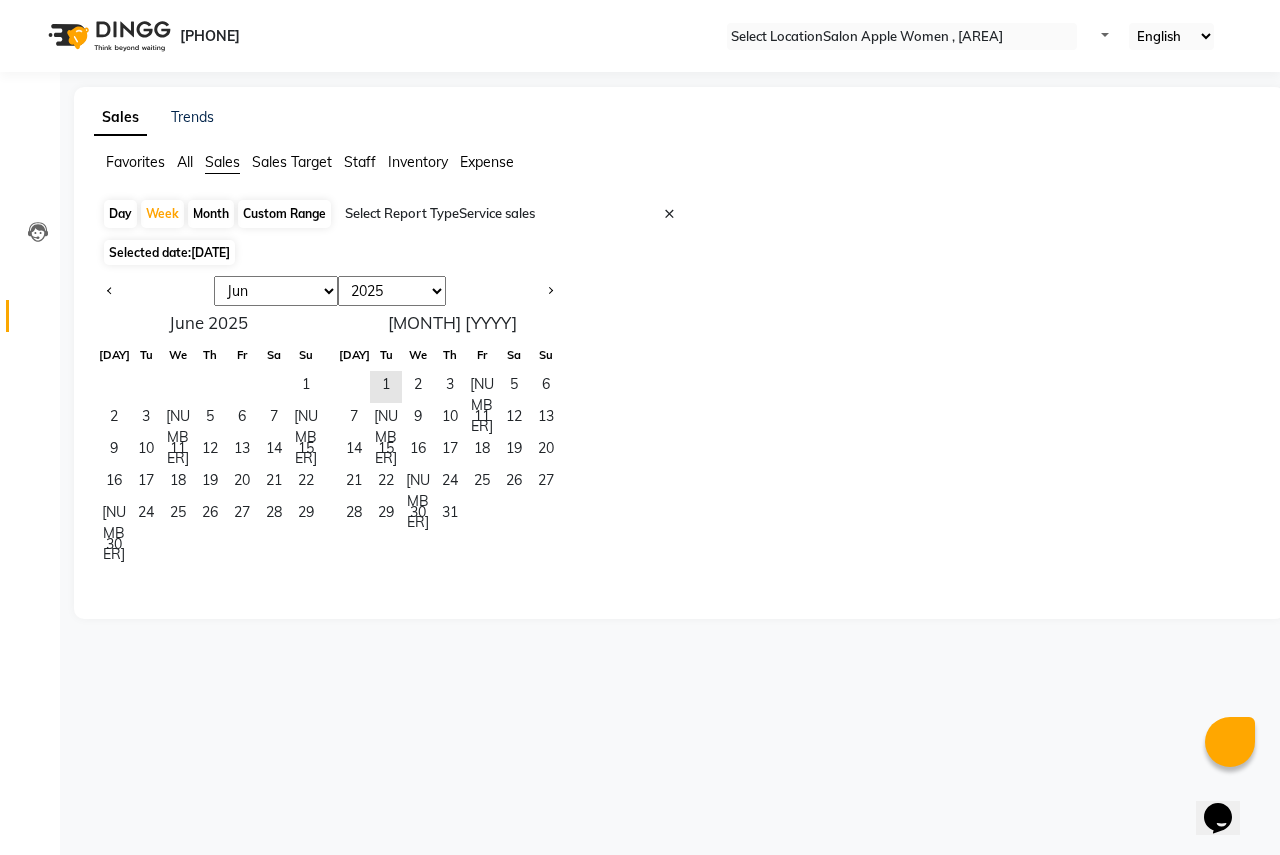 drag, startPoint x: 320, startPoint y: 391, endPoint x: 290, endPoint y: 547, distance: 158.85843 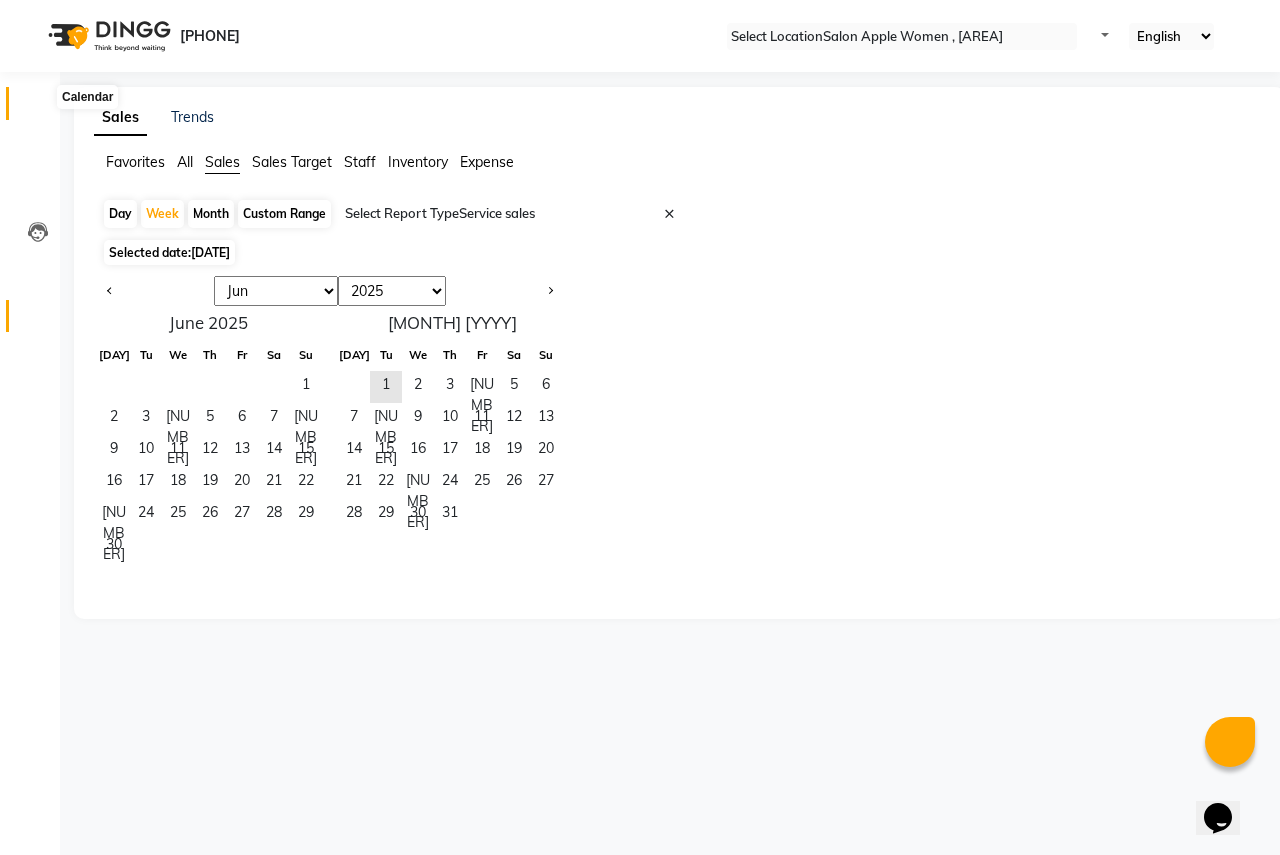 click at bounding box center [38, 108] 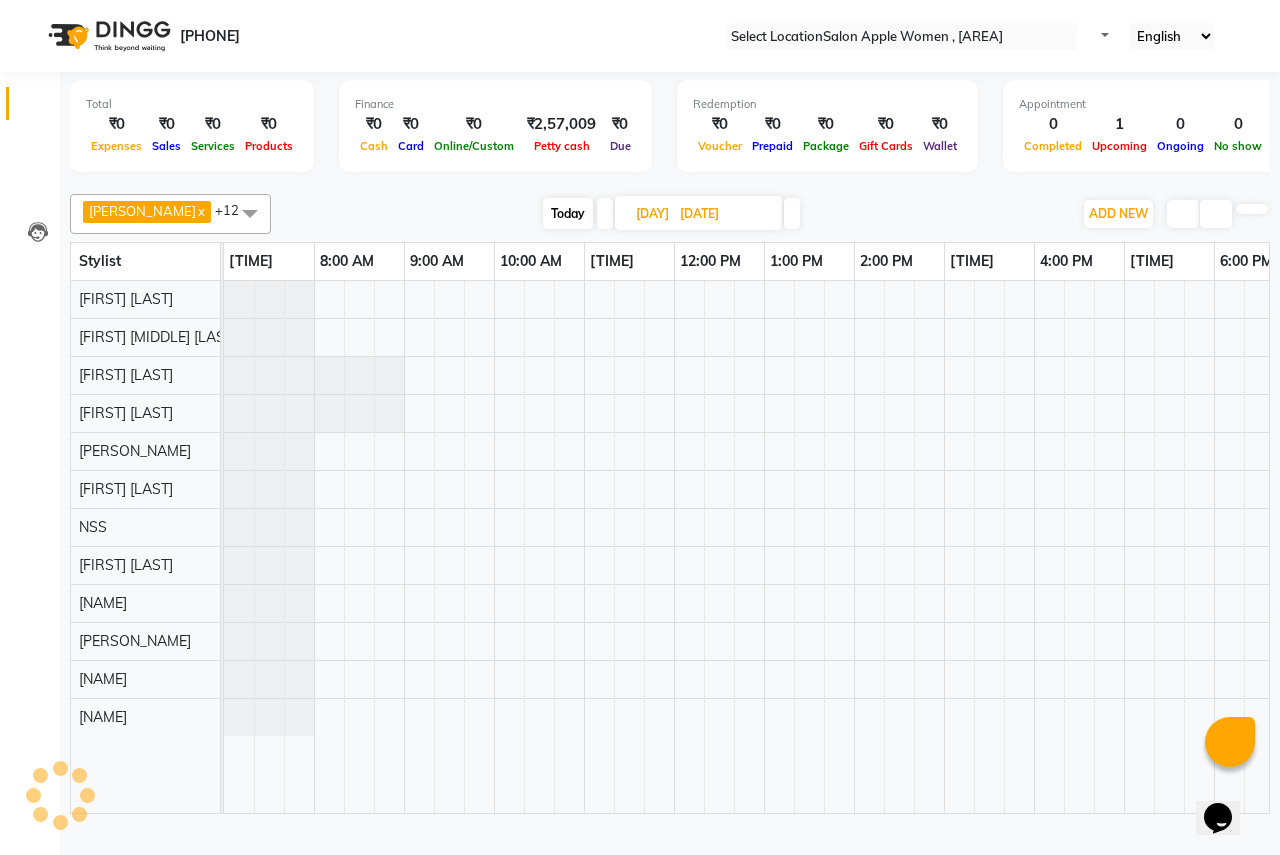 scroll, scrollTop: 0, scrollLeft: 0, axis: both 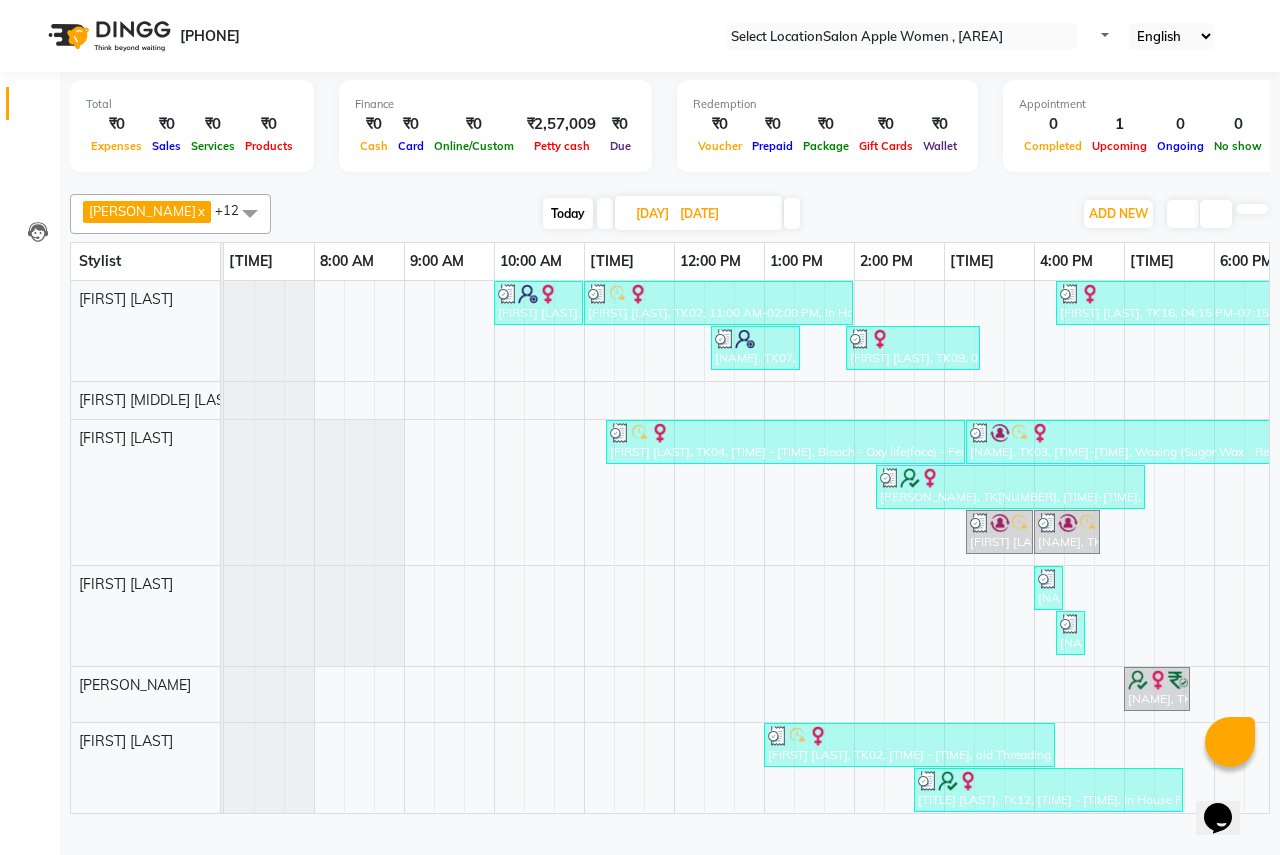 click on "Today" at bounding box center [568, 213] 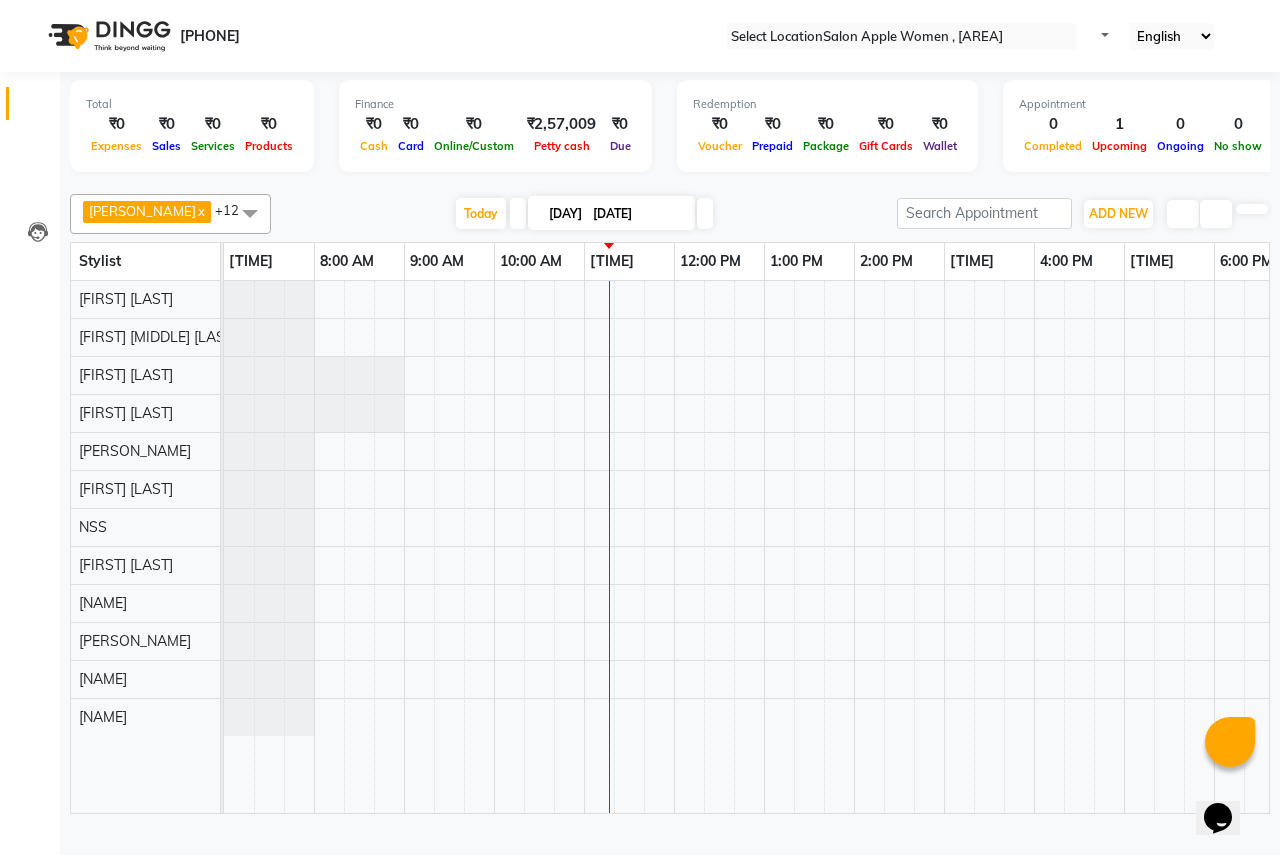 scroll, scrollTop: 0, scrollLeft: 361, axis: horizontal 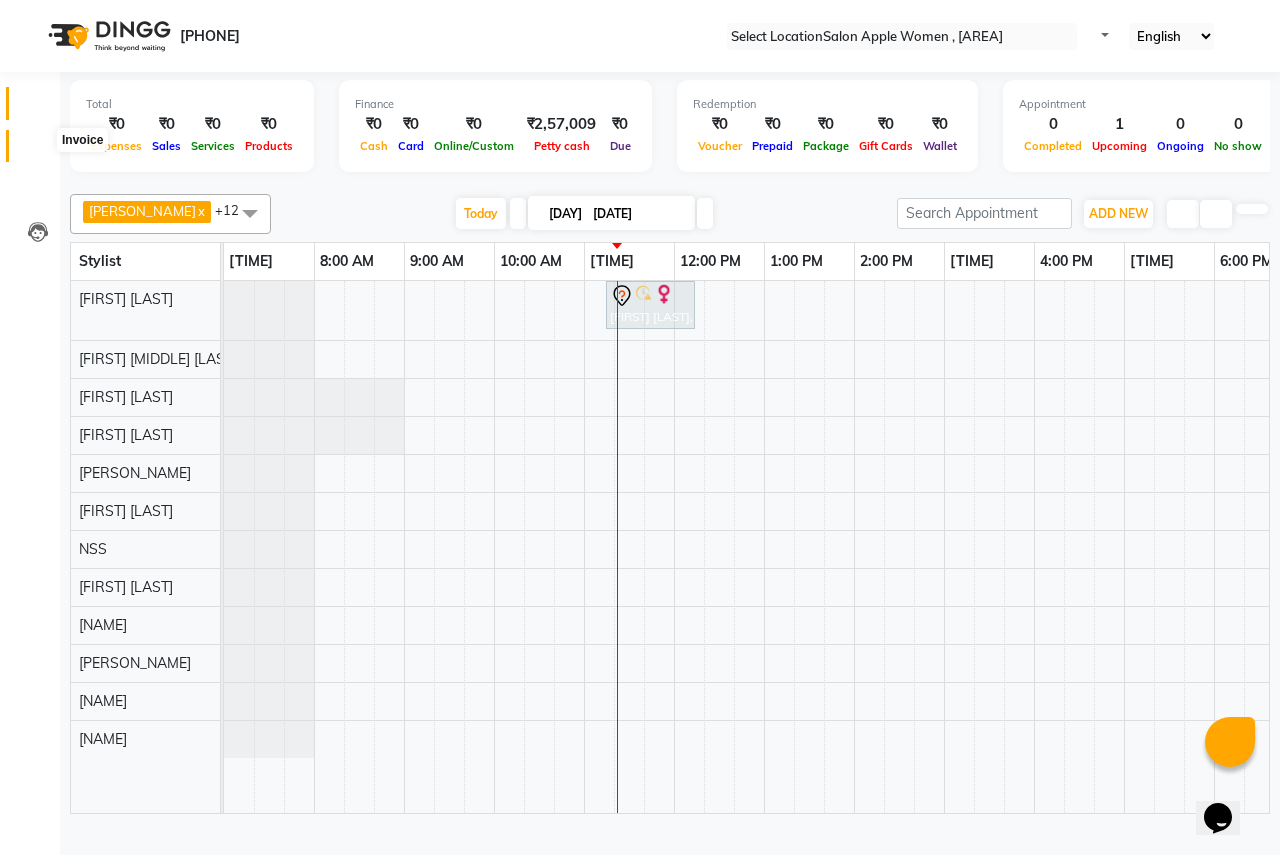 click at bounding box center (37, 151) 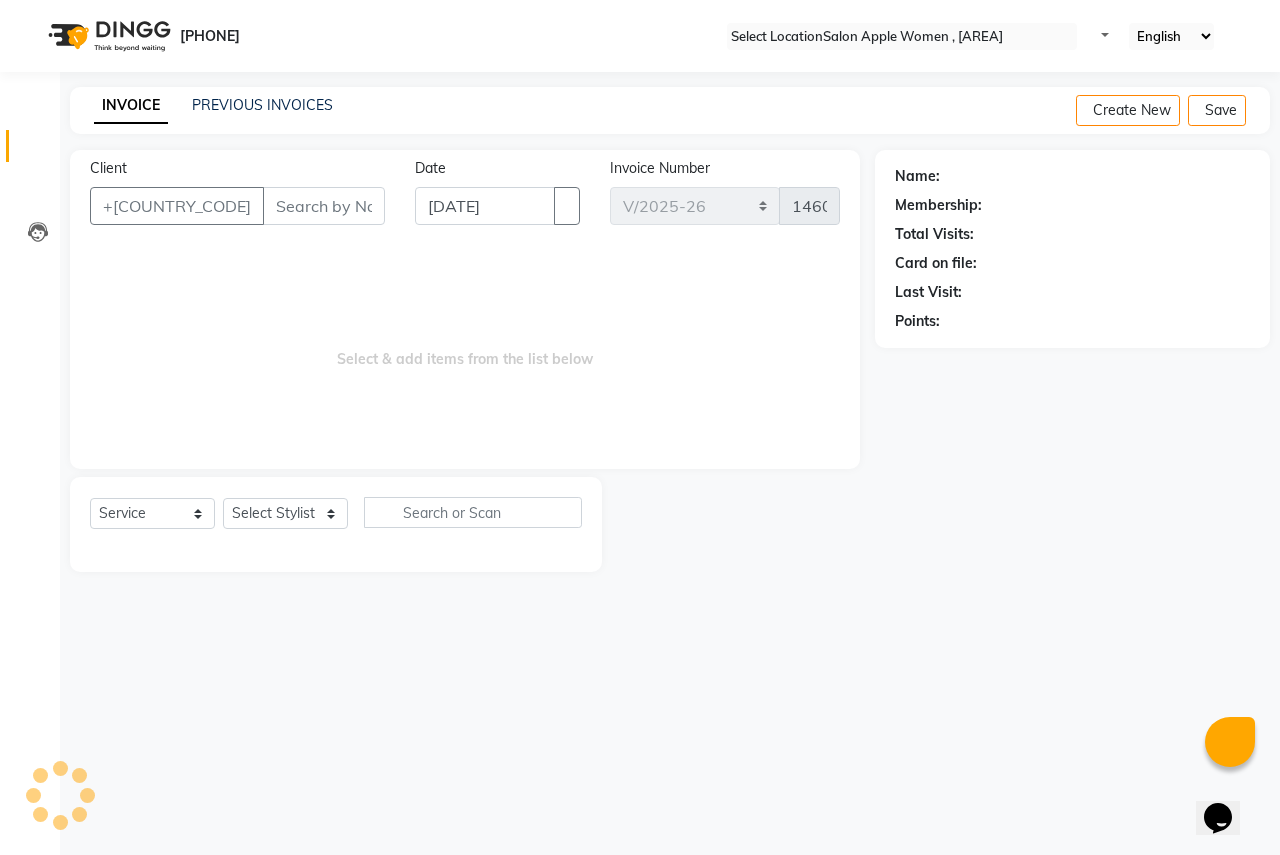 click on "Client" at bounding box center [324, 206] 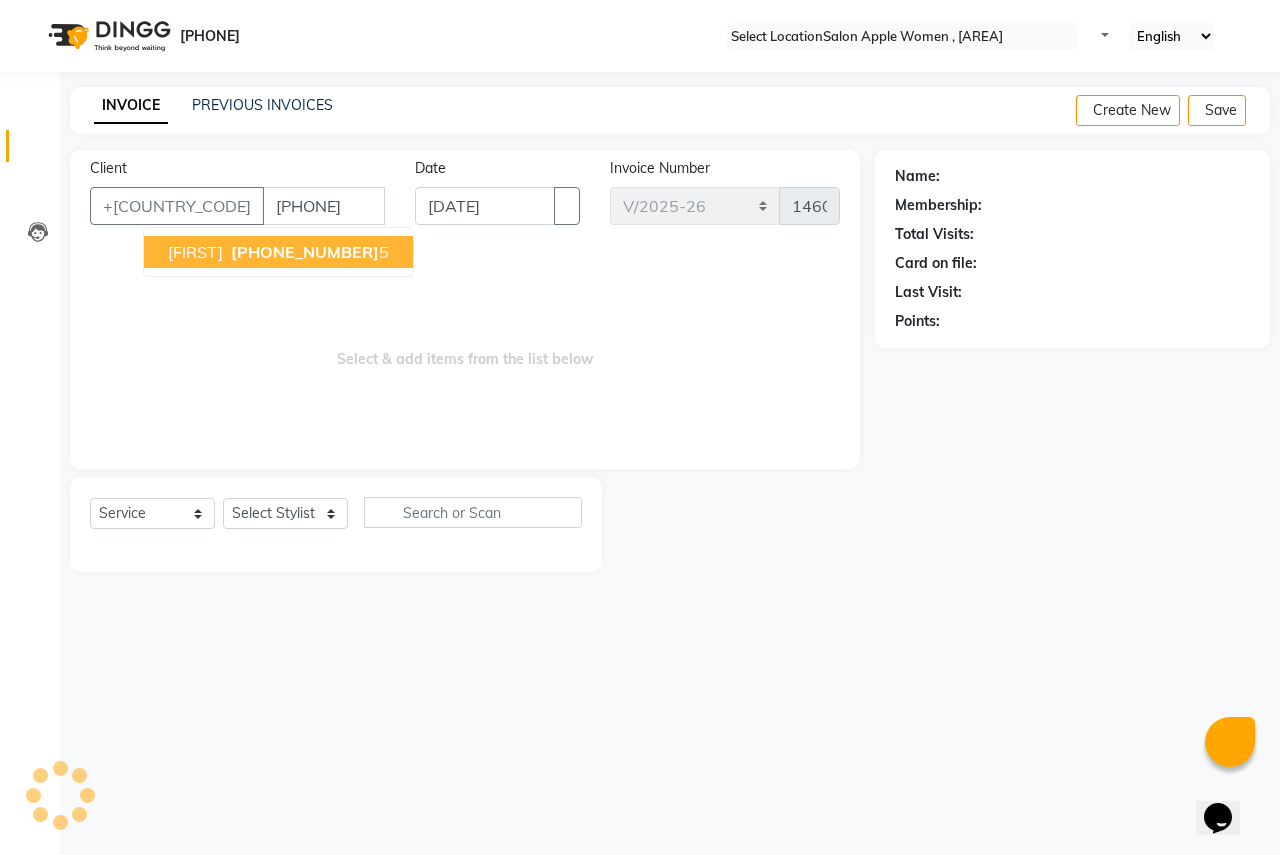 type on "[PHONE]" 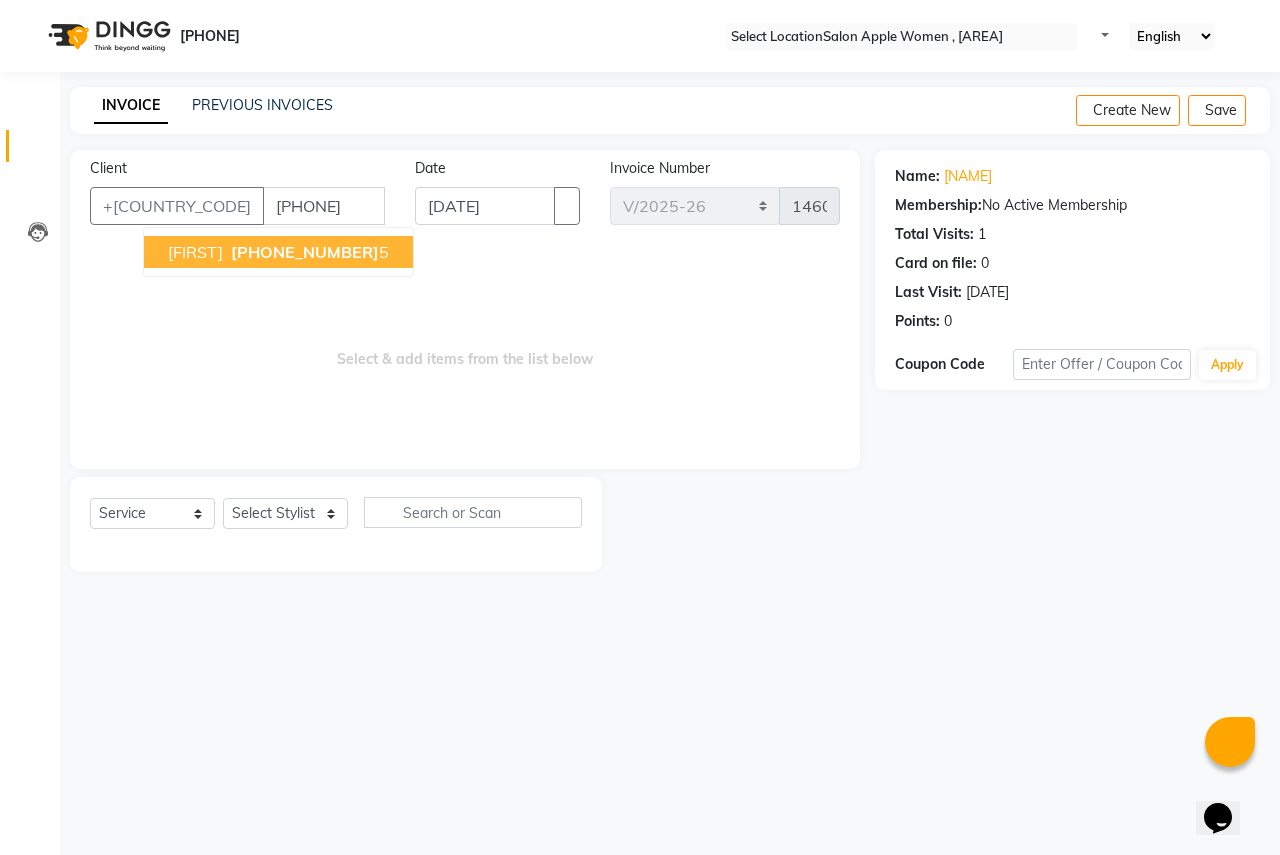 click on "[PHONE_NUMBER]" at bounding box center (305, 252) 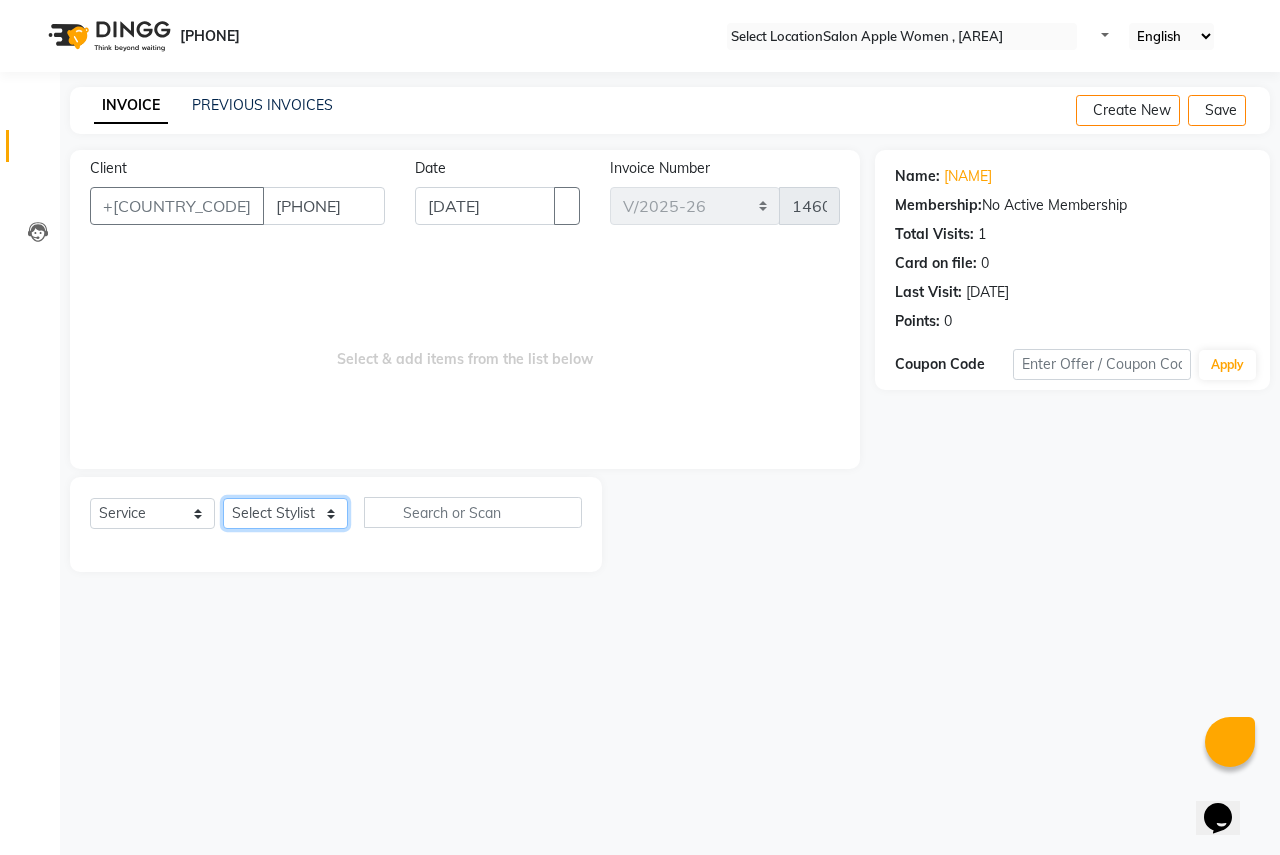 click on "Select Stylist [NAME] [NAME] [NAME] [NAME] [NAME] [NAME] [NAME] [NAME] [NAME] [NAME] [NAME] [NAME] [NAME] [NAME] [NAME] Operations Head [NAME][NAME] [NAME] [NAME] [NAME]" at bounding box center [285, 513] 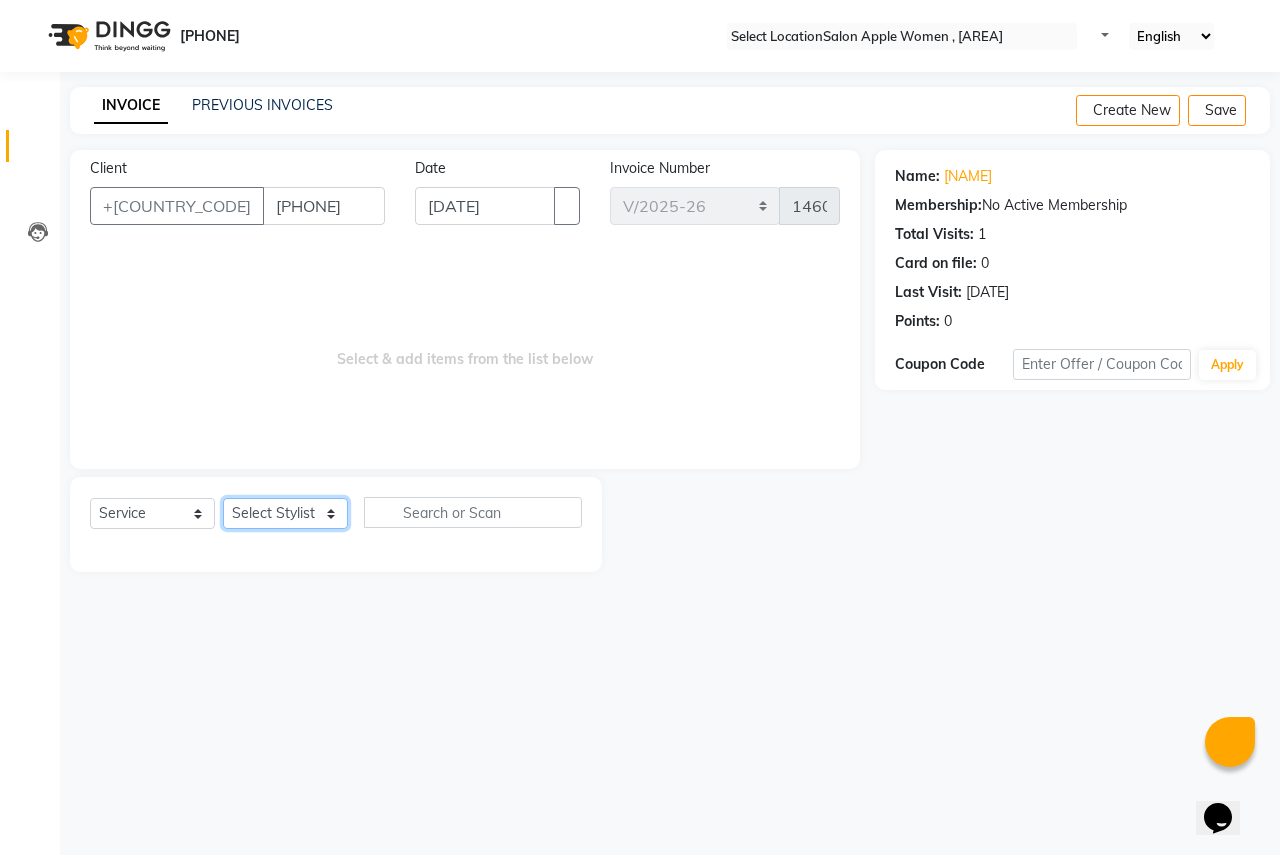 select on "3152" 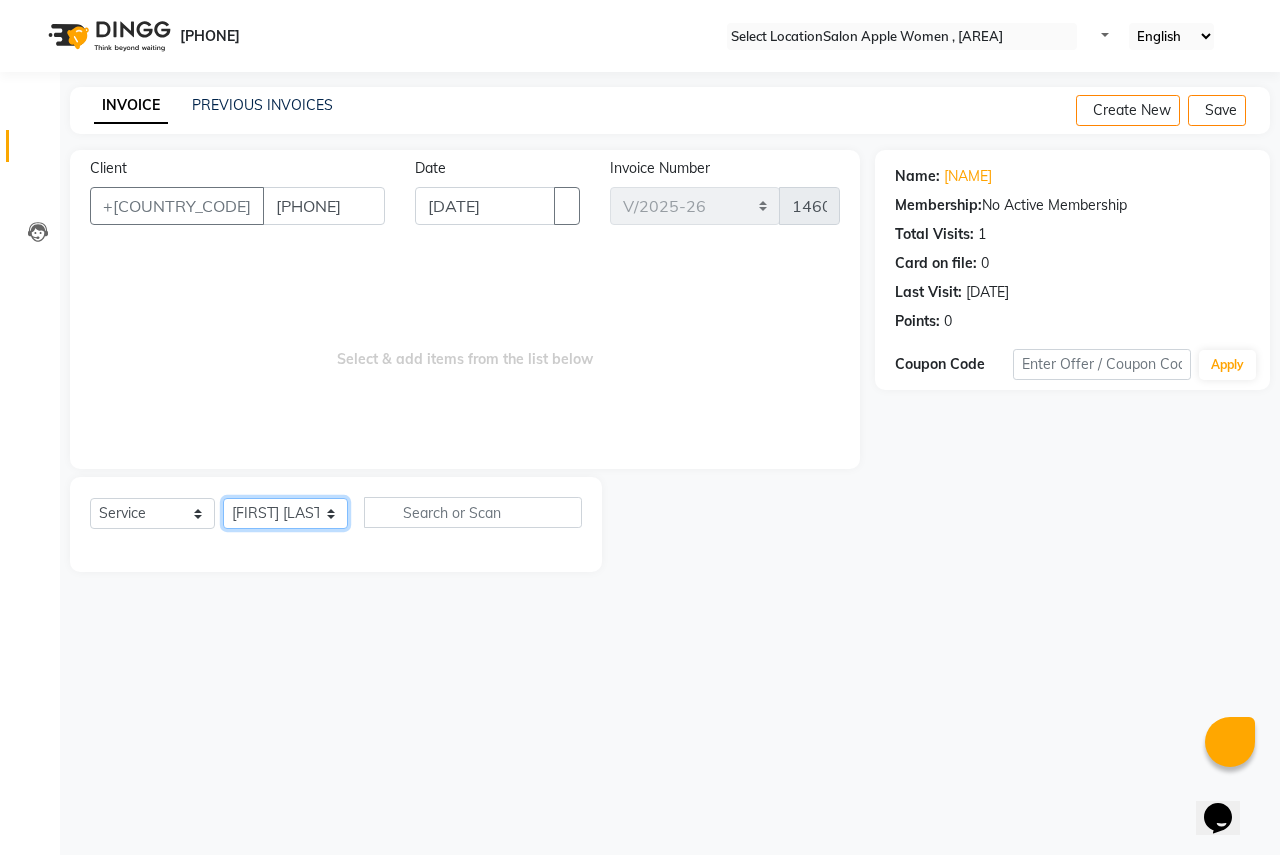 click on "Select Stylist [NAME] [NAME] [NAME] [NAME] [NAME] [NAME] [NAME] [NAME] [NAME] [NAME] [NAME] [NAME] [NAME] [NAME] [NAME] Operations Head [NAME][NAME] [NAME] [NAME] [NAME]" at bounding box center (285, 513) 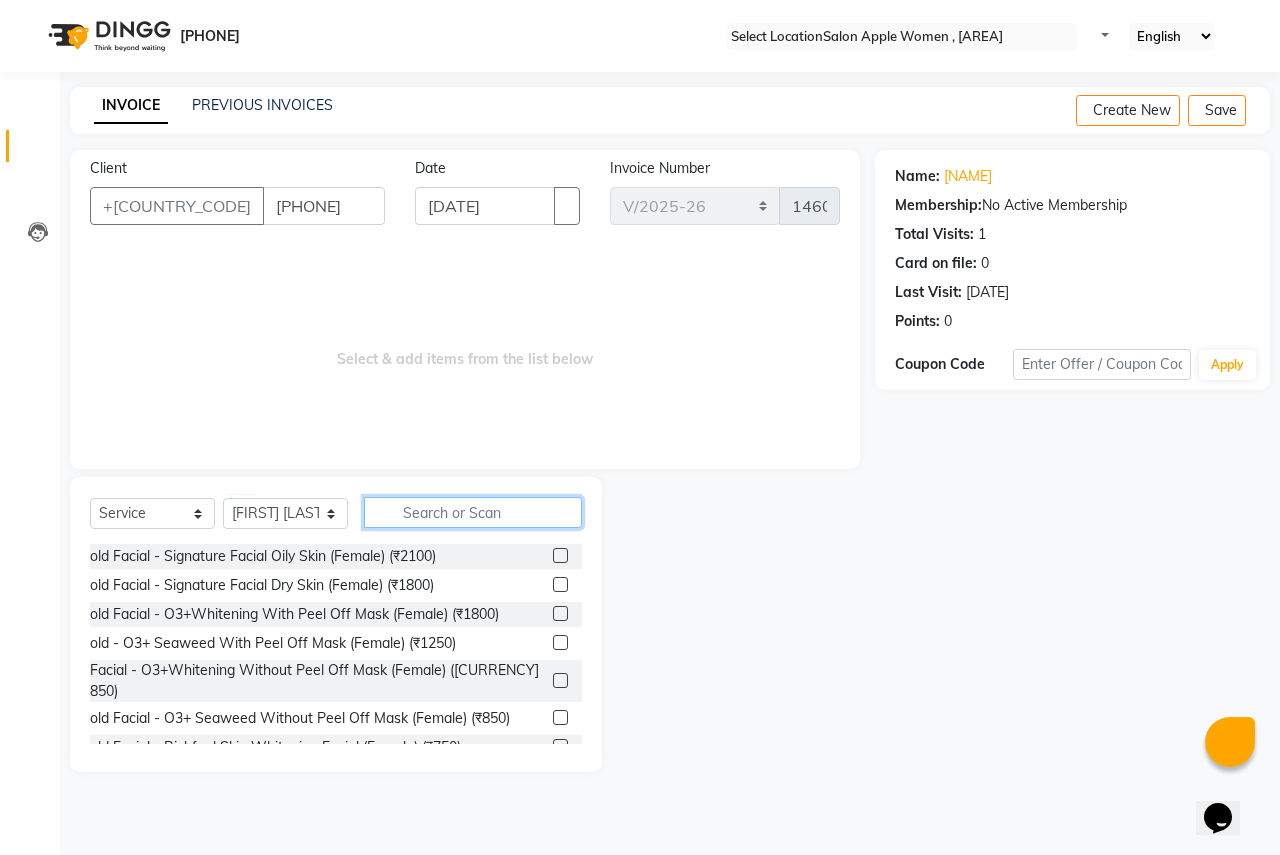 click at bounding box center (473, 512) 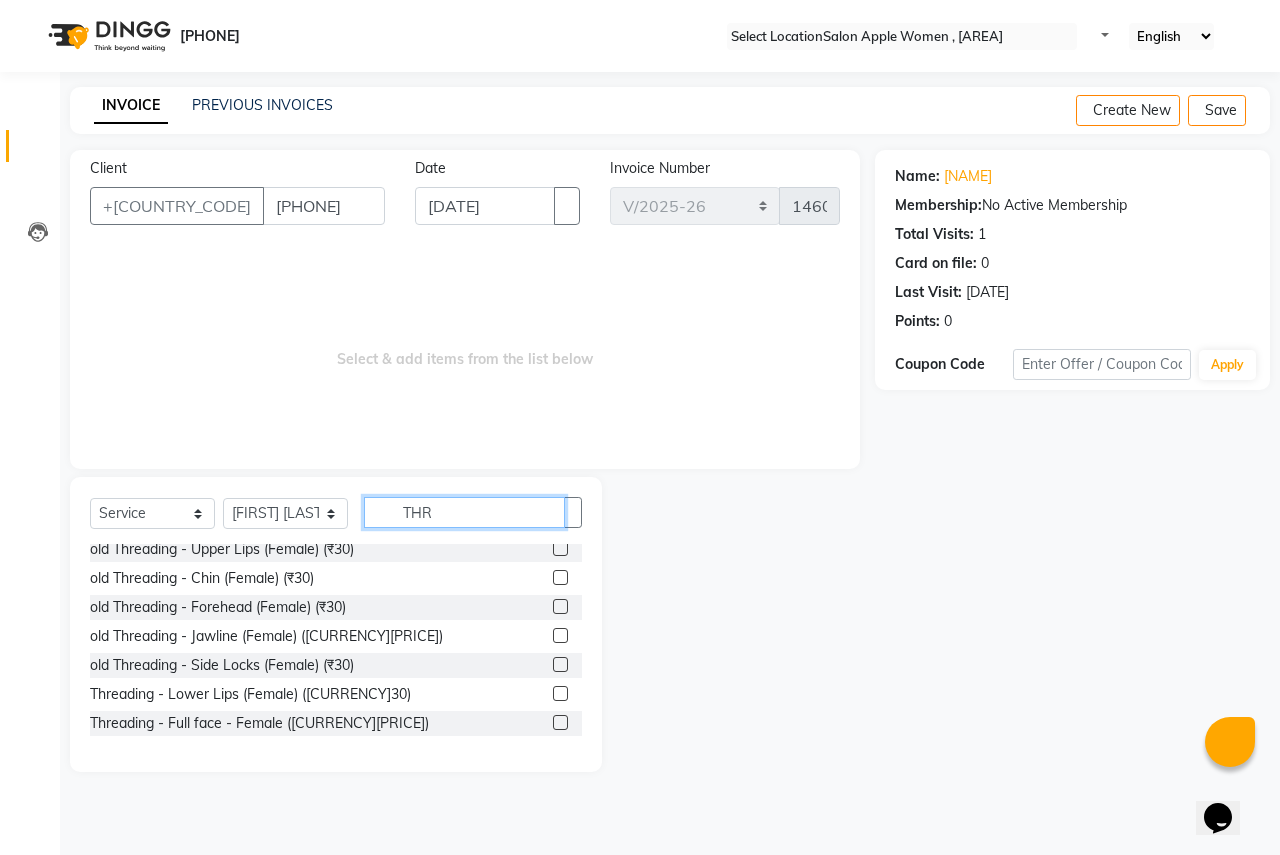 scroll, scrollTop: 100, scrollLeft: 0, axis: vertical 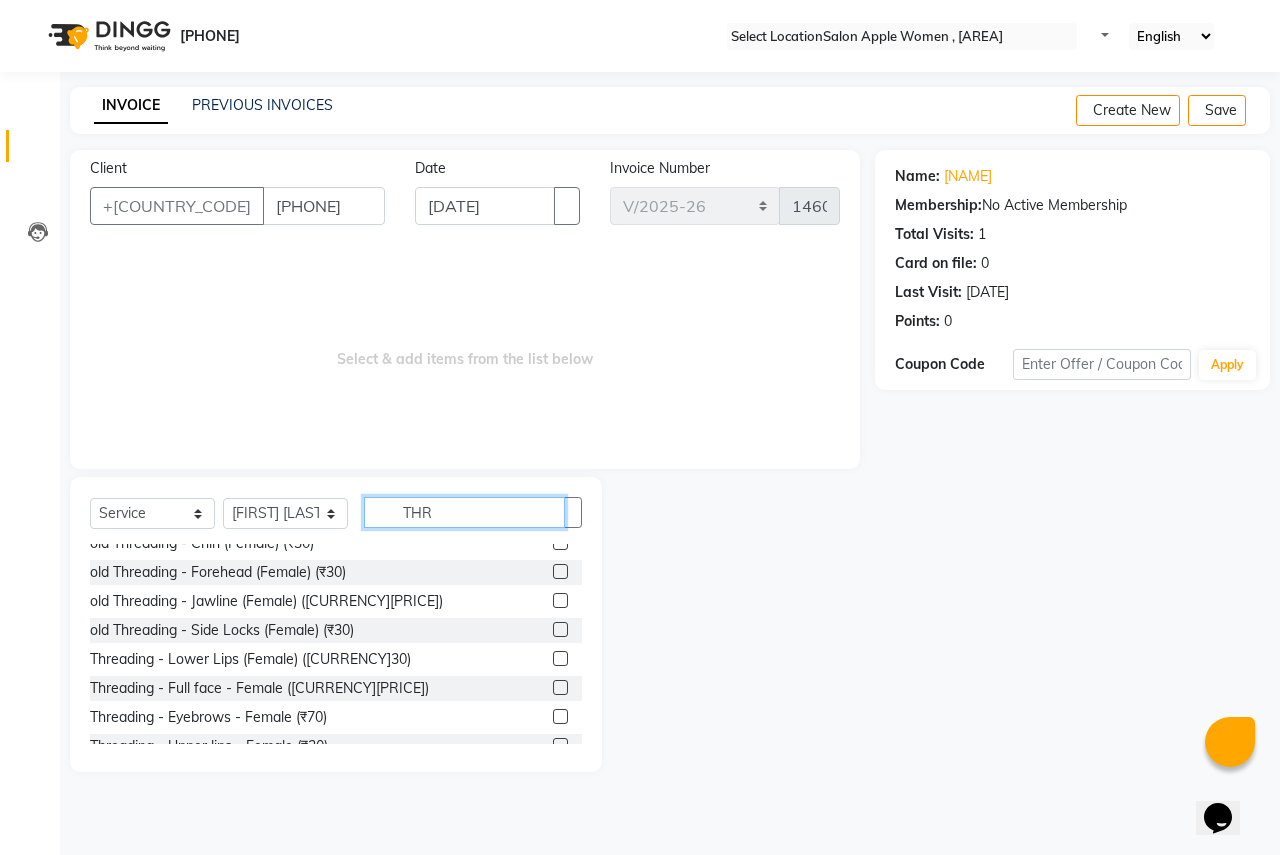 type on "THR" 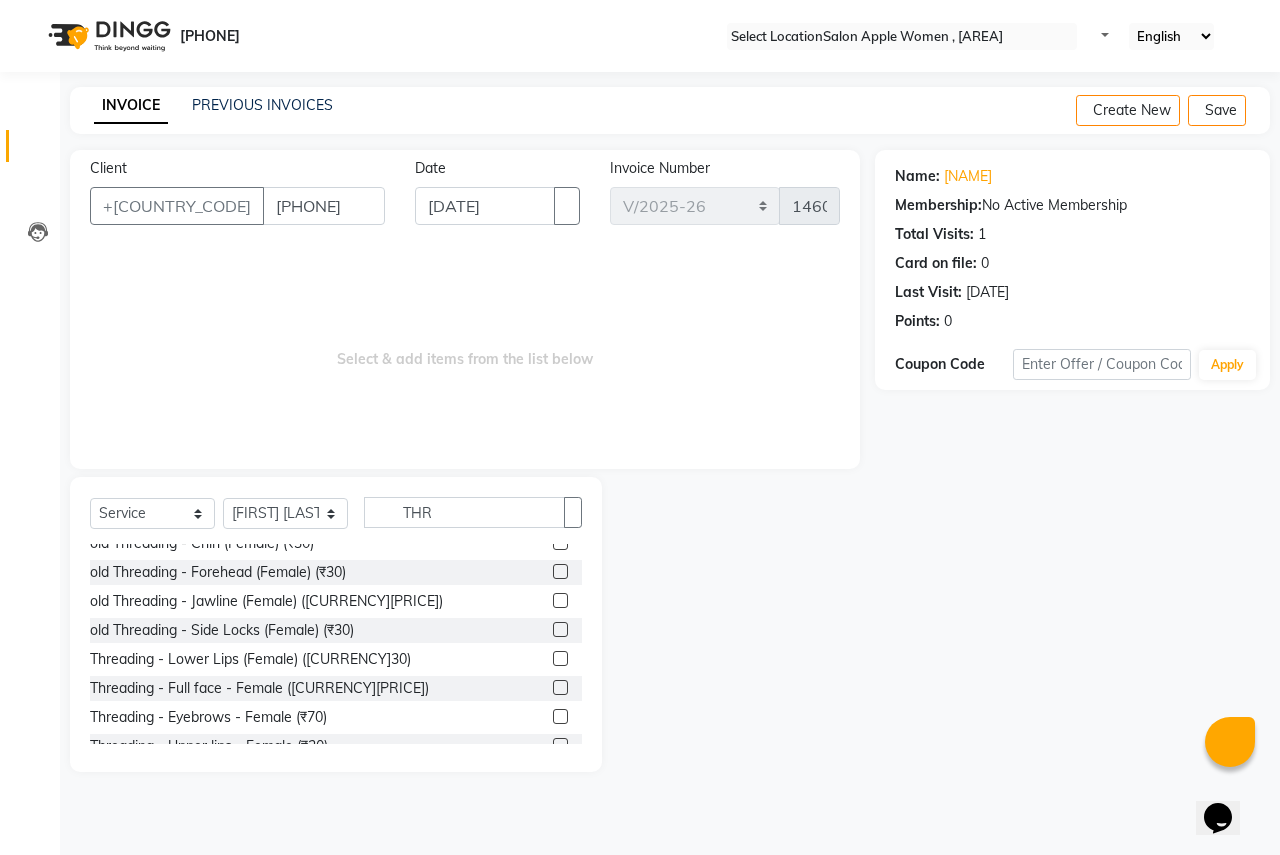 click at bounding box center [560, 716] 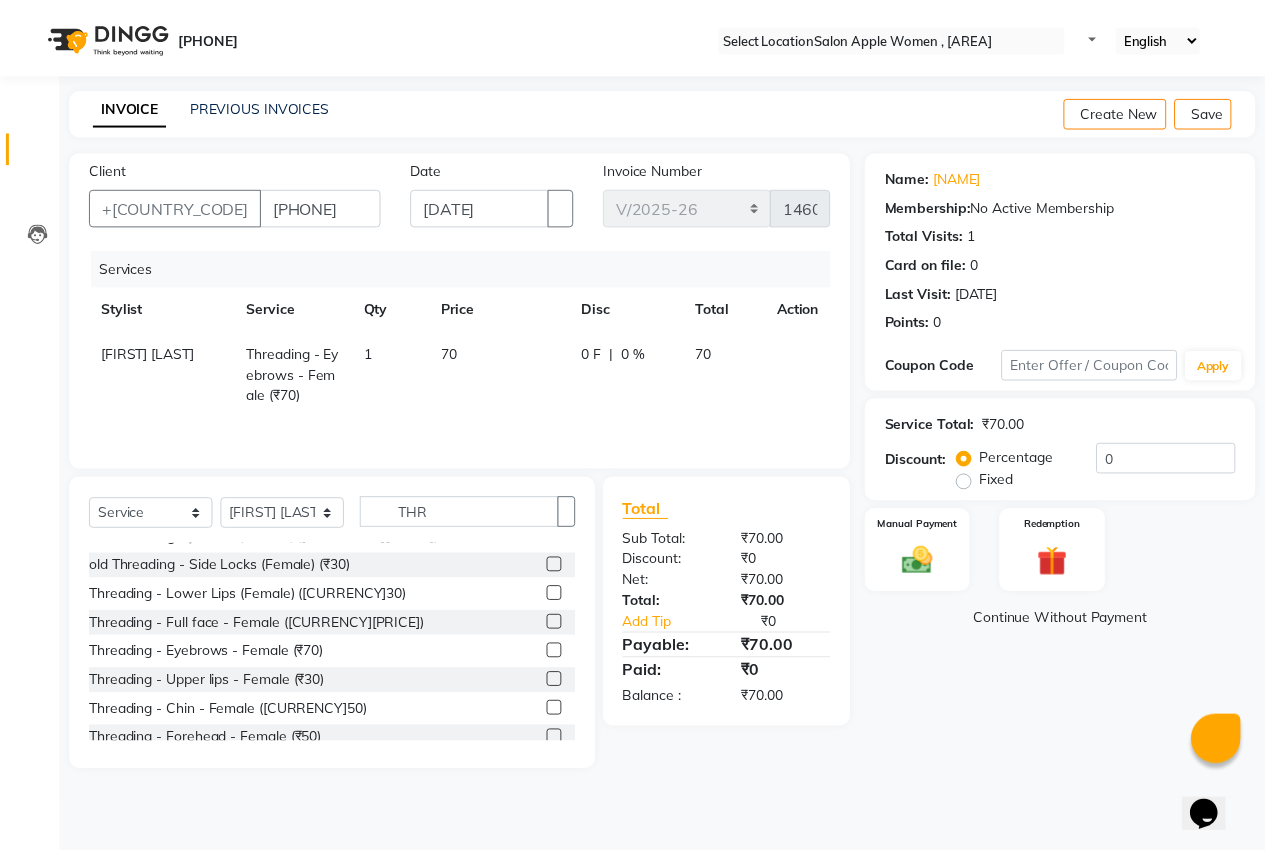 scroll, scrollTop: 200, scrollLeft: 0, axis: vertical 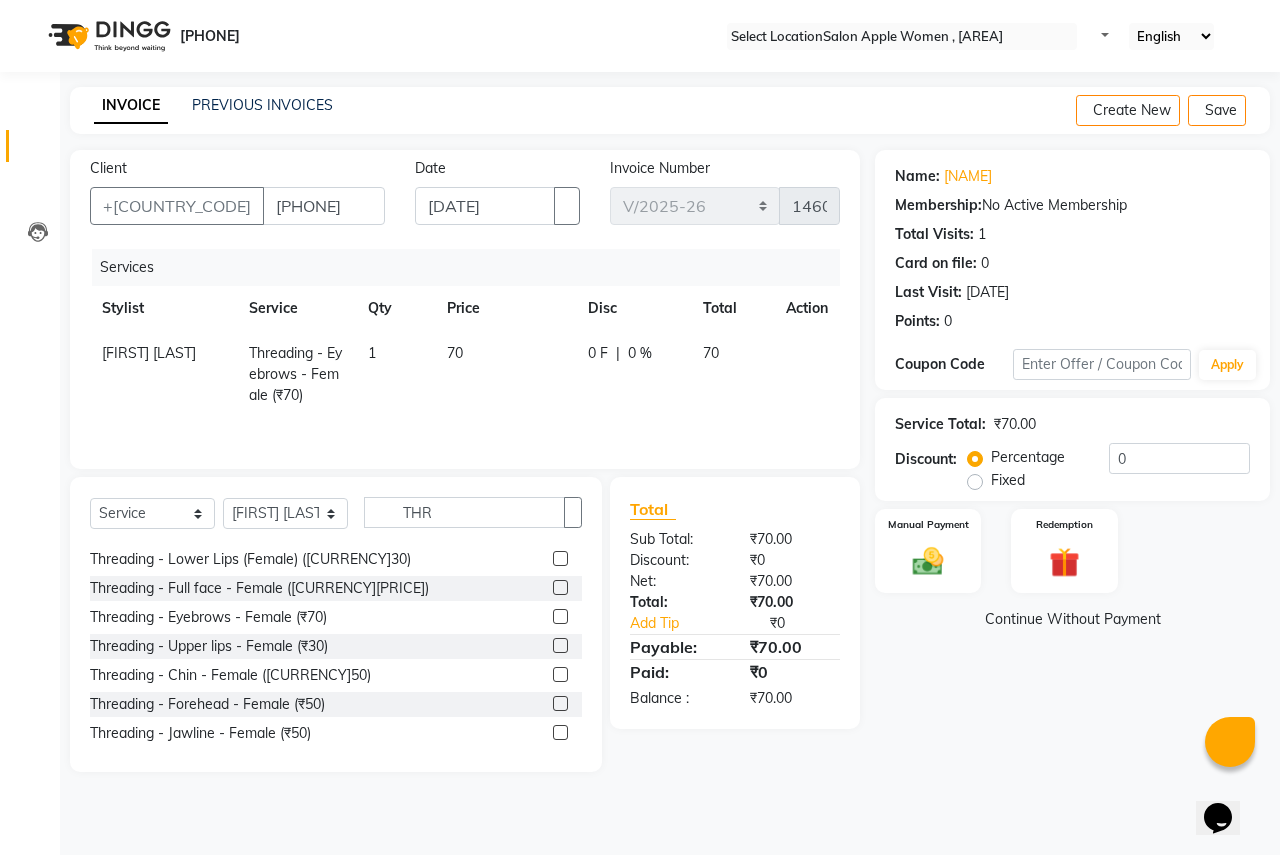 click at bounding box center (560, 645) 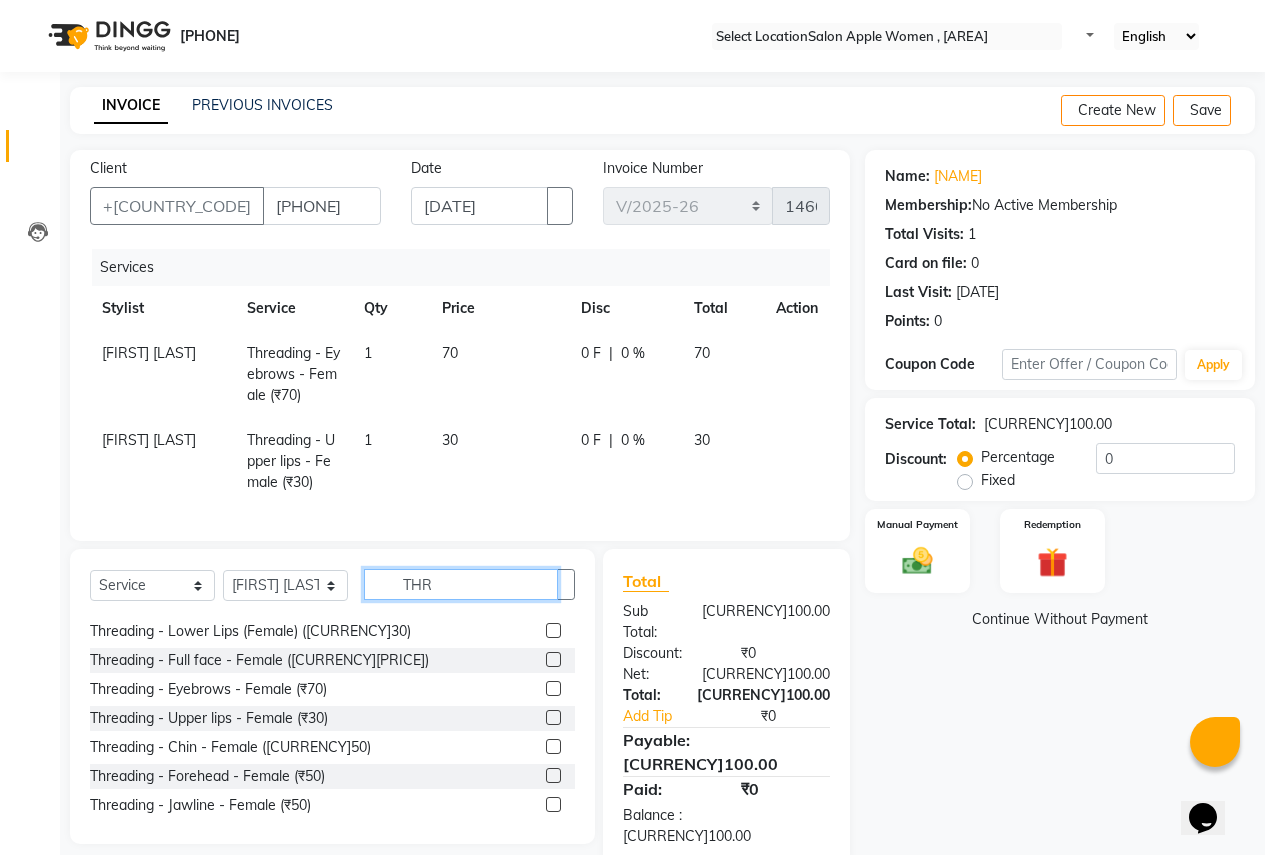 click on "THR" at bounding box center (461, 584) 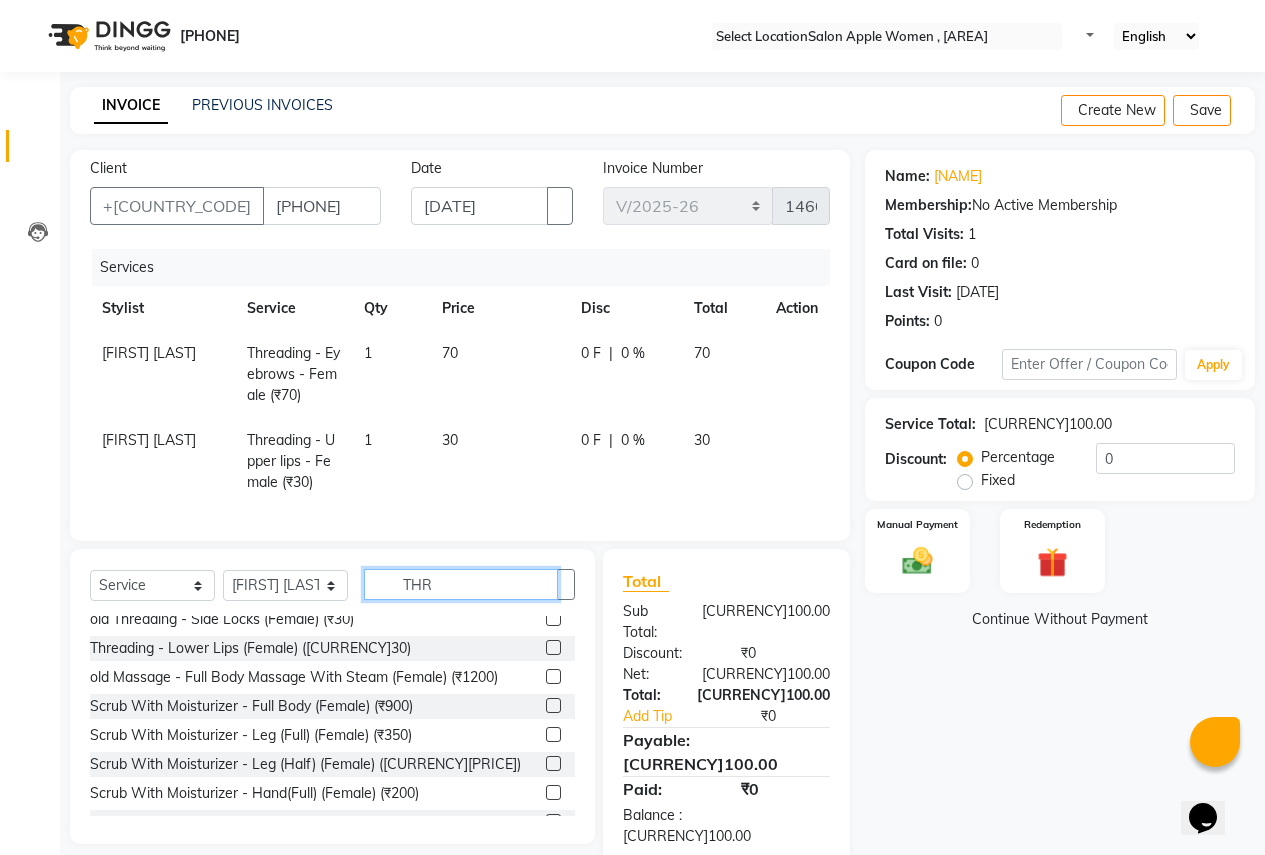 scroll, scrollTop: 200, scrollLeft: 0, axis: vertical 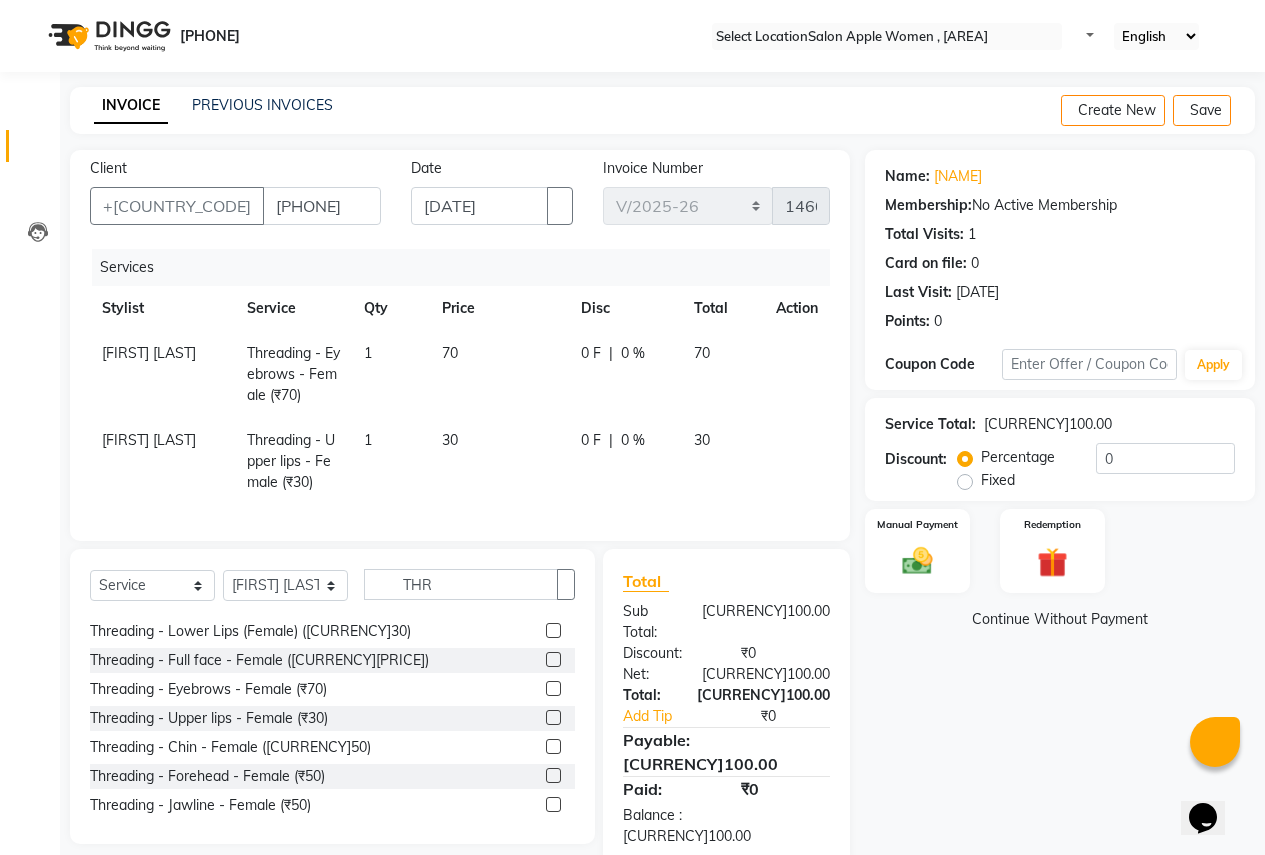 click at bounding box center (553, 775) 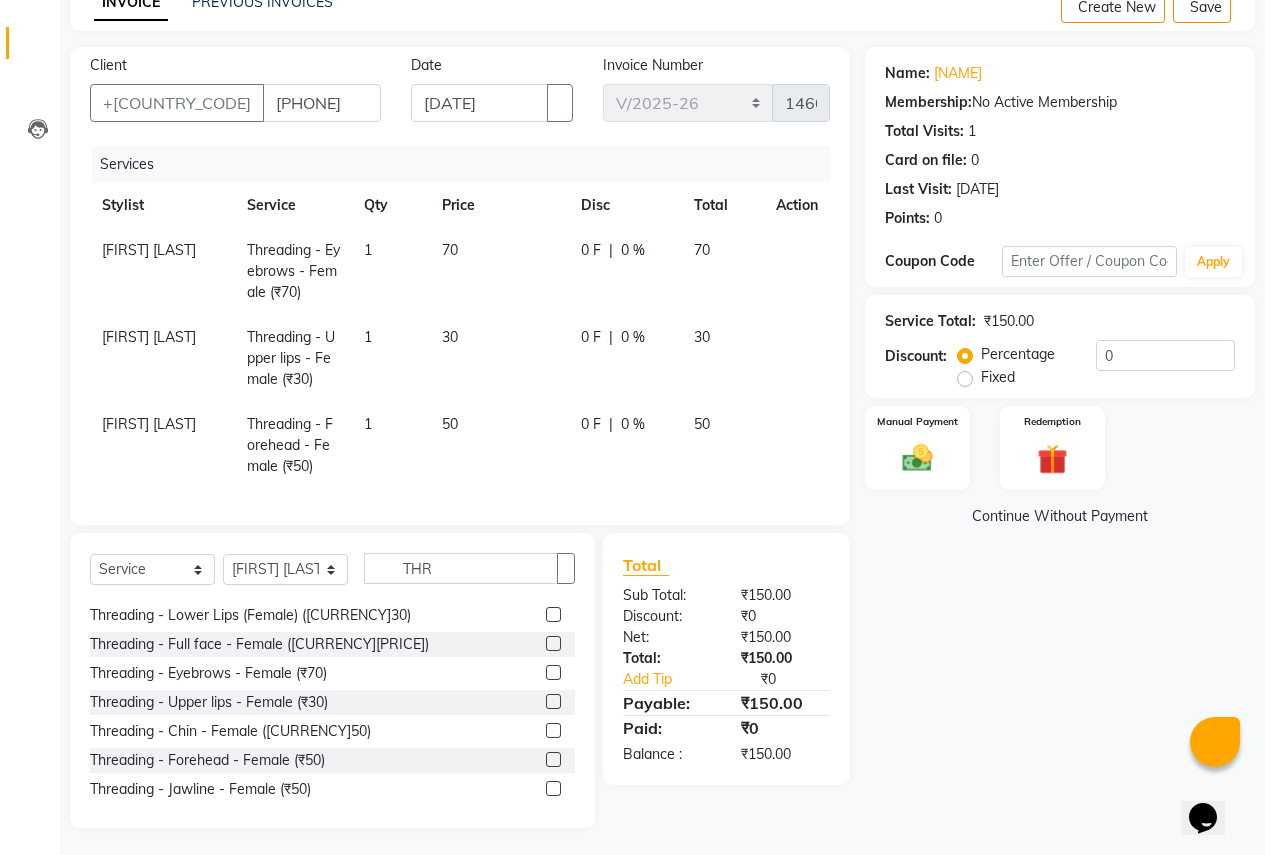 scroll, scrollTop: 120, scrollLeft: 0, axis: vertical 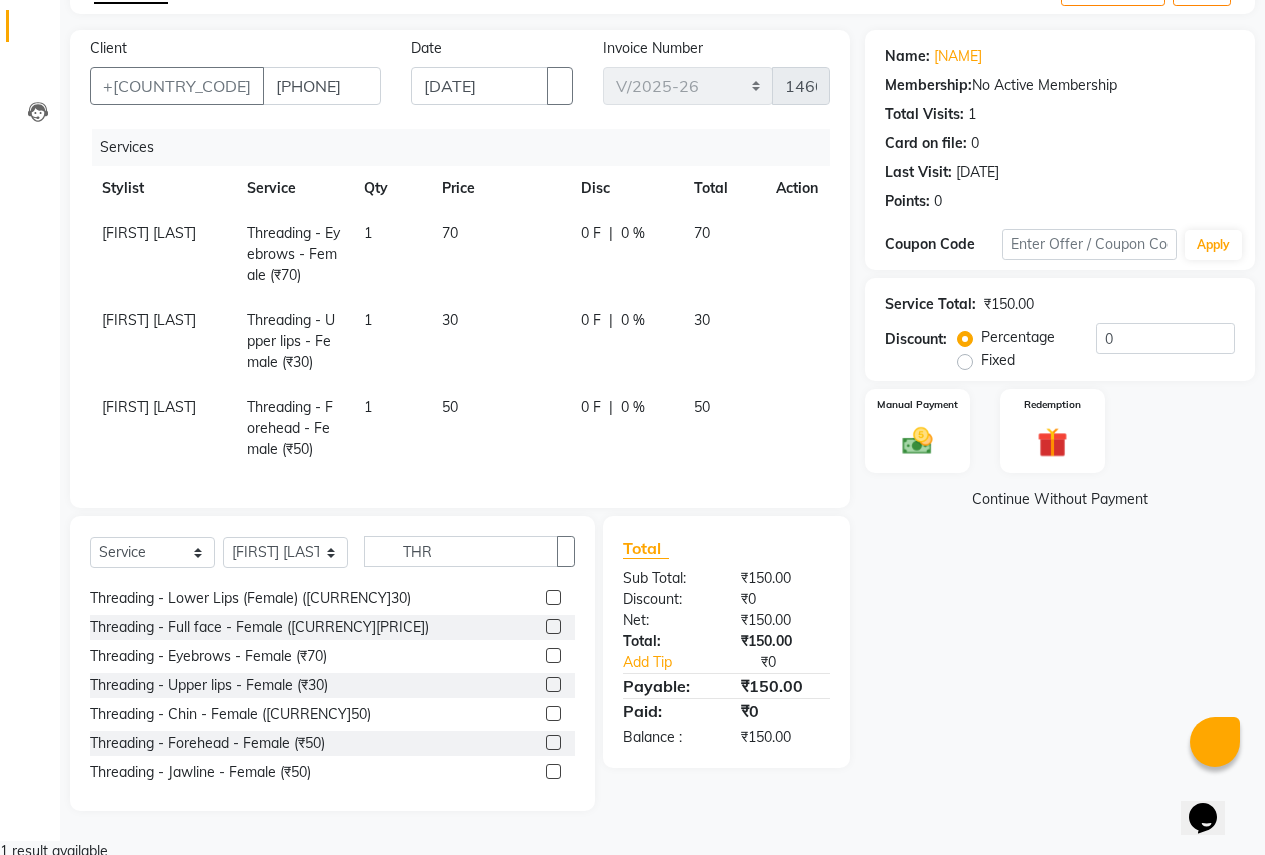 click at bounding box center [553, 713] 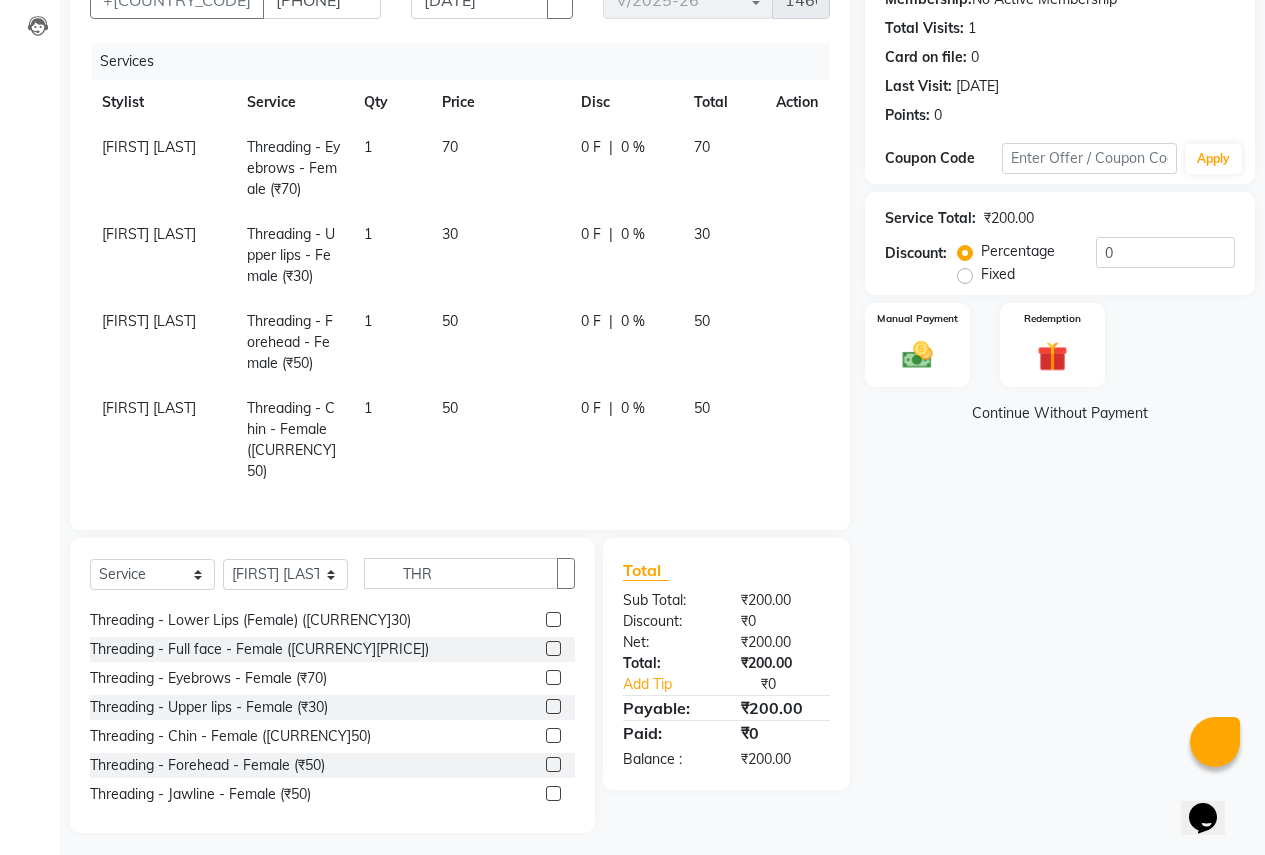 scroll, scrollTop: 207, scrollLeft: 0, axis: vertical 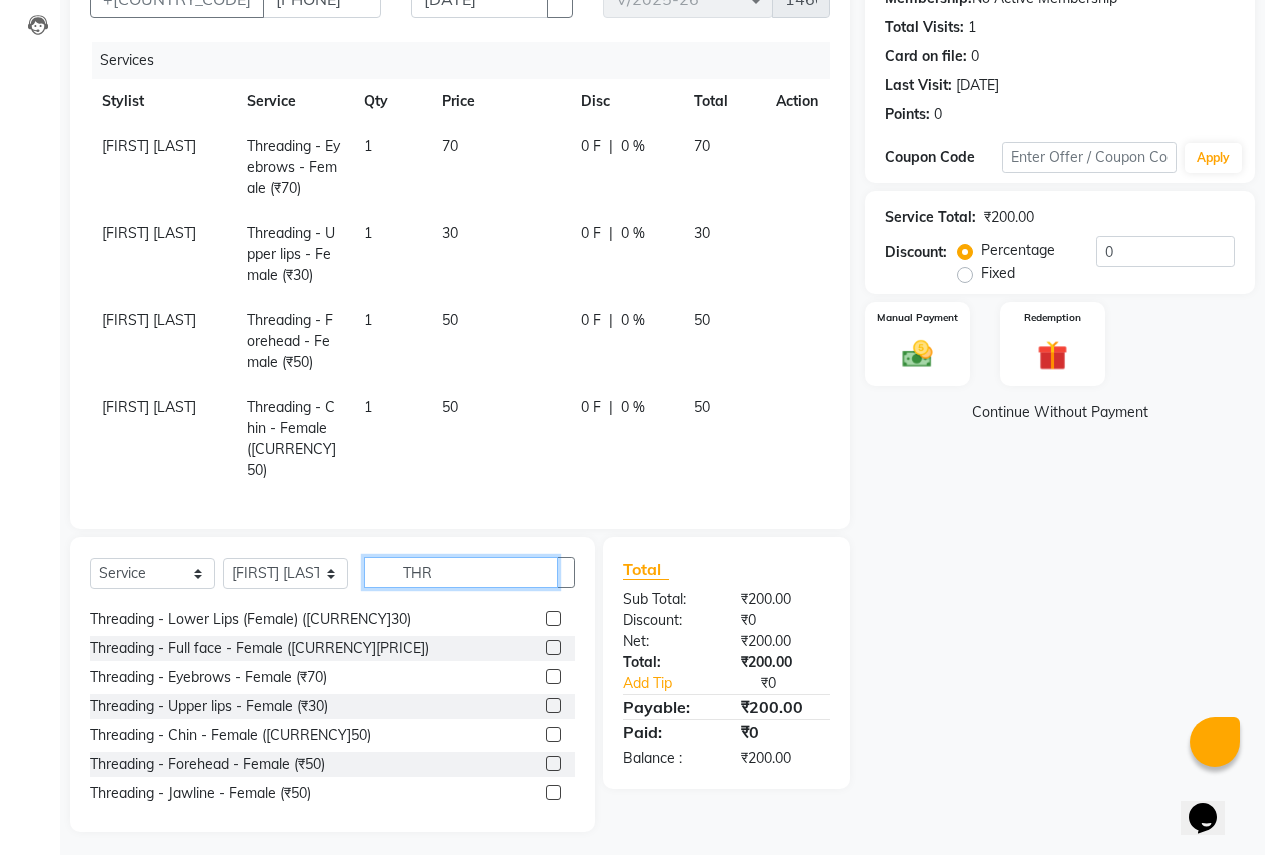 click on "THR" at bounding box center [461, 572] 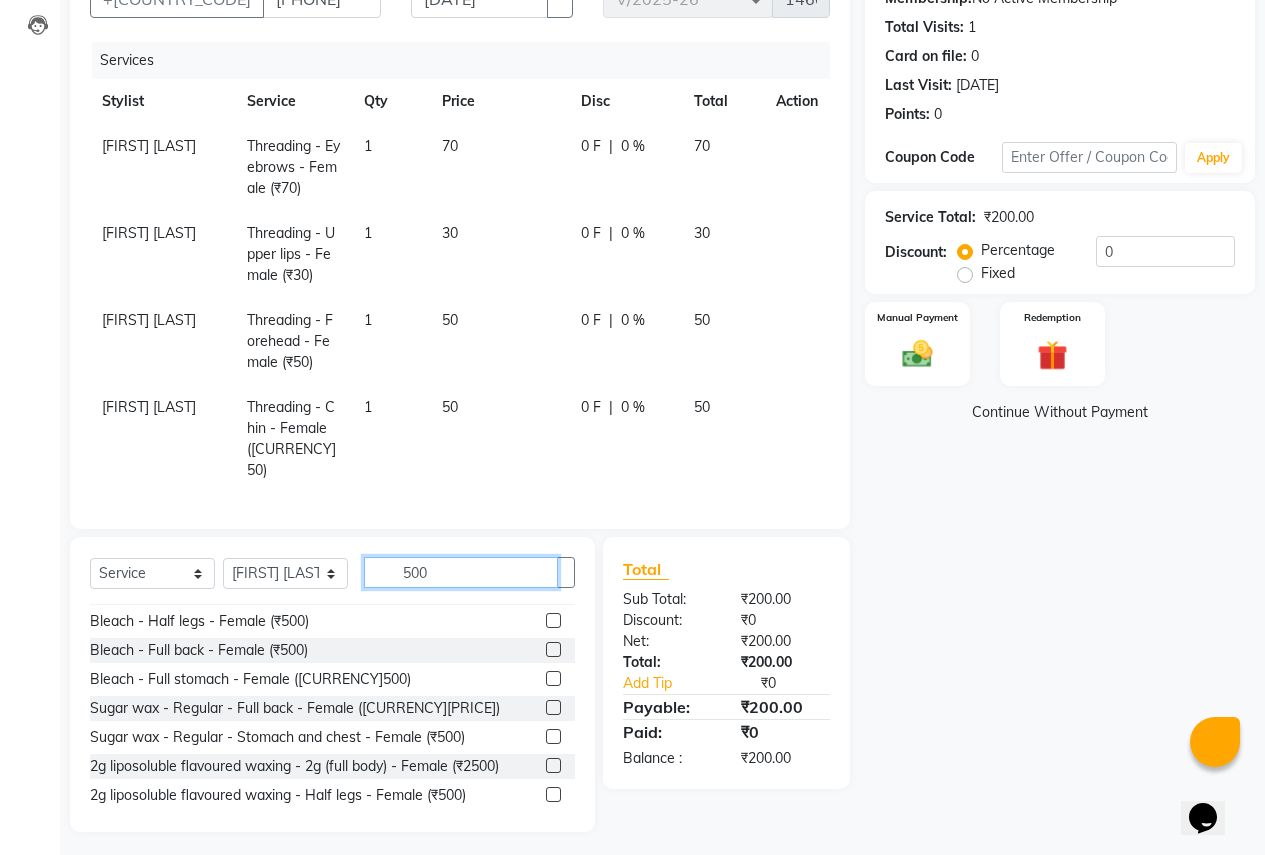 scroll, scrollTop: 400, scrollLeft: 0, axis: vertical 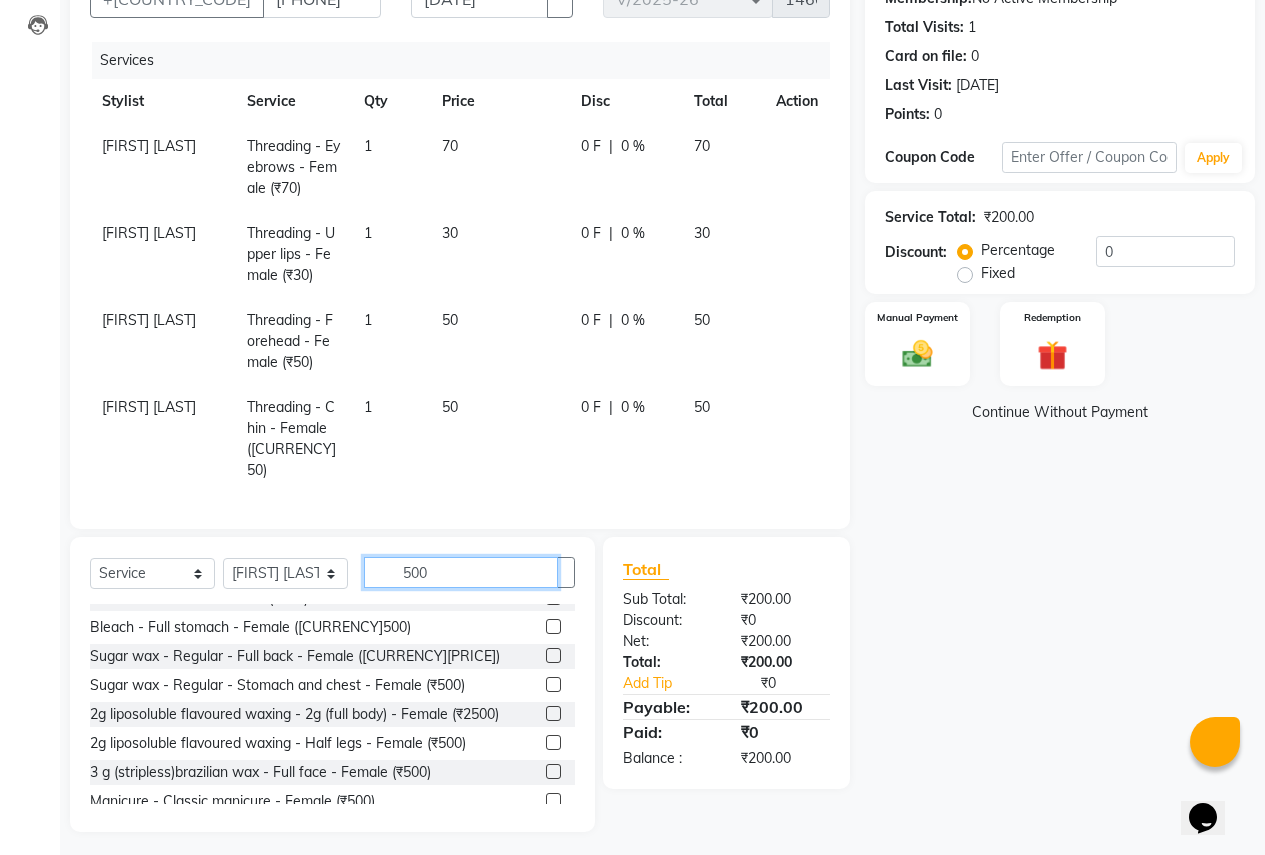 type on "500" 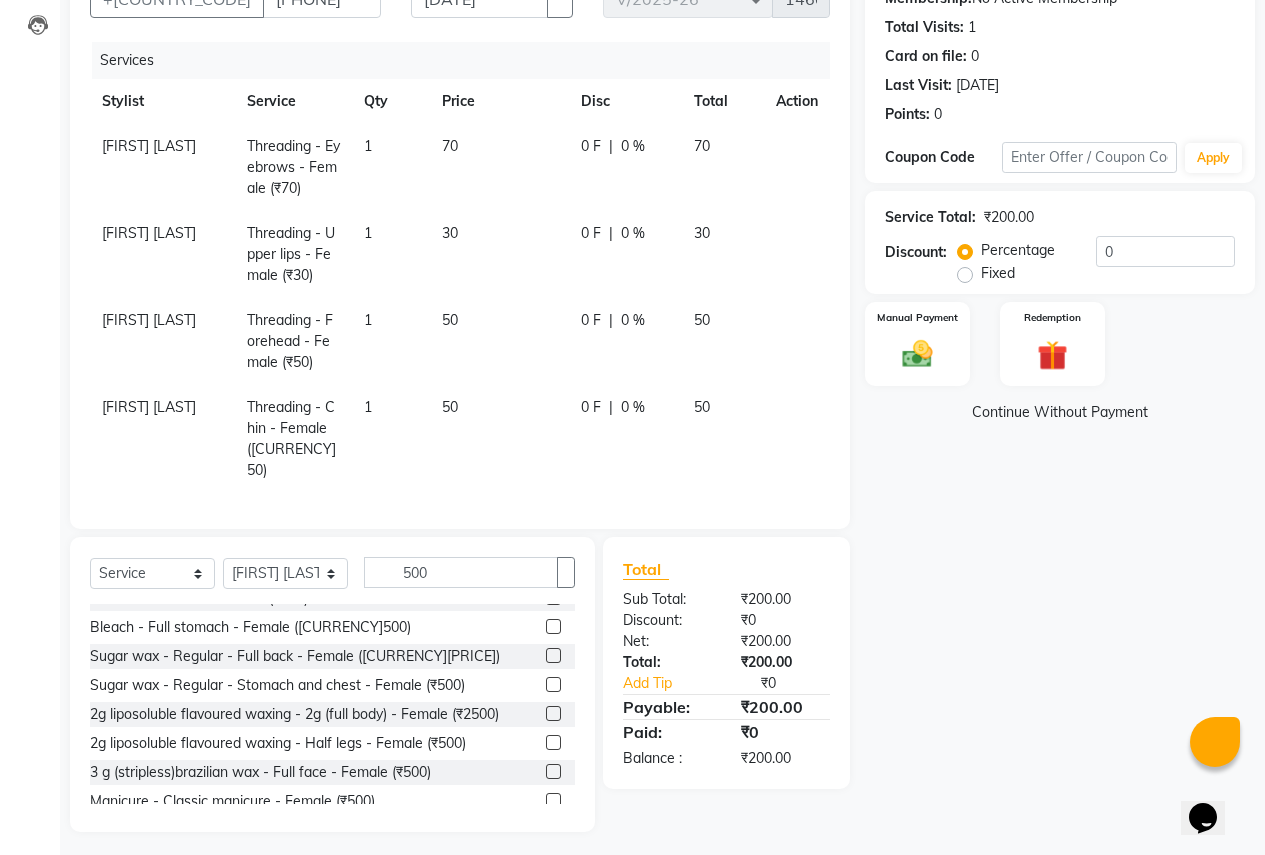 click at bounding box center [553, 742] 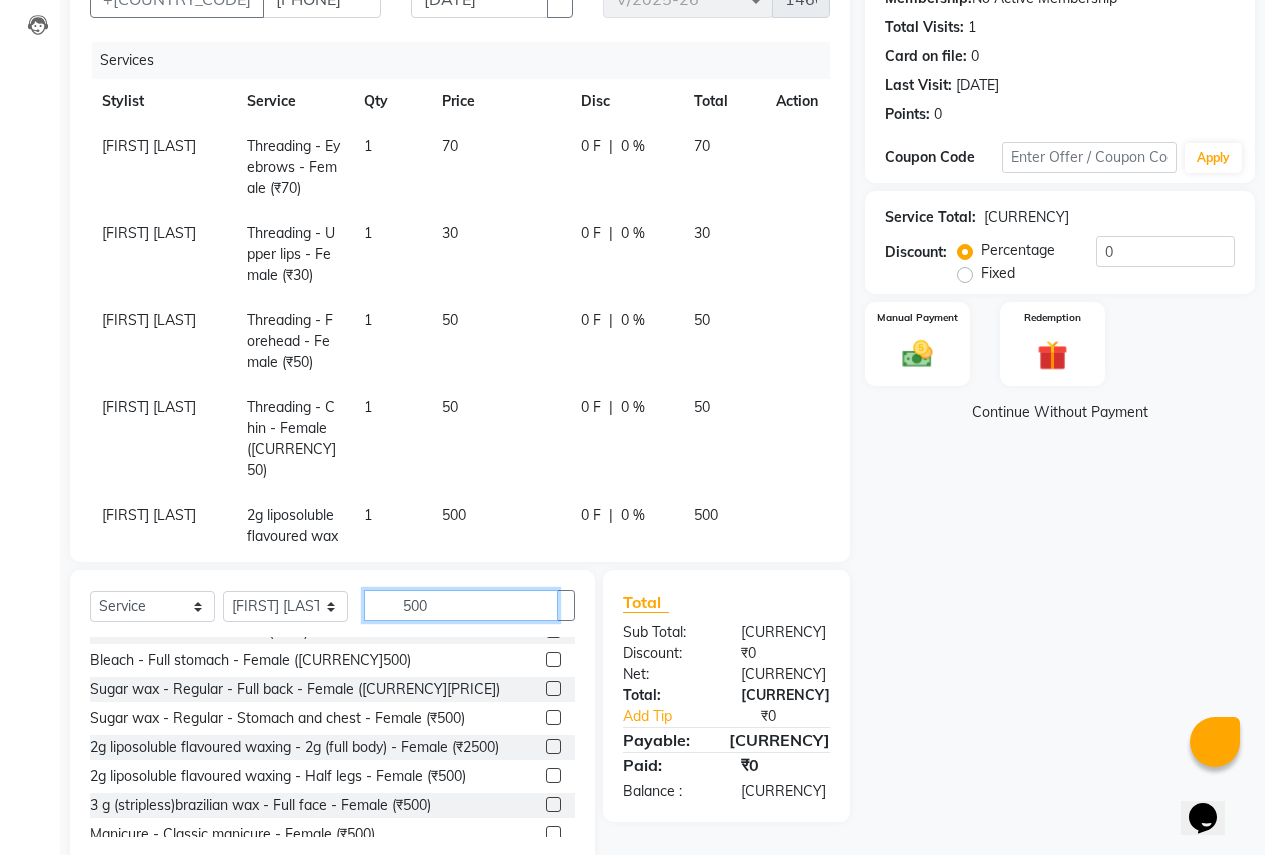 click on "500" at bounding box center [461, 605] 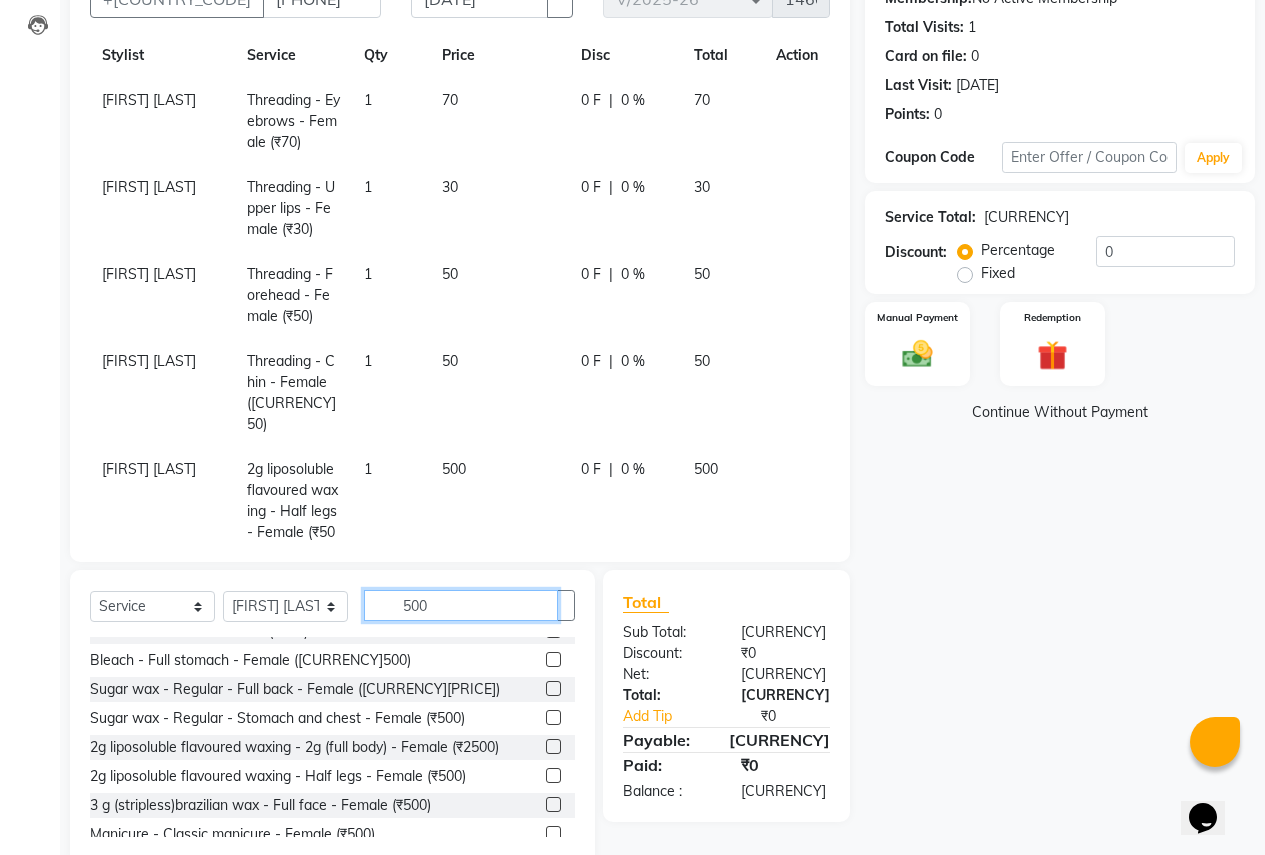 scroll, scrollTop: 90, scrollLeft: 0, axis: vertical 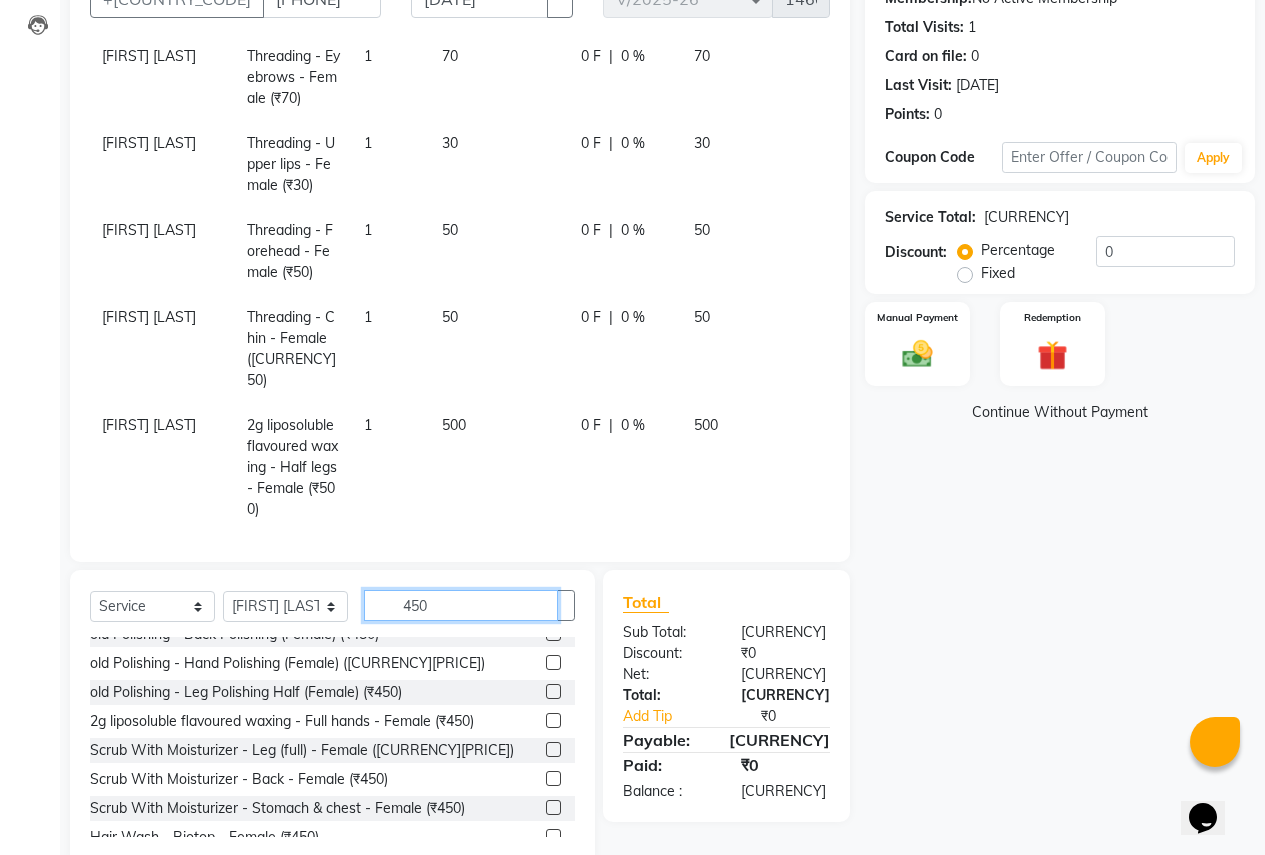type on "450" 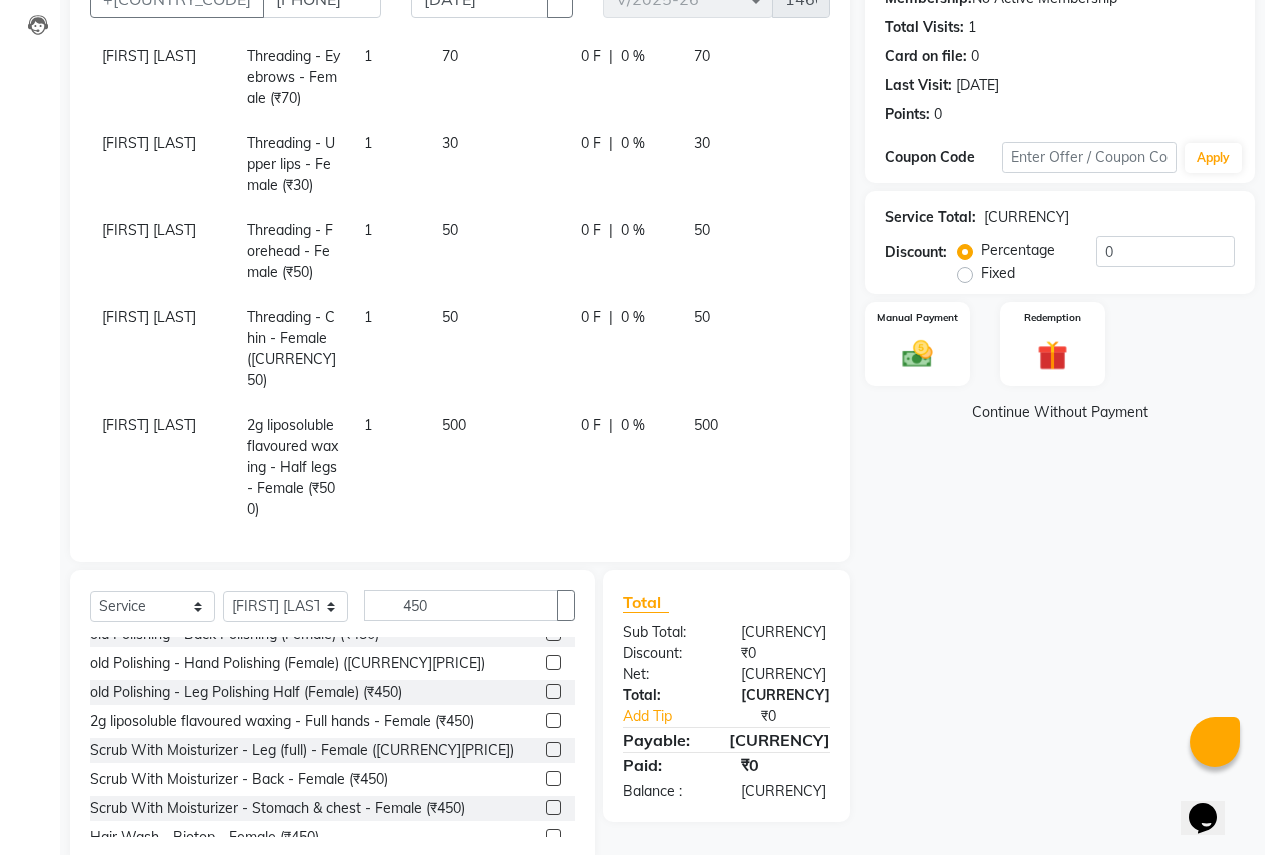 click at bounding box center (553, 720) 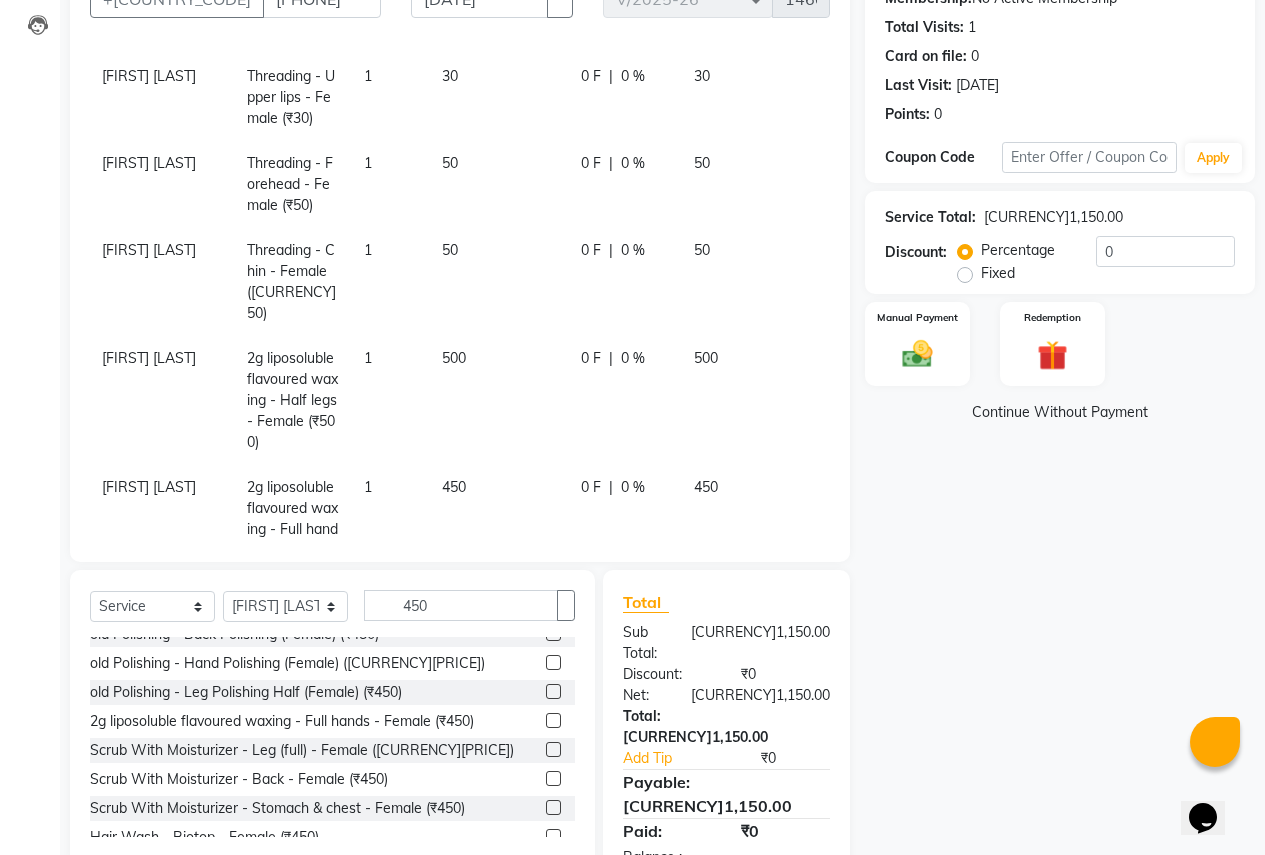 scroll, scrollTop: 219, scrollLeft: 0, axis: vertical 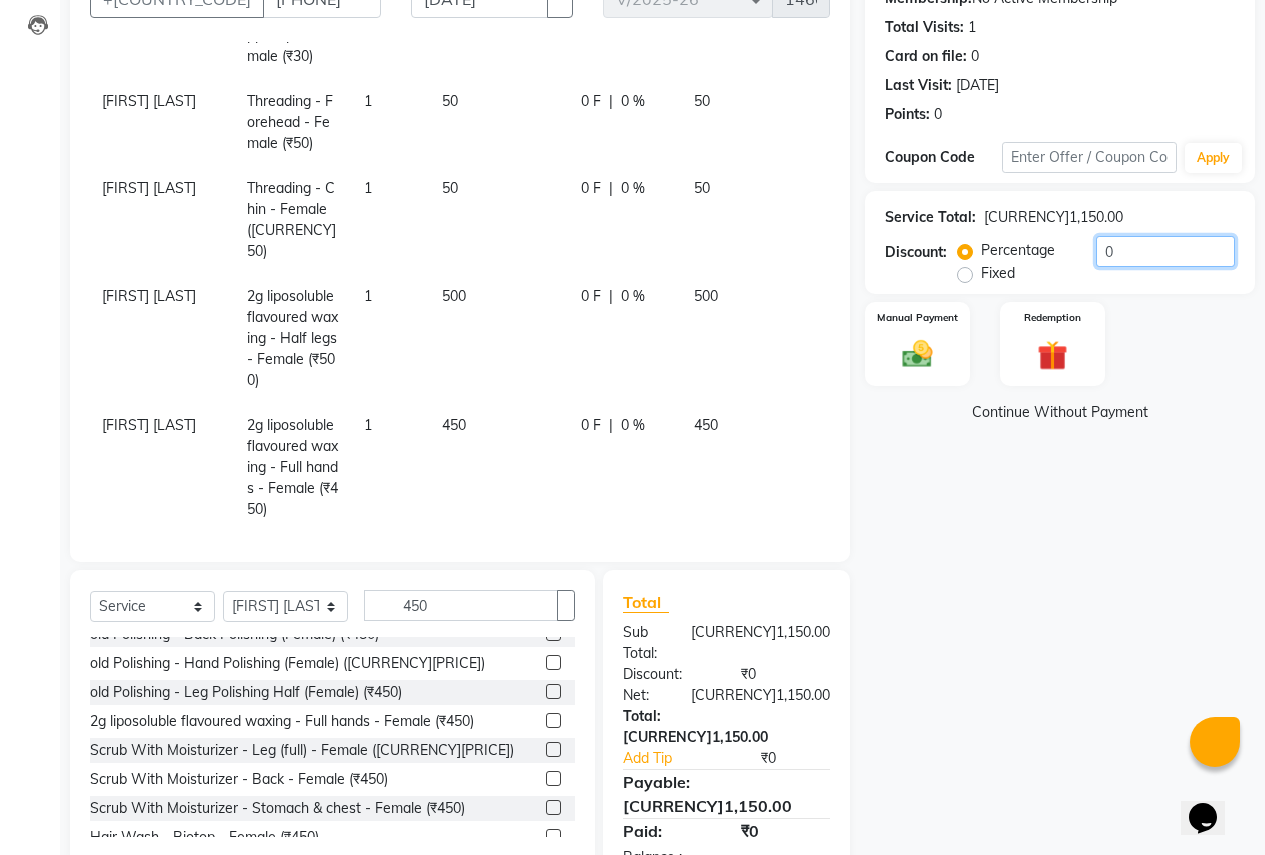 click on "0" at bounding box center (1165, 251) 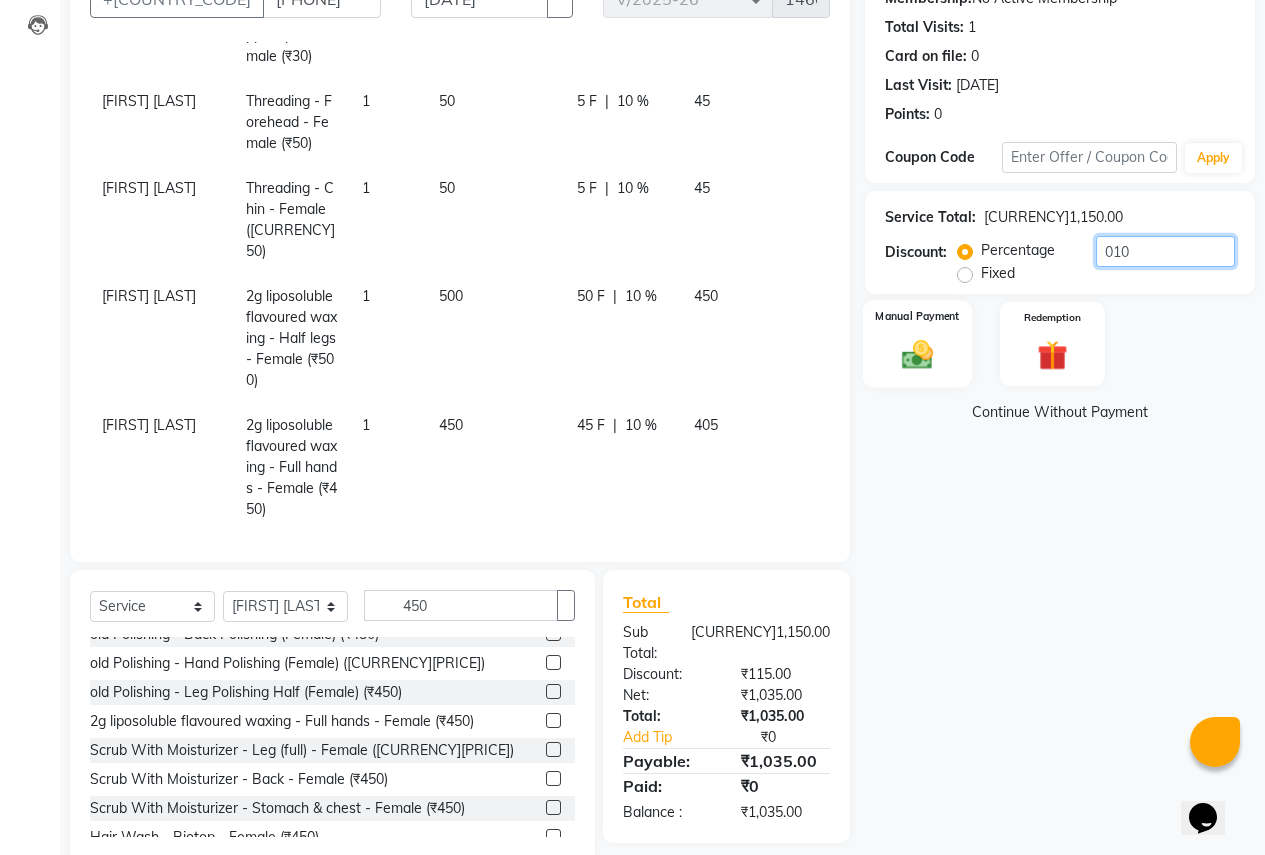 type on "010" 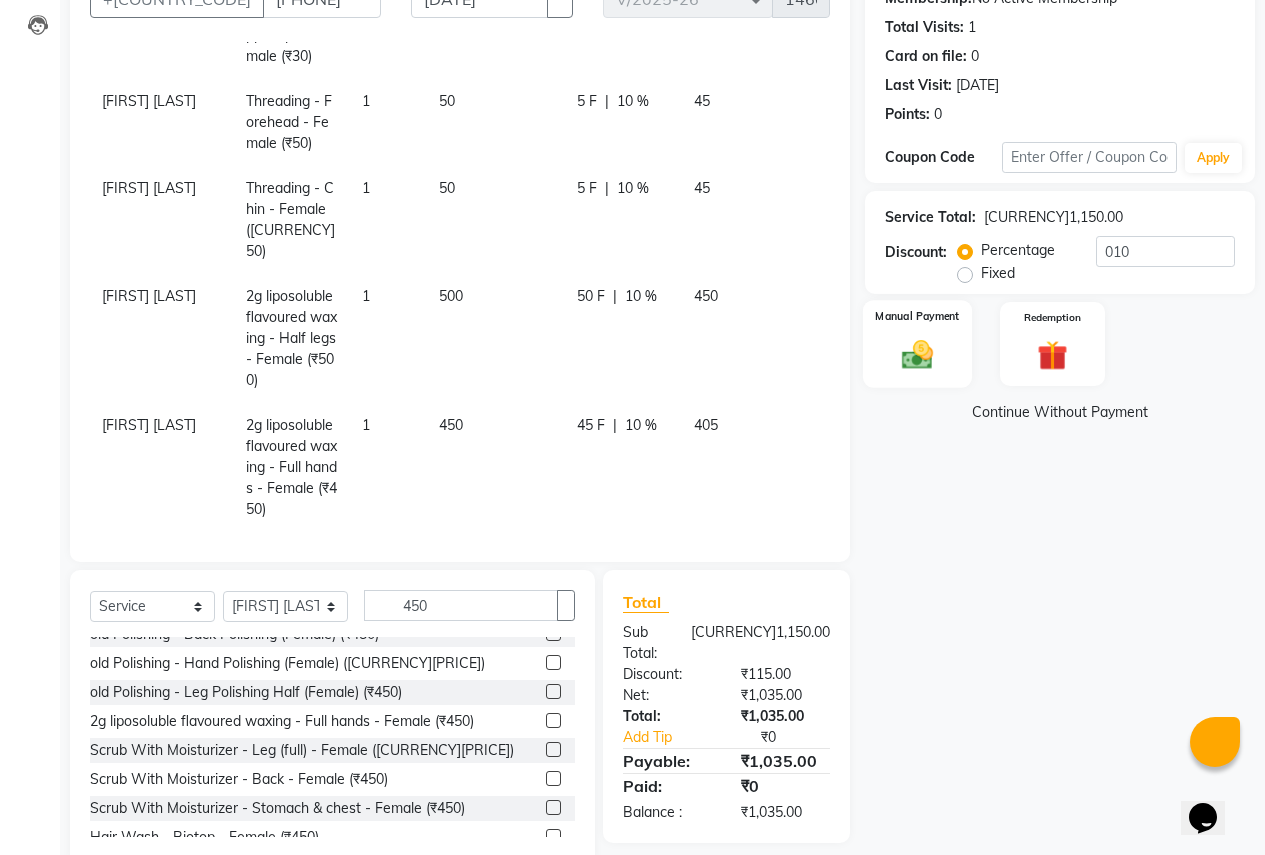 click at bounding box center [917, 354] 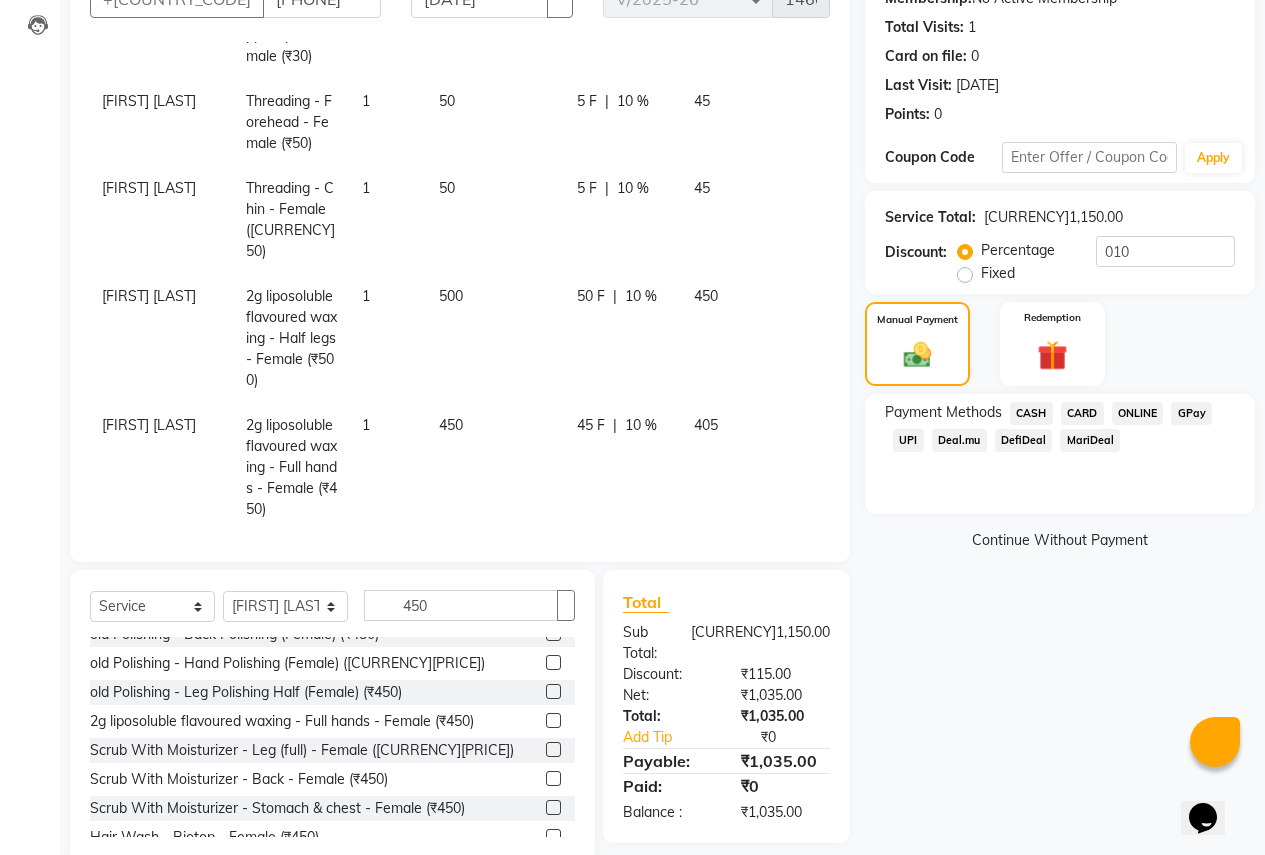 click on "CASH" at bounding box center [1031, 413] 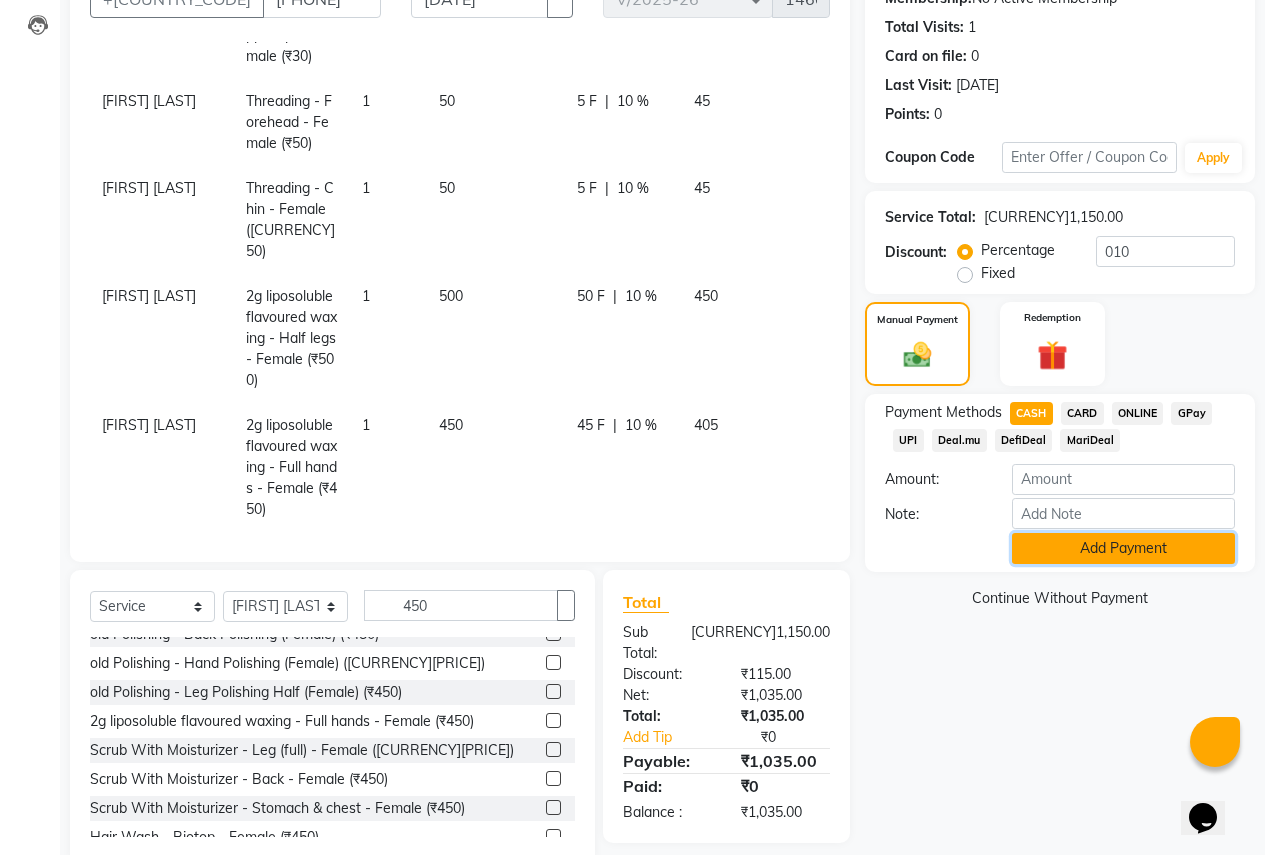 click on "Add Payment" at bounding box center [1123, 548] 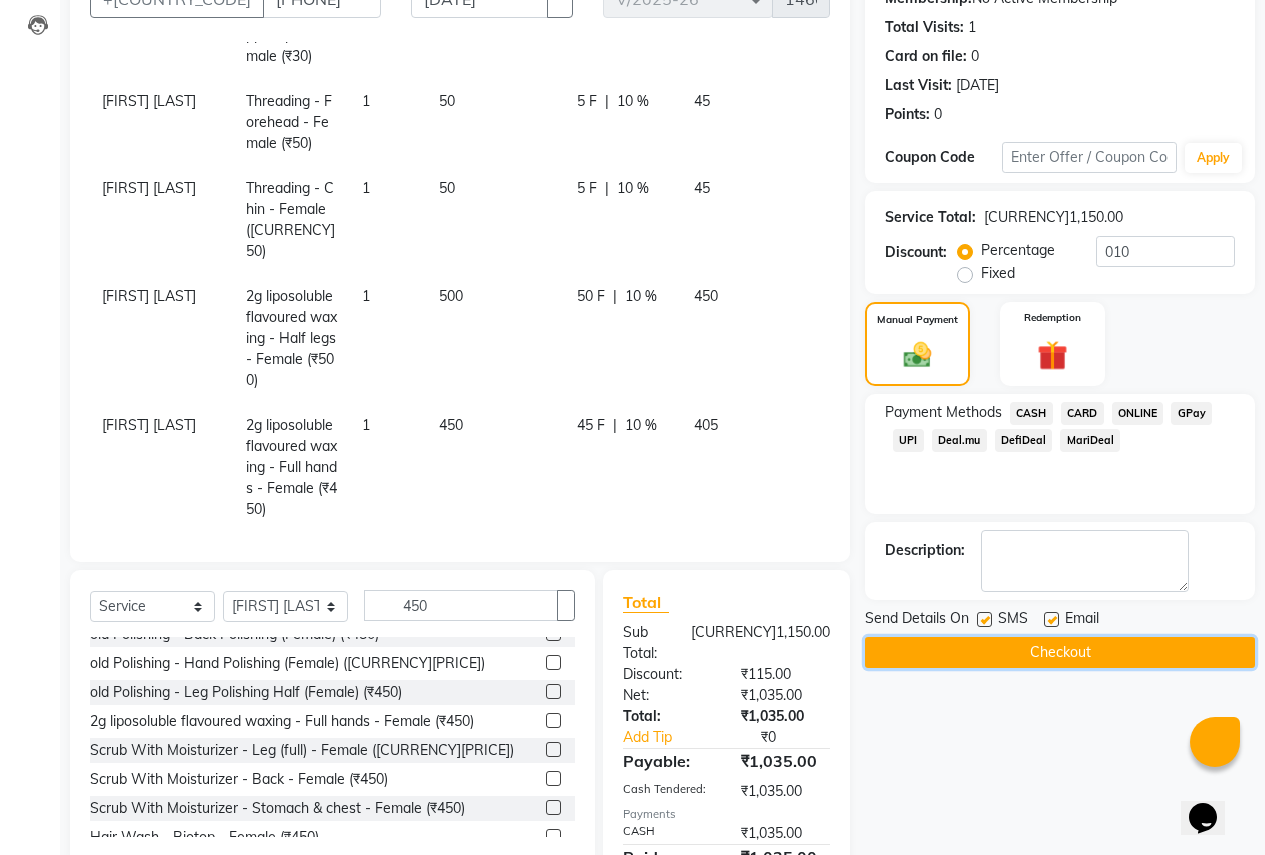 click on "Checkout" at bounding box center (1060, 652) 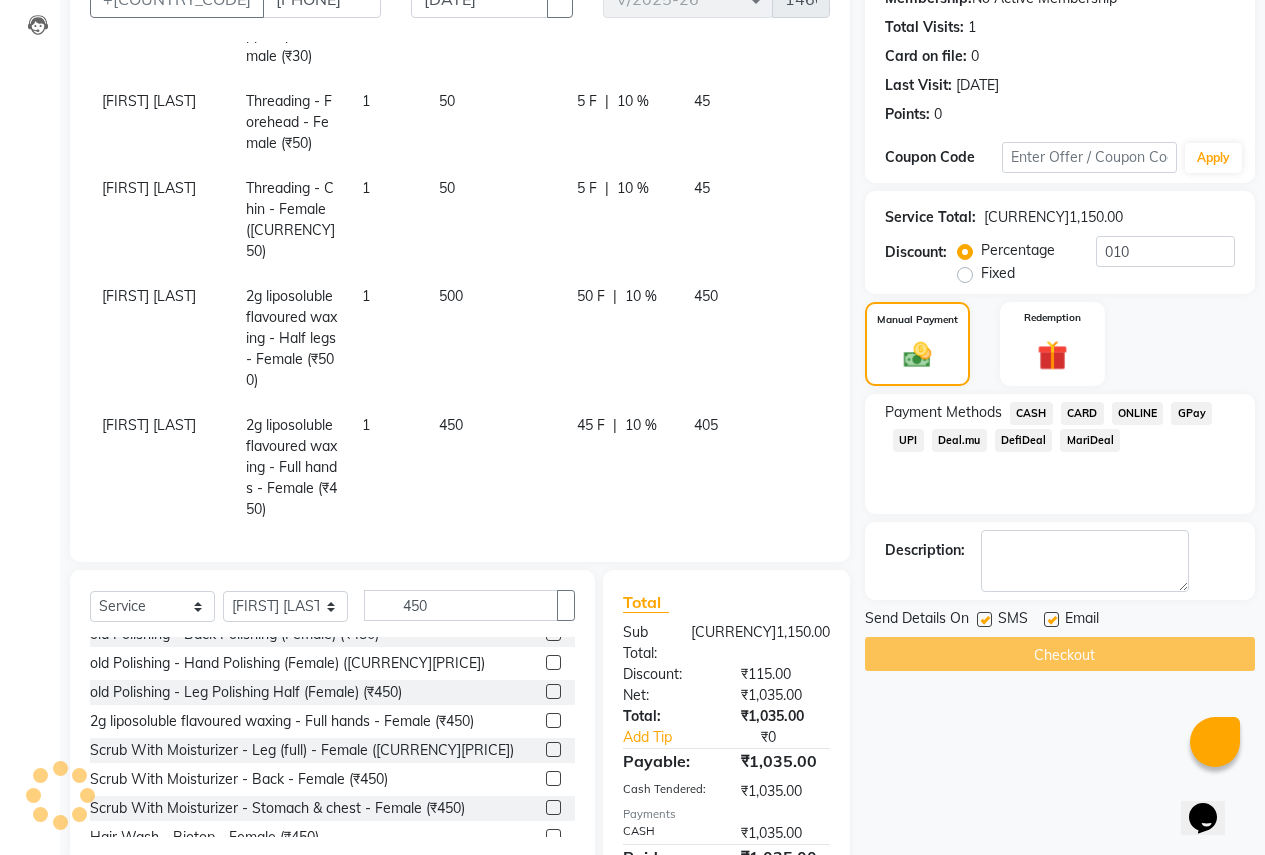 scroll, scrollTop: 0, scrollLeft: 0, axis: both 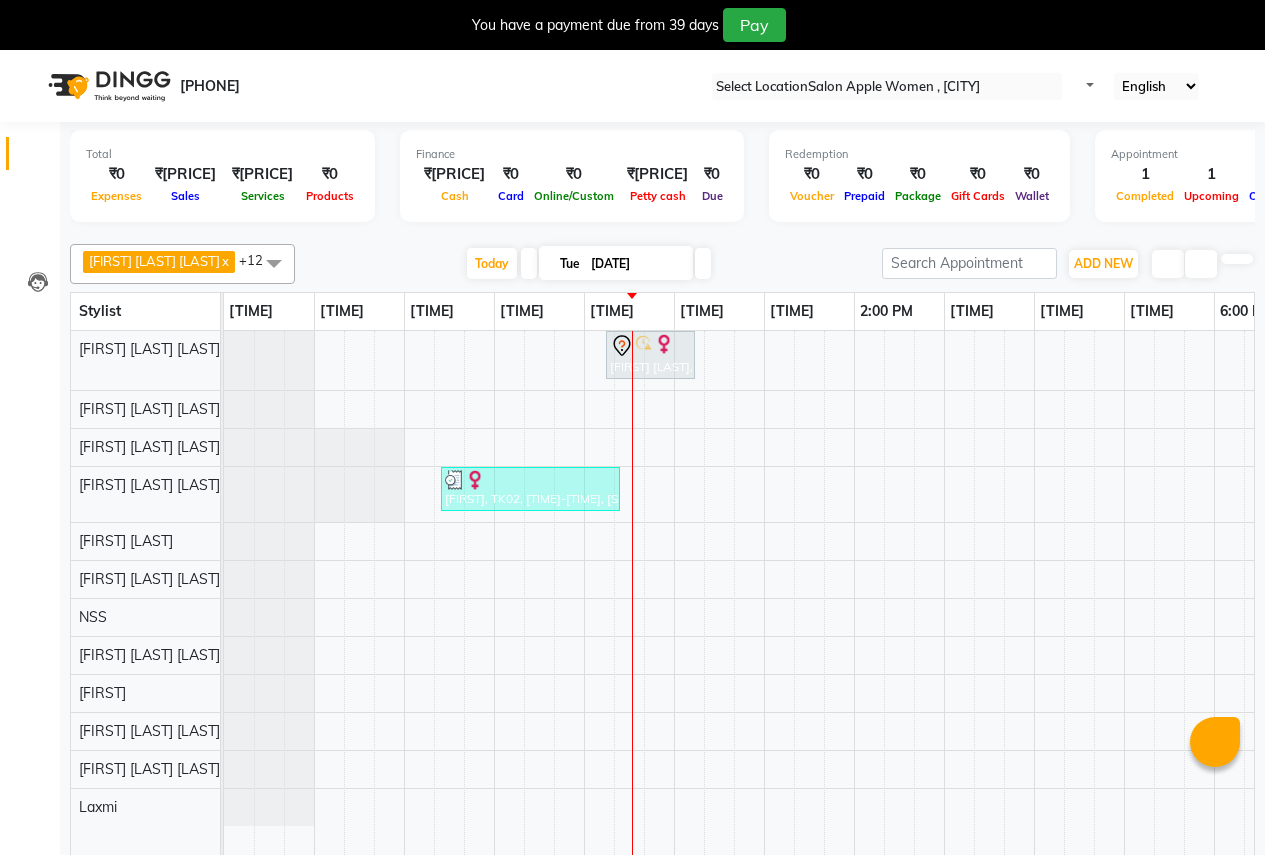 click at bounding box center (1249, 8) 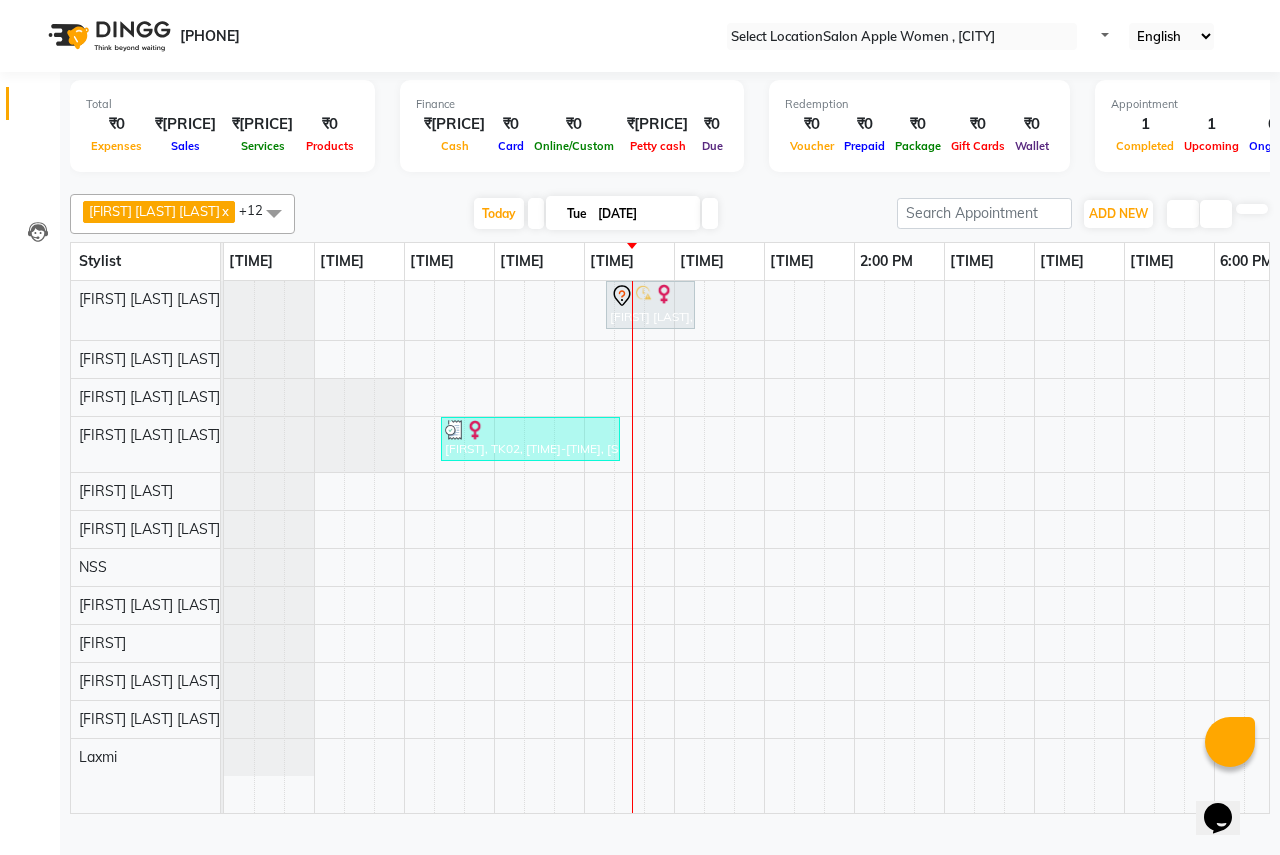 scroll, scrollTop: 0, scrollLeft: 0, axis: both 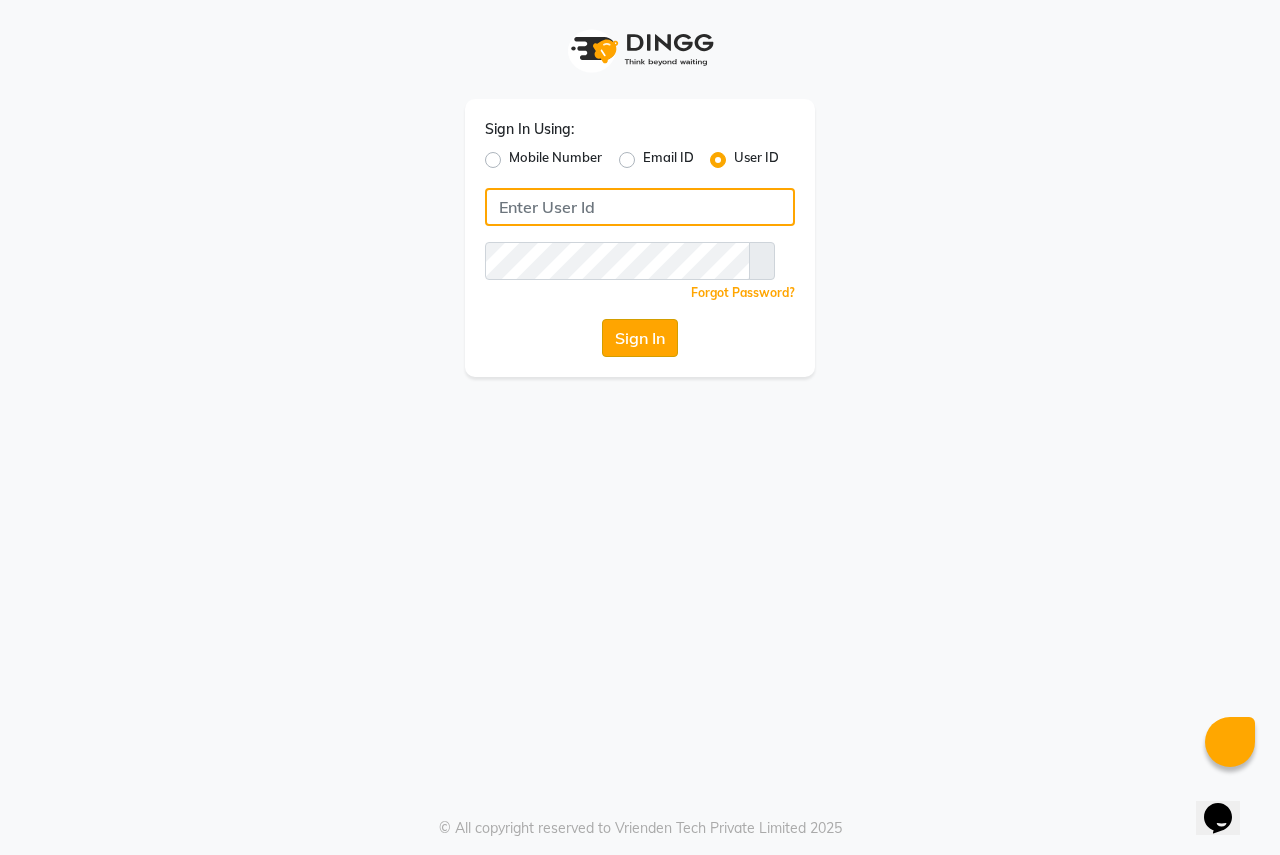 type on "[PHONE]" 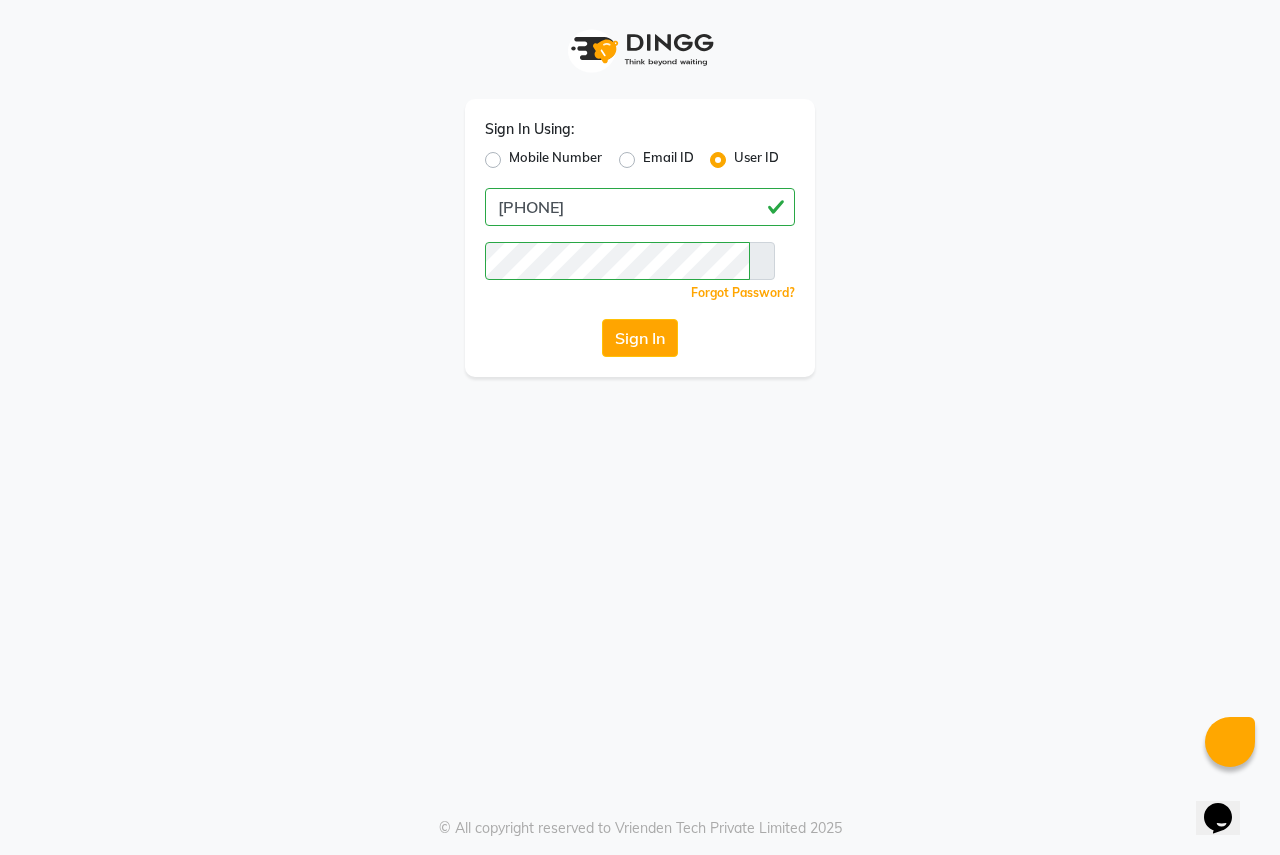 click on "Sign In Using: Mobile Number Email ID User ID [PHONE] Remember me Forgot Password? Sign In" at bounding box center (640, 238) 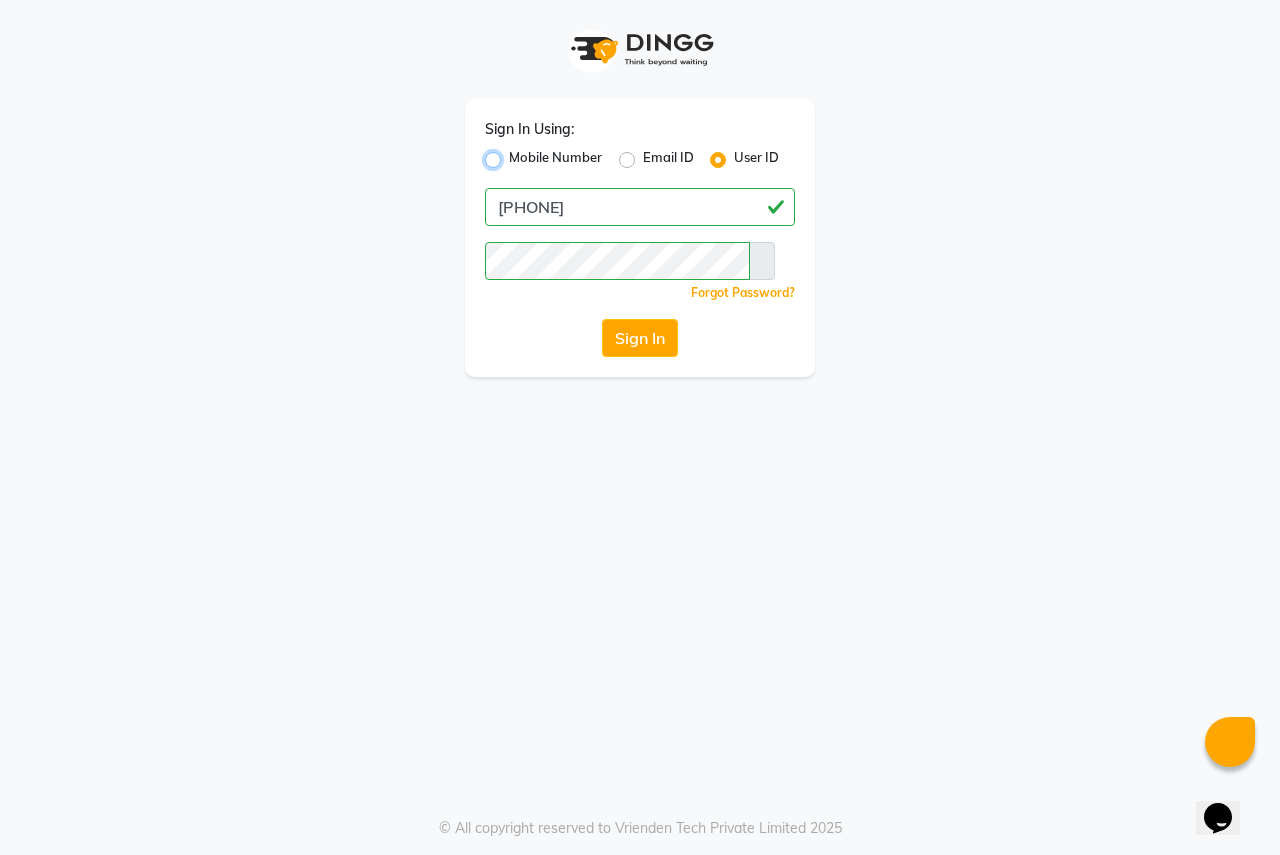 click on "Mobile Number" at bounding box center (515, 154) 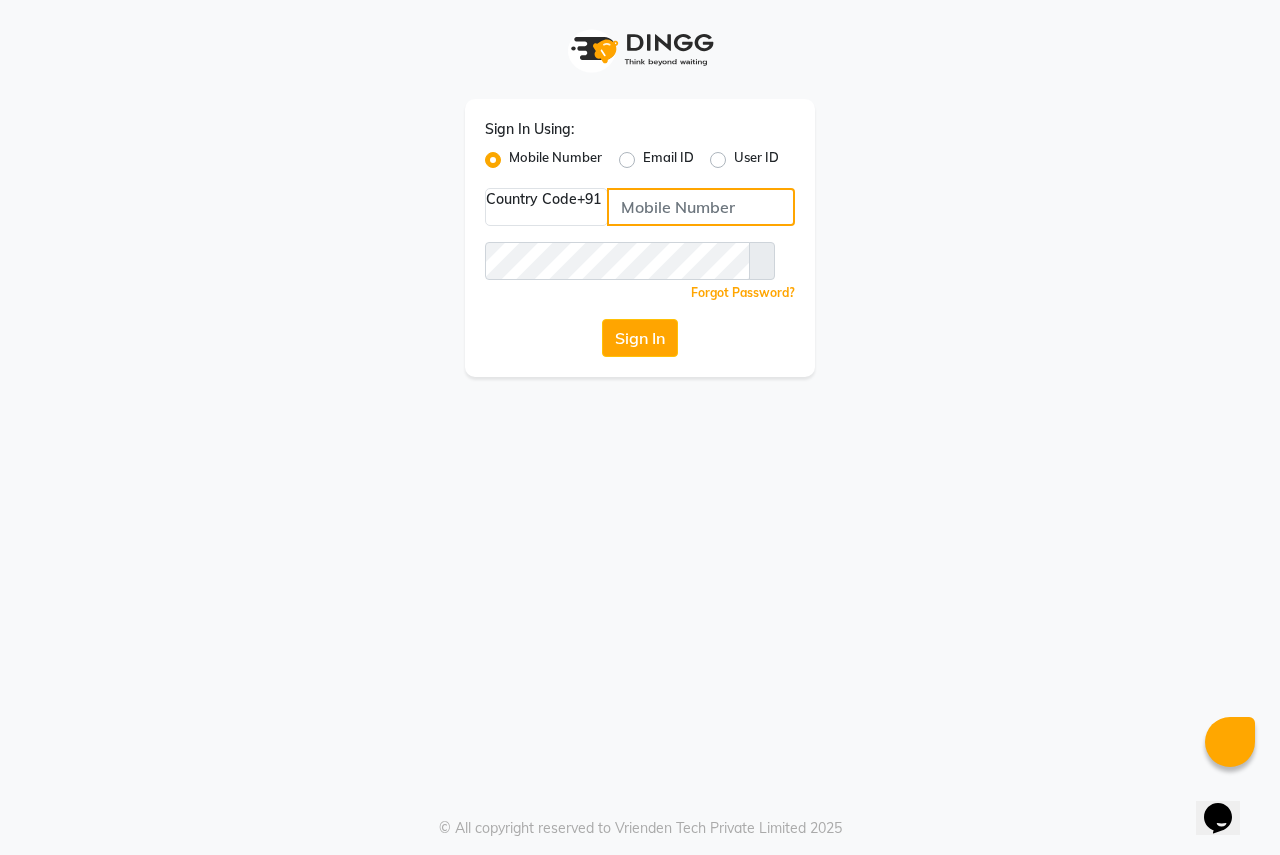 click at bounding box center (701, 207) 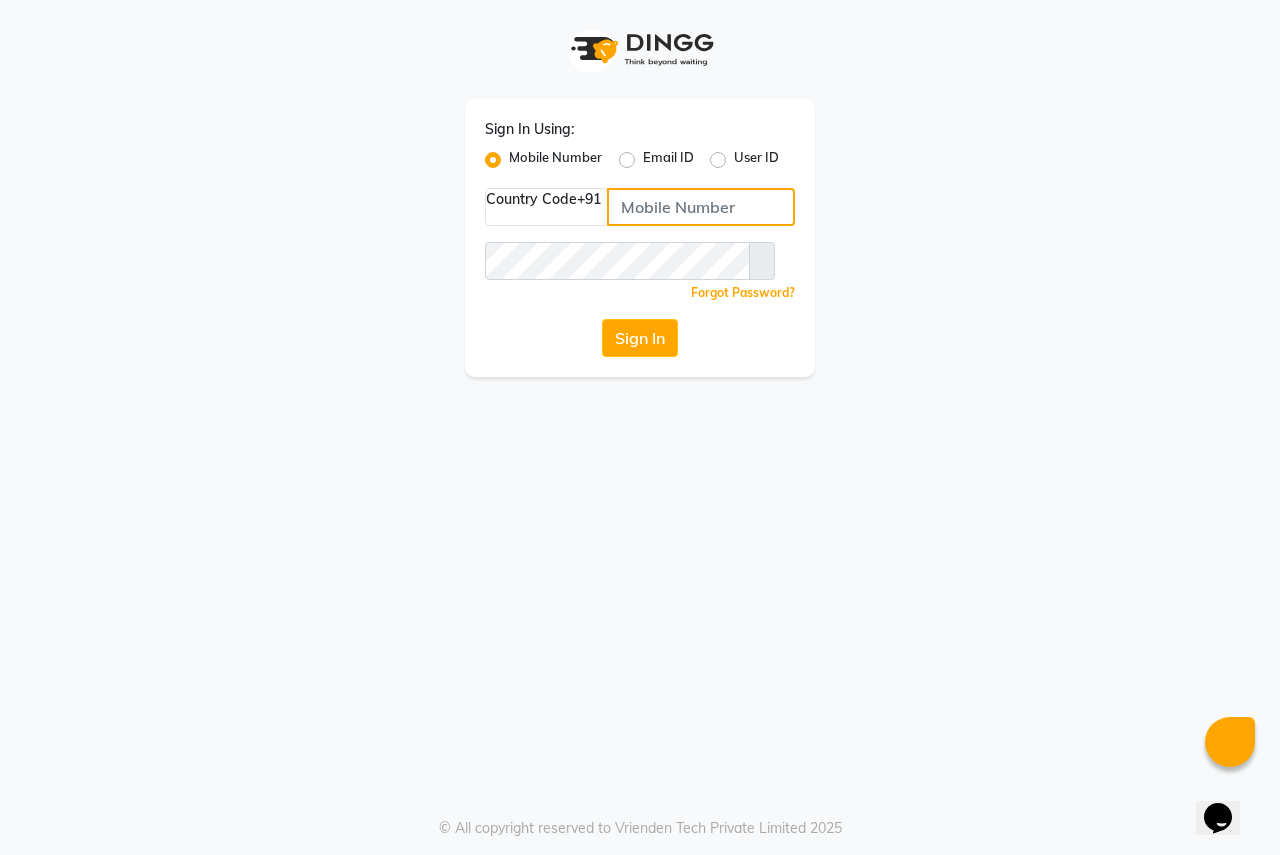 click at bounding box center (701, 207) 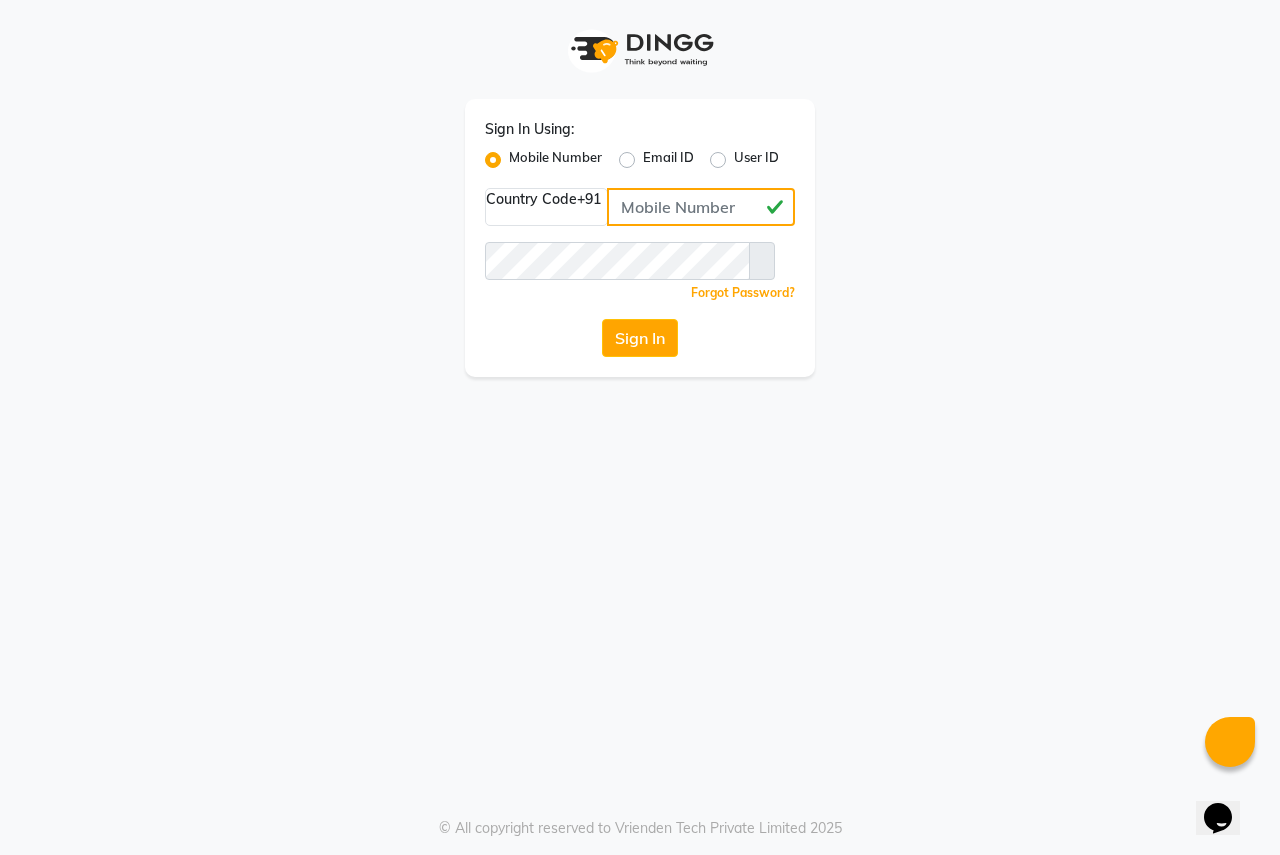 type on "[PHONE]" 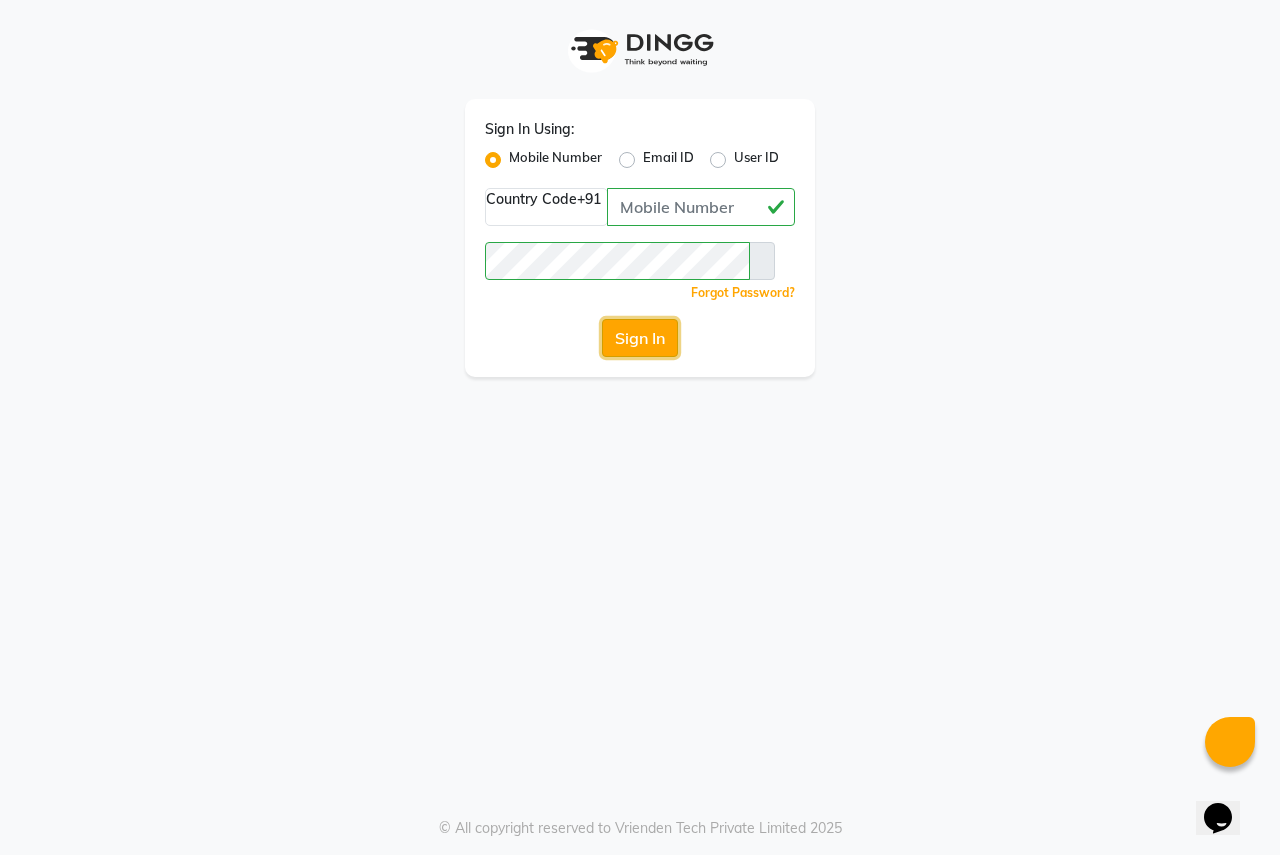click on "Sign In" at bounding box center [640, 338] 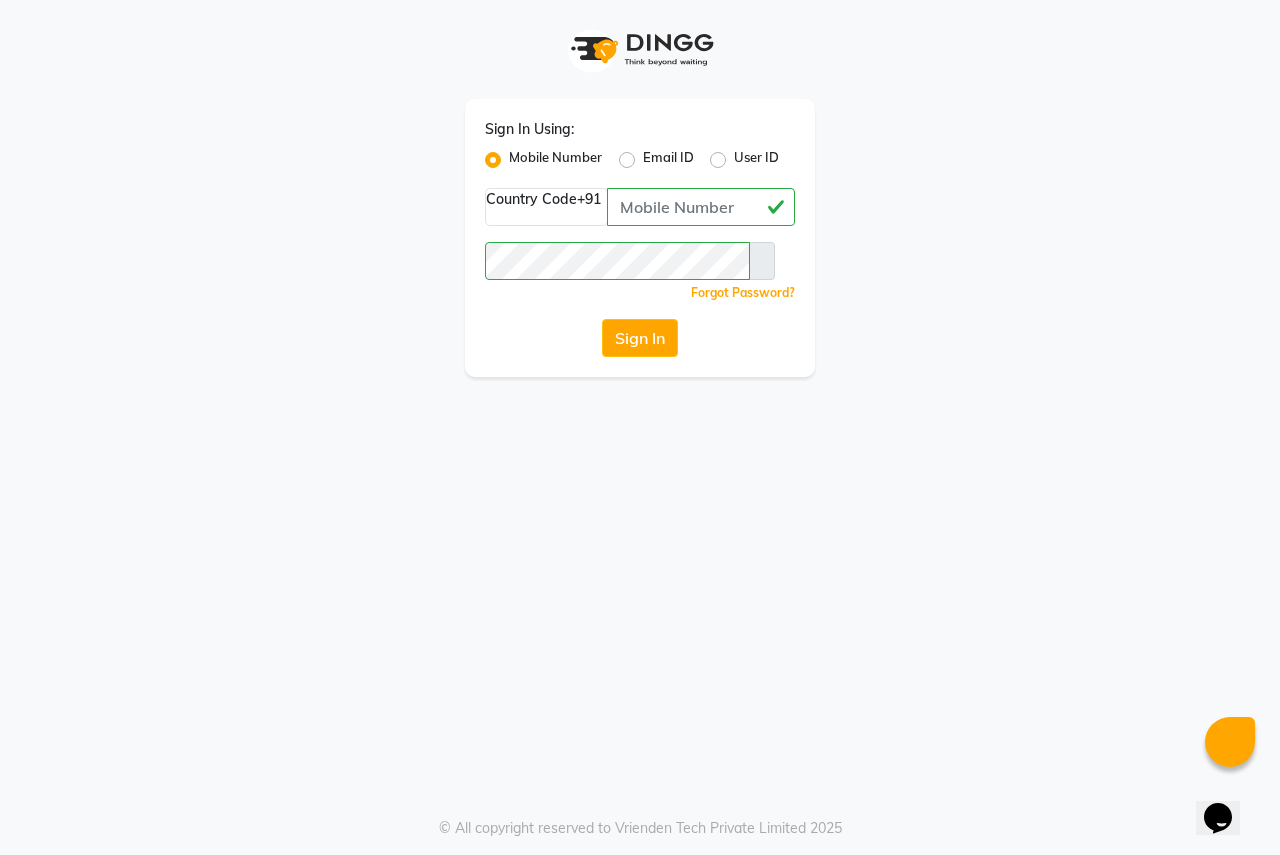 click at bounding box center [762, 261] 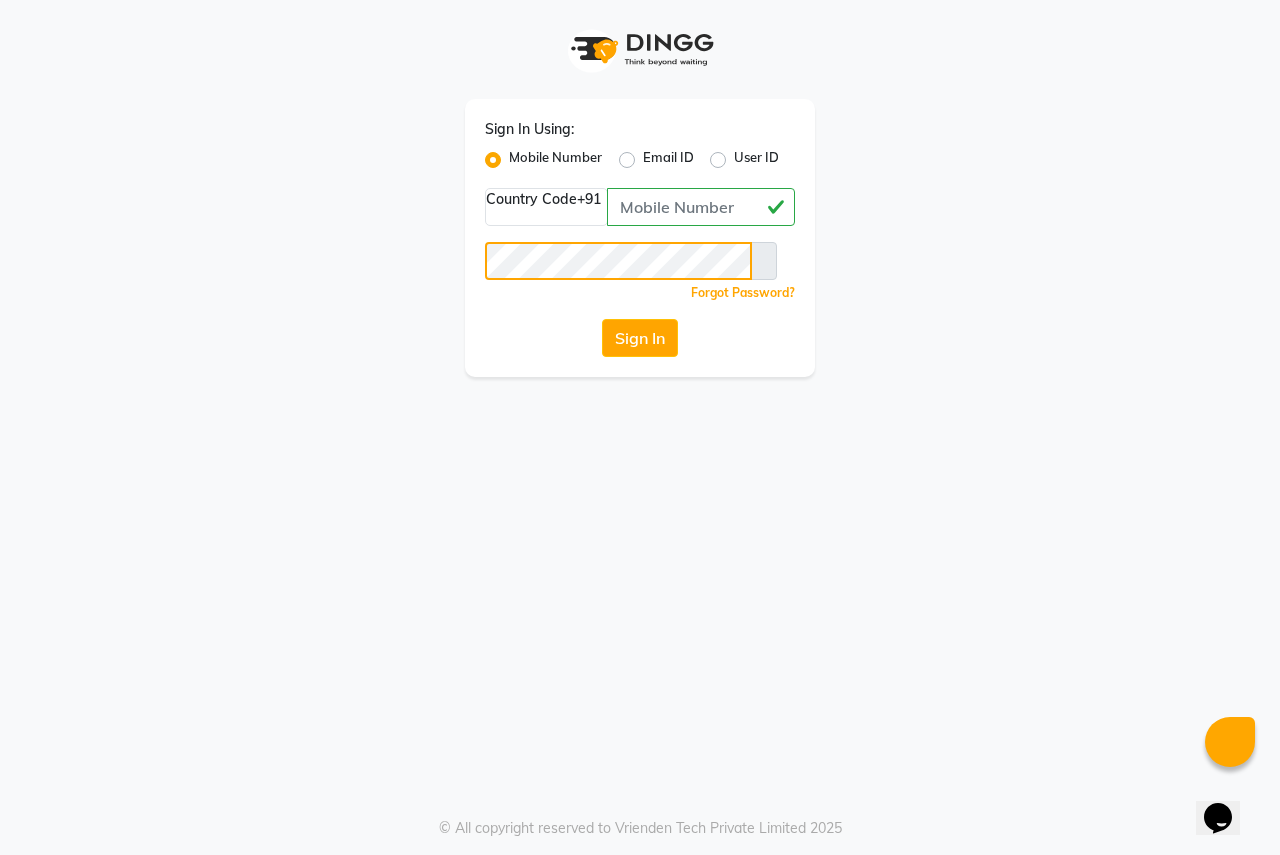 click on "Sign In Using: Mobile Number Email ID User ID Country Code × +91 [PHONE] Remember me Forgot Password? Sign In" at bounding box center [640, 188] 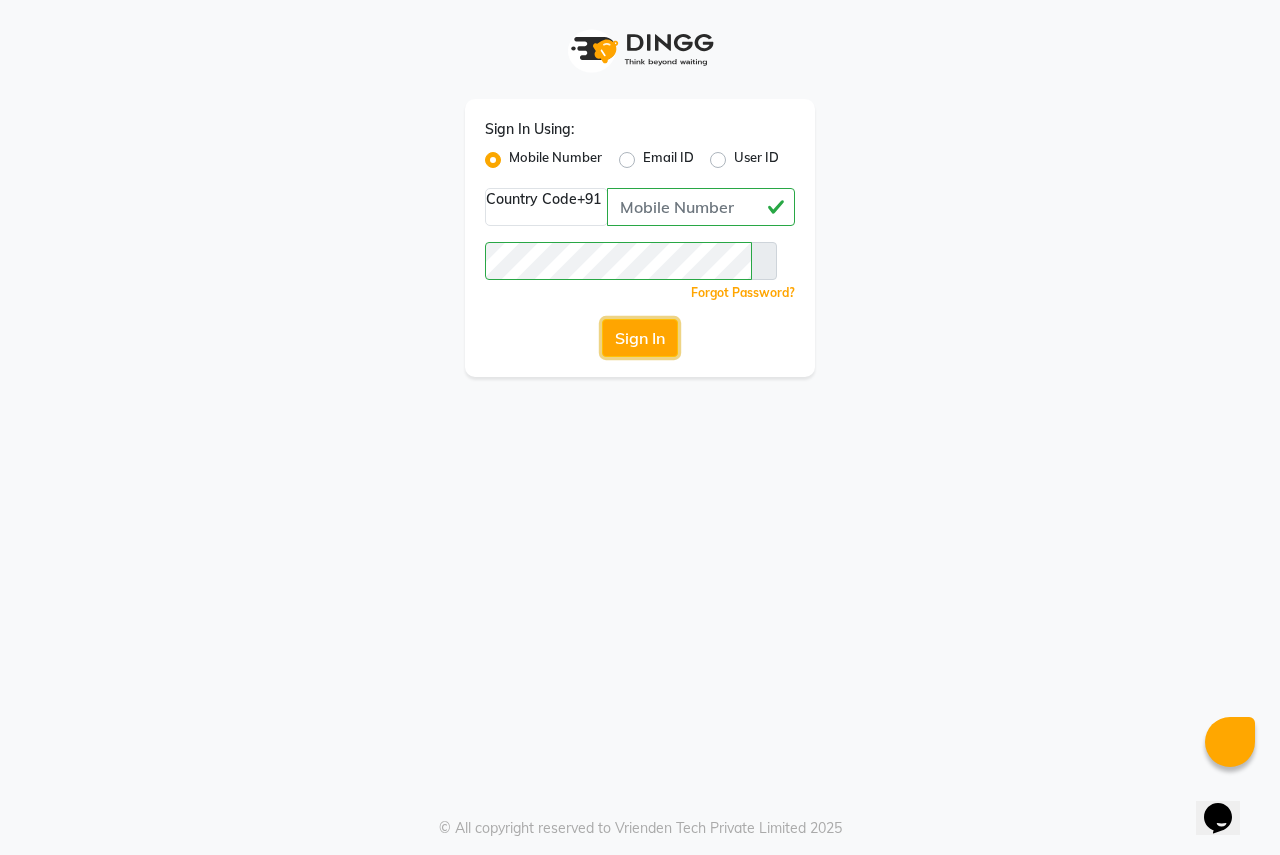 drag, startPoint x: 628, startPoint y: 334, endPoint x: 643, endPoint y: 338, distance: 15.524175 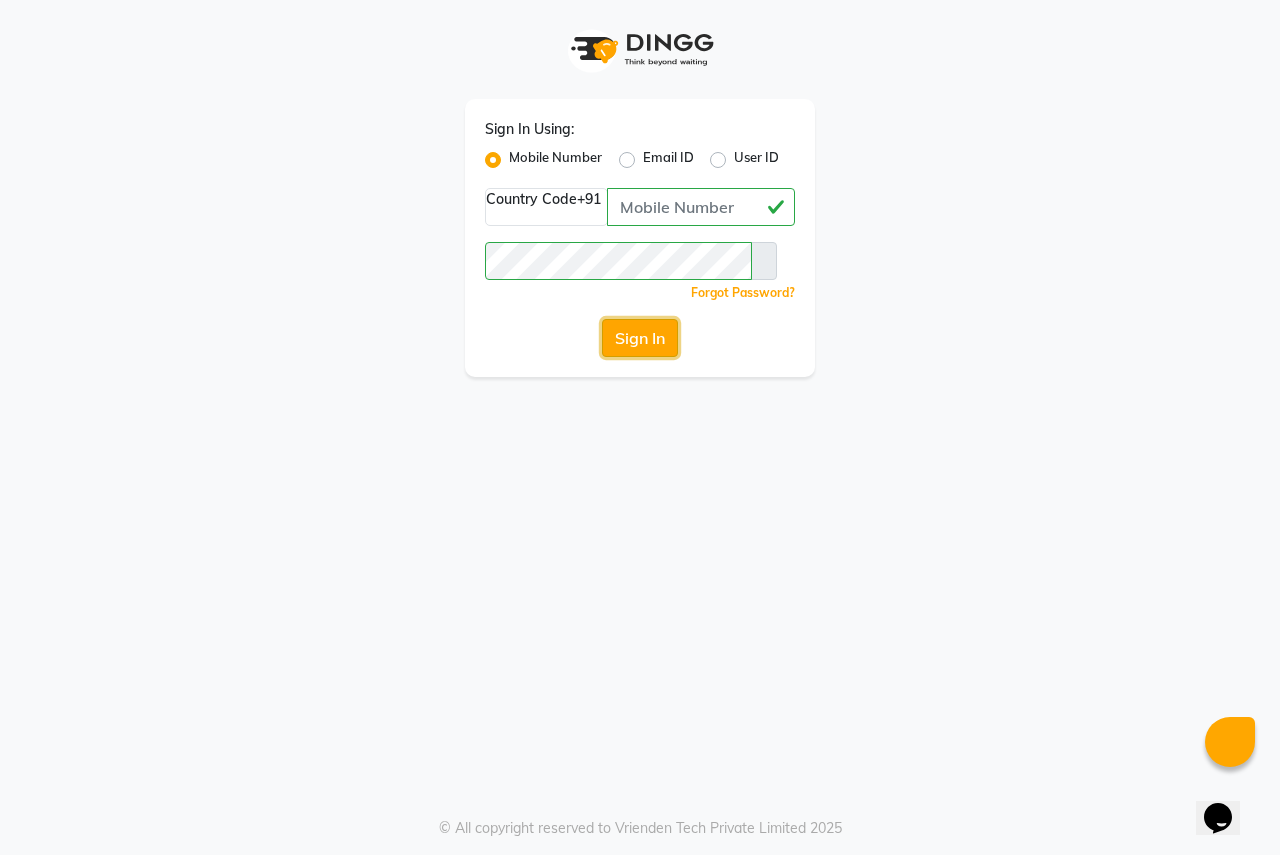 click on "Sign In" at bounding box center [640, 338] 